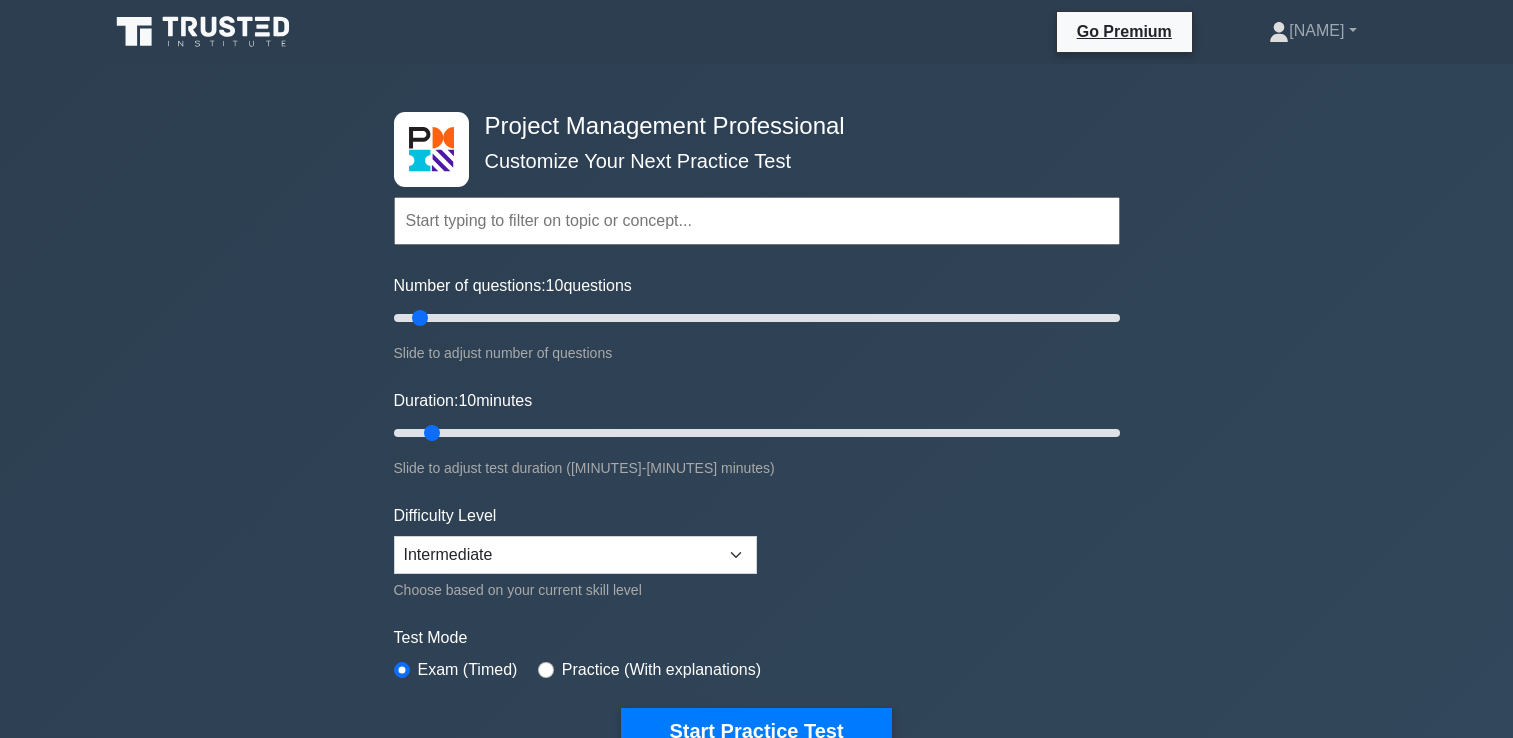 scroll, scrollTop: 0, scrollLeft: 0, axis: both 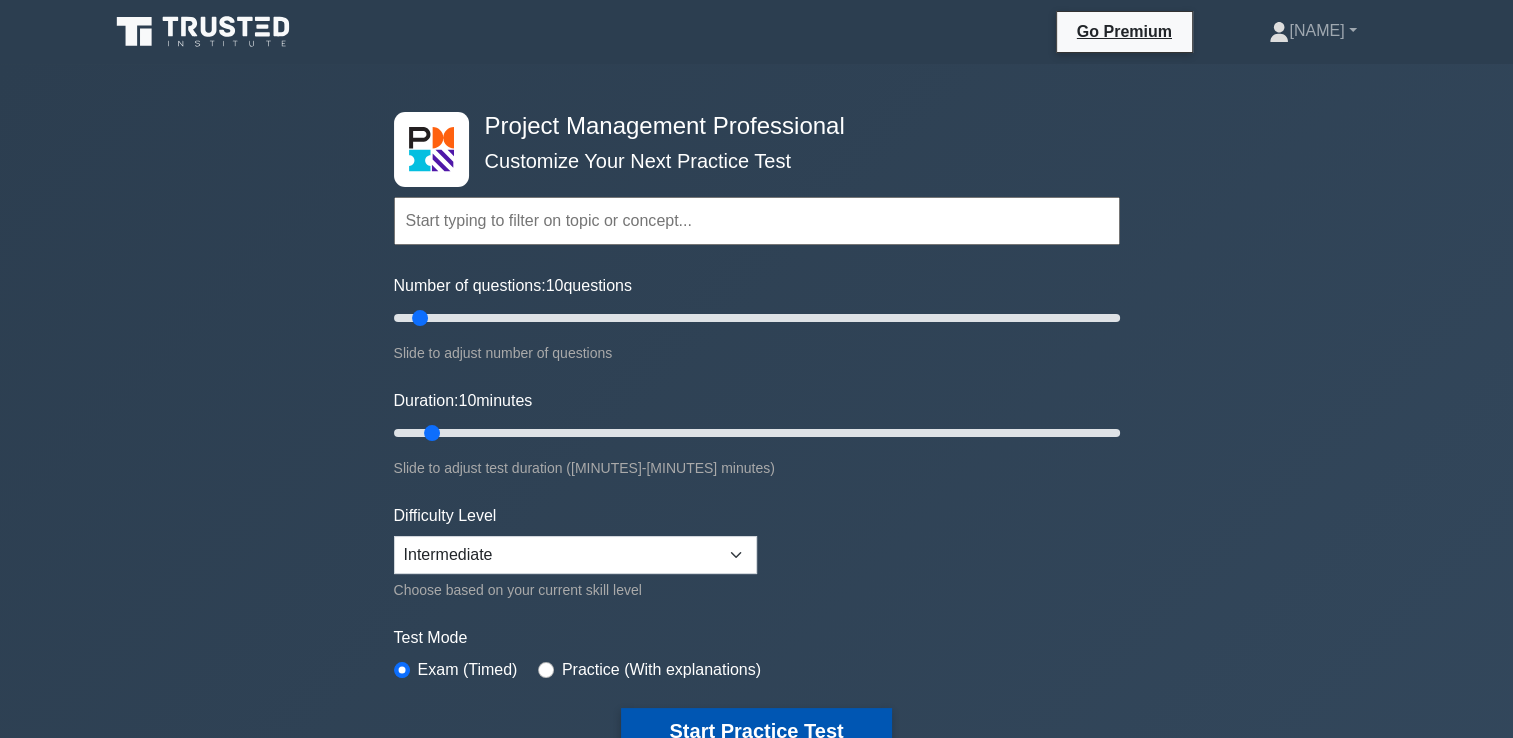 click on "Start Practice Test" at bounding box center (756, 731) 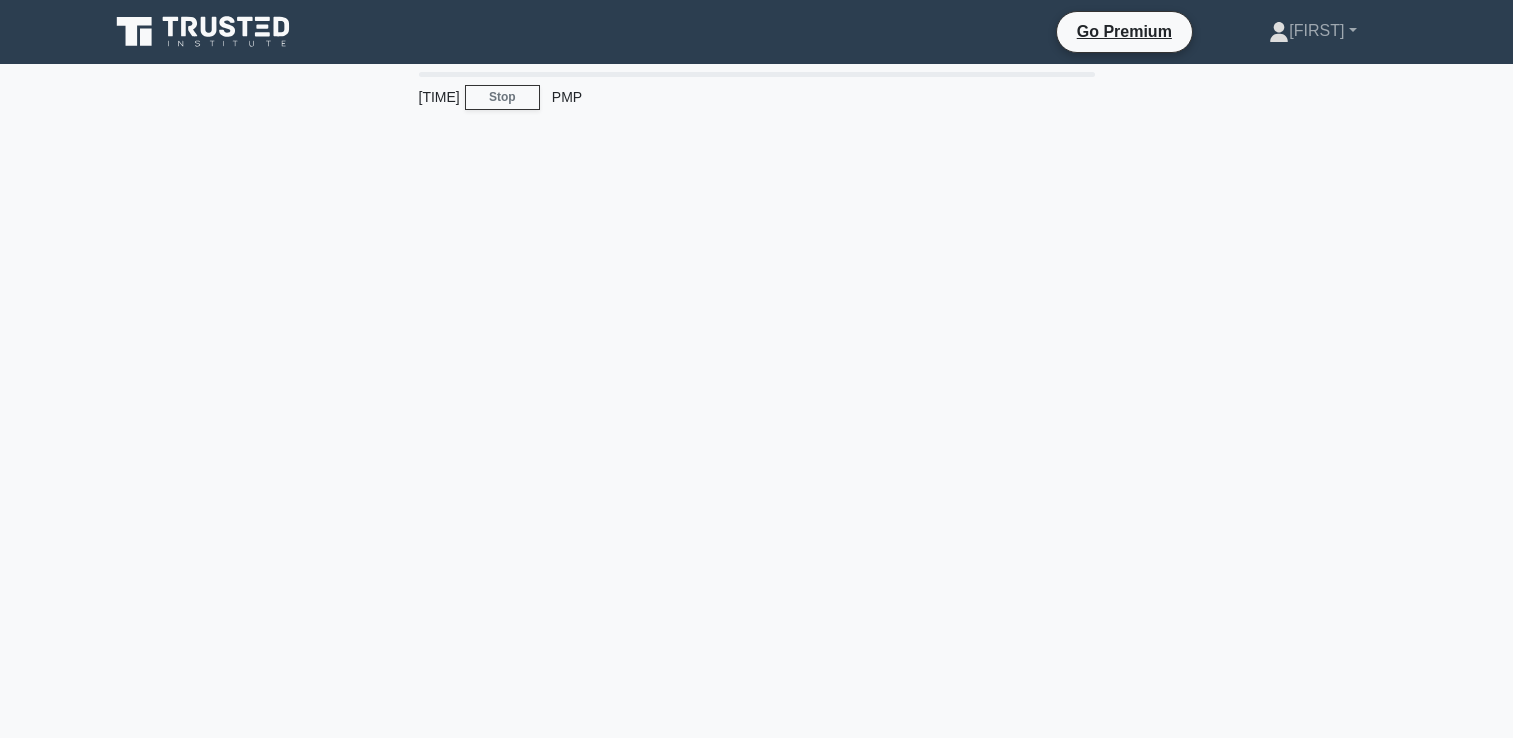 scroll, scrollTop: 0, scrollLeft: 0, axis: both 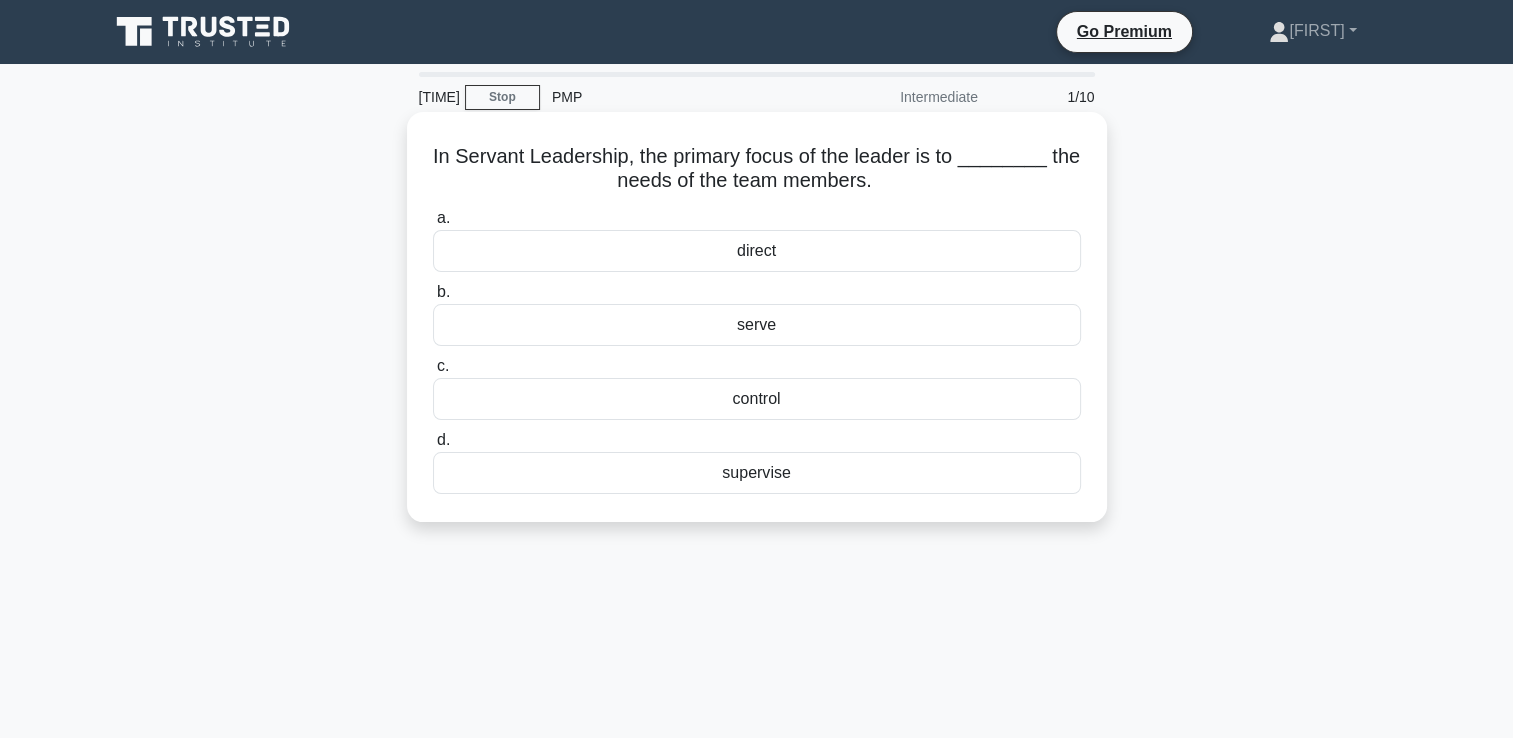 click on "serve" at bounding box center [757, 325] 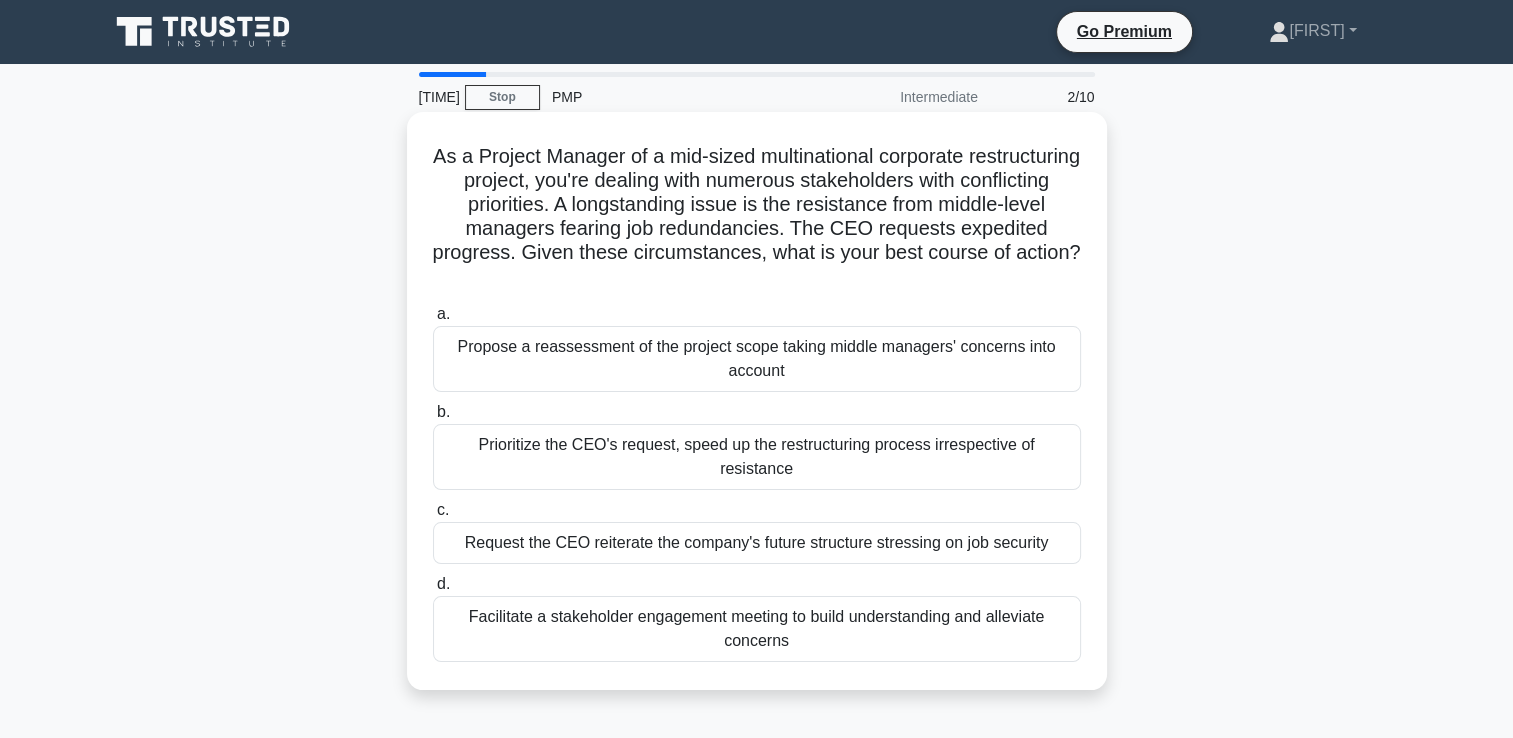 click on "Facilitate a stakeholder engagement meeting to build understanding and alleviate concerns" at bounding box center (757, 629) 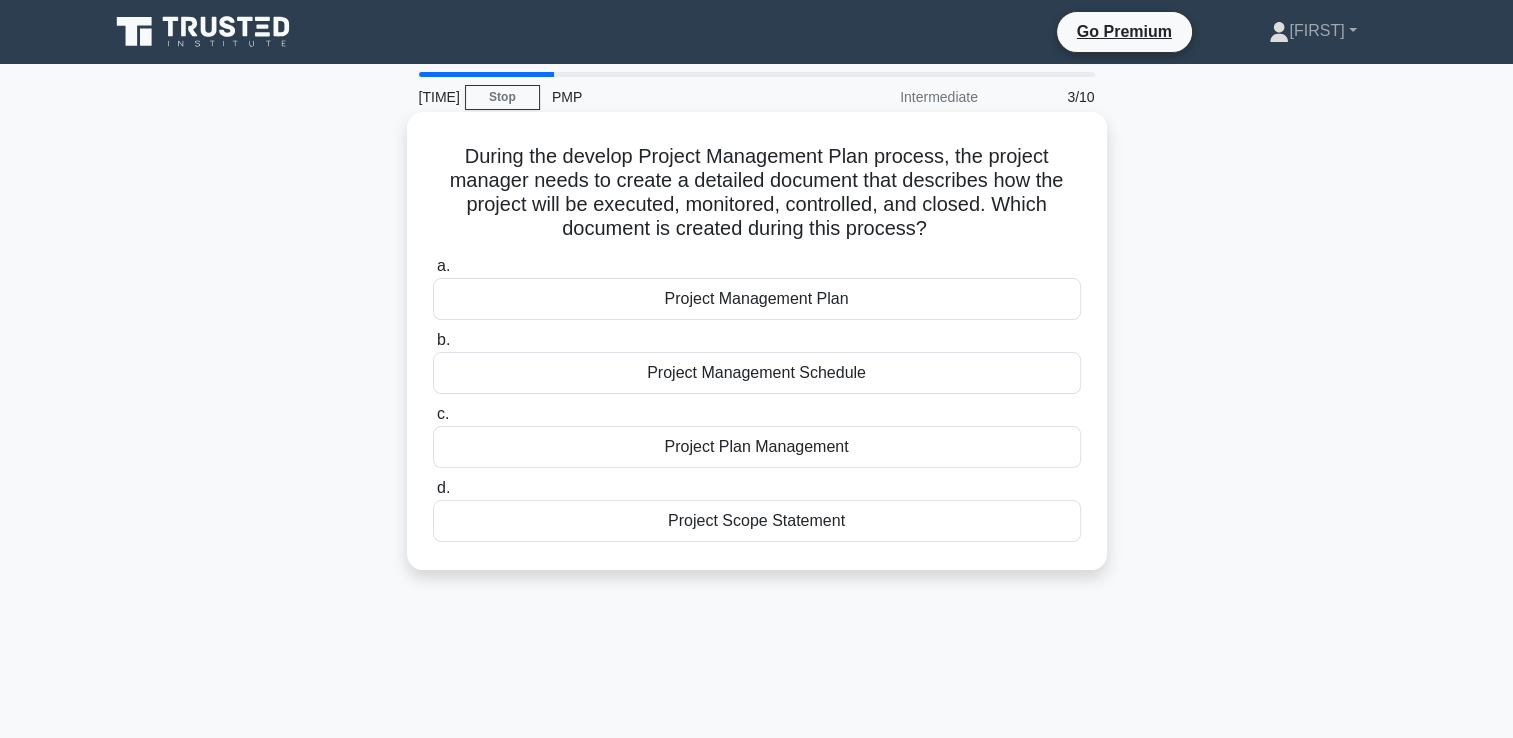 click on "Project Management Plan" at bounding box center (757, 299) 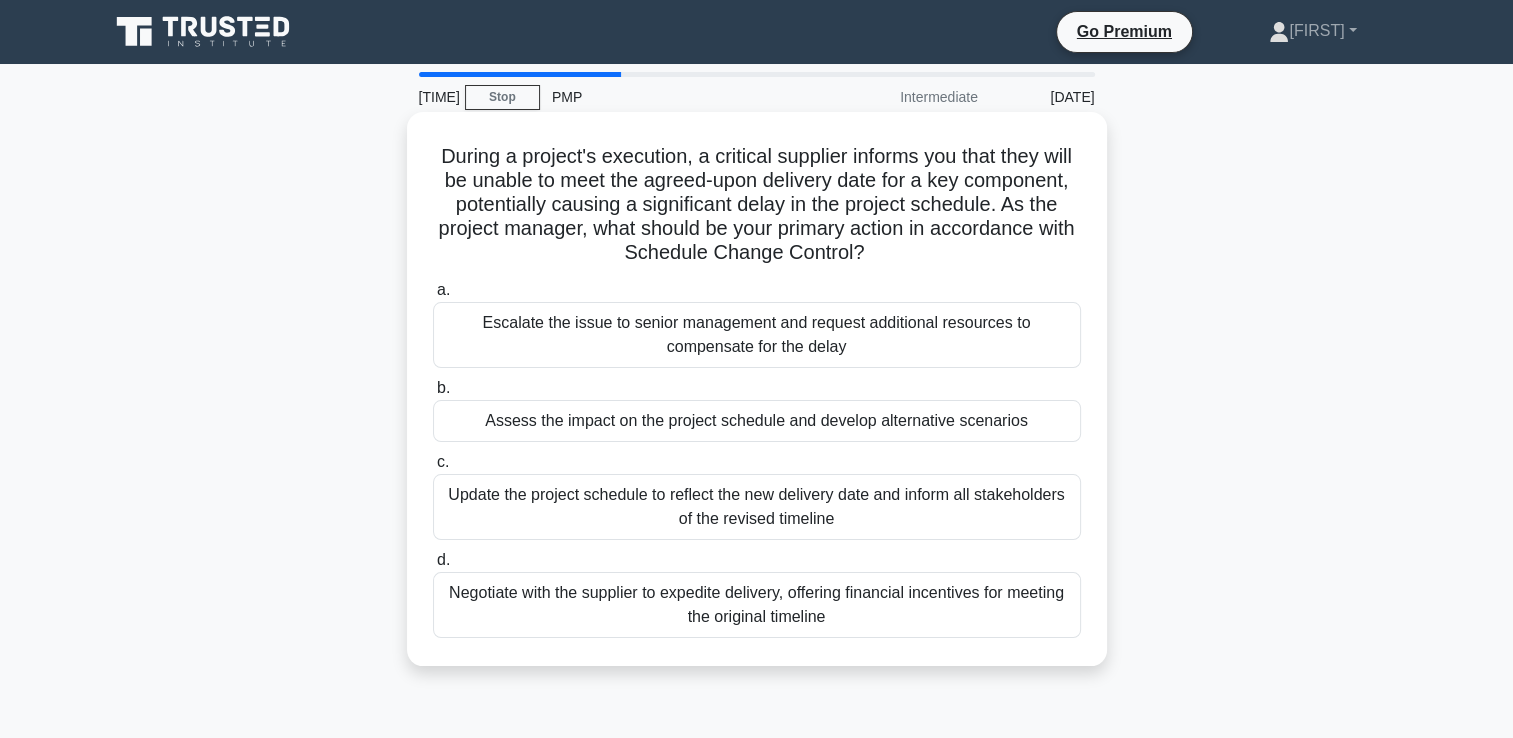 click on "Assess the impact on the project schedule and develop alternative scenarios" at bounding box center (757, 421) 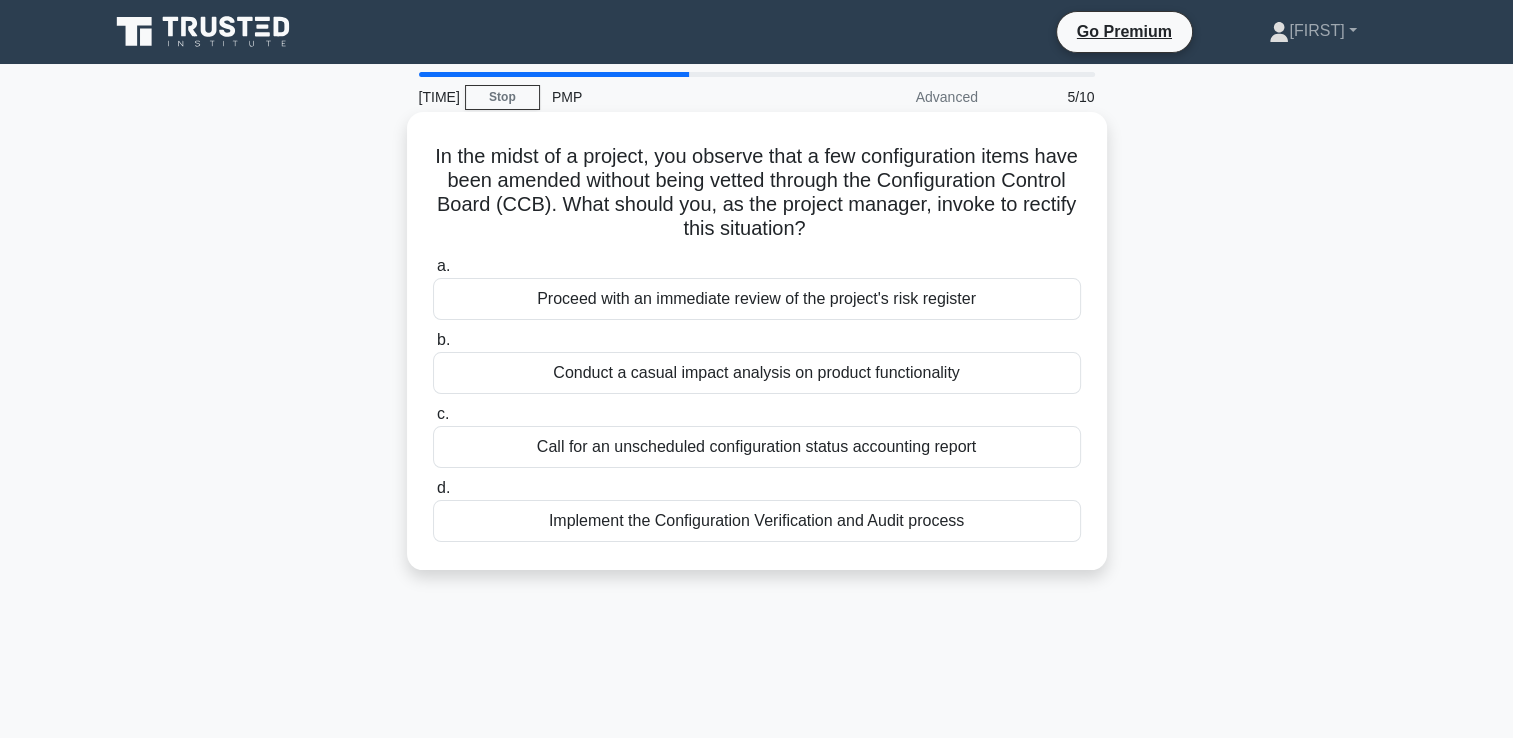 click on "Conduct a casual impact analysis on product functionality" at bounding box center [757, 373] 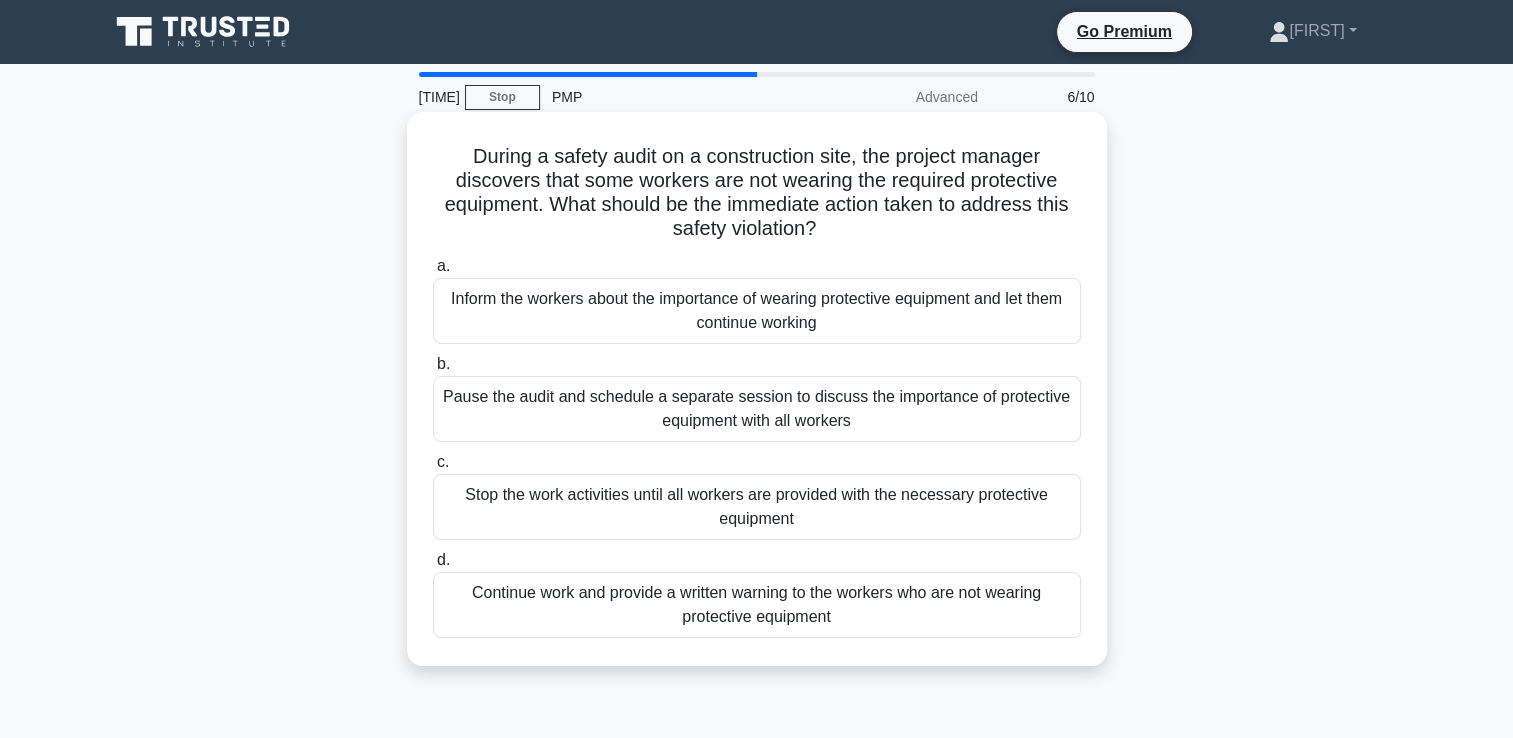 click on "Pause the audit and schedule a separate session to discuss the importance of protective equipment with all workers" at bounding box center (757, 409) 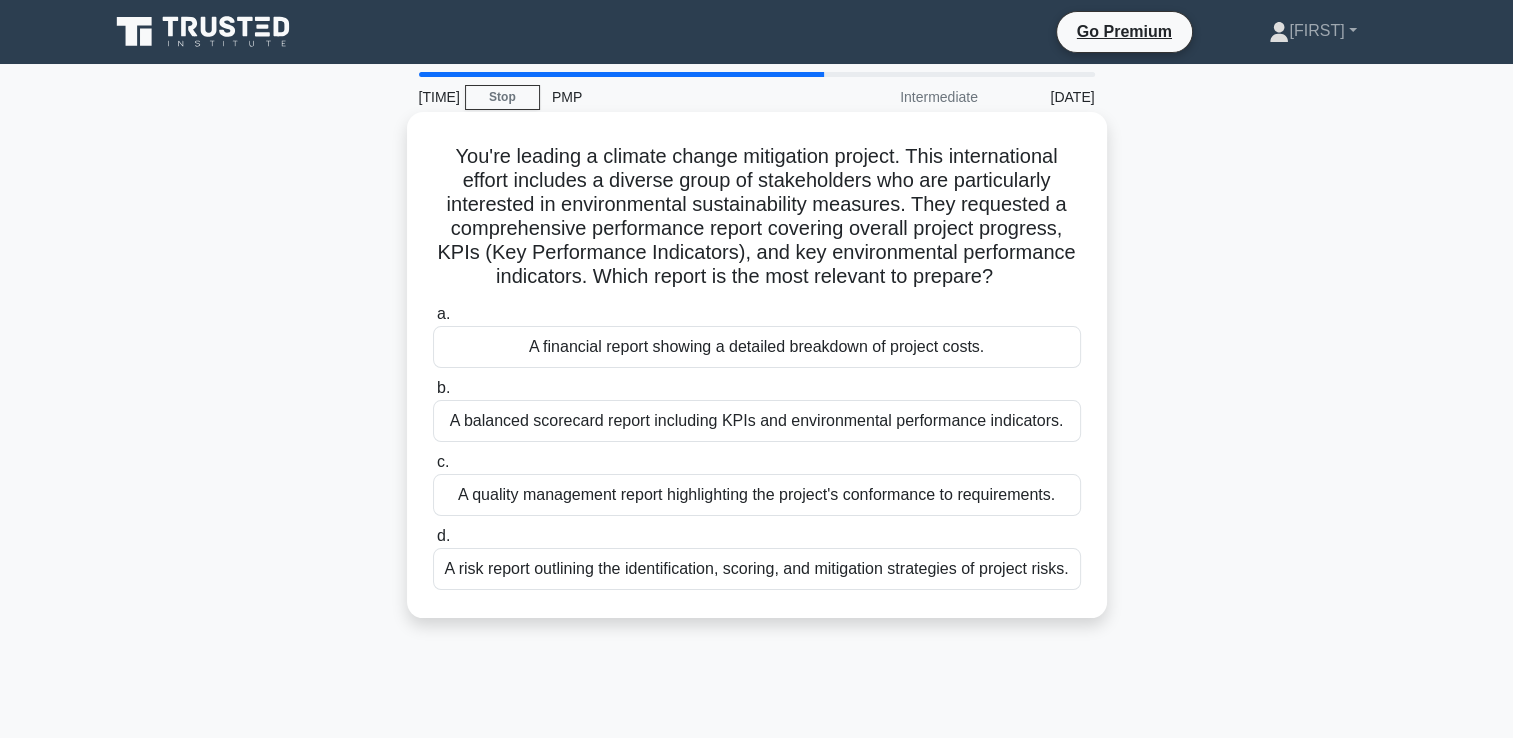 click on "A quality management report highlighting the project's conformance to requirements." at bounding box center (757, 495) 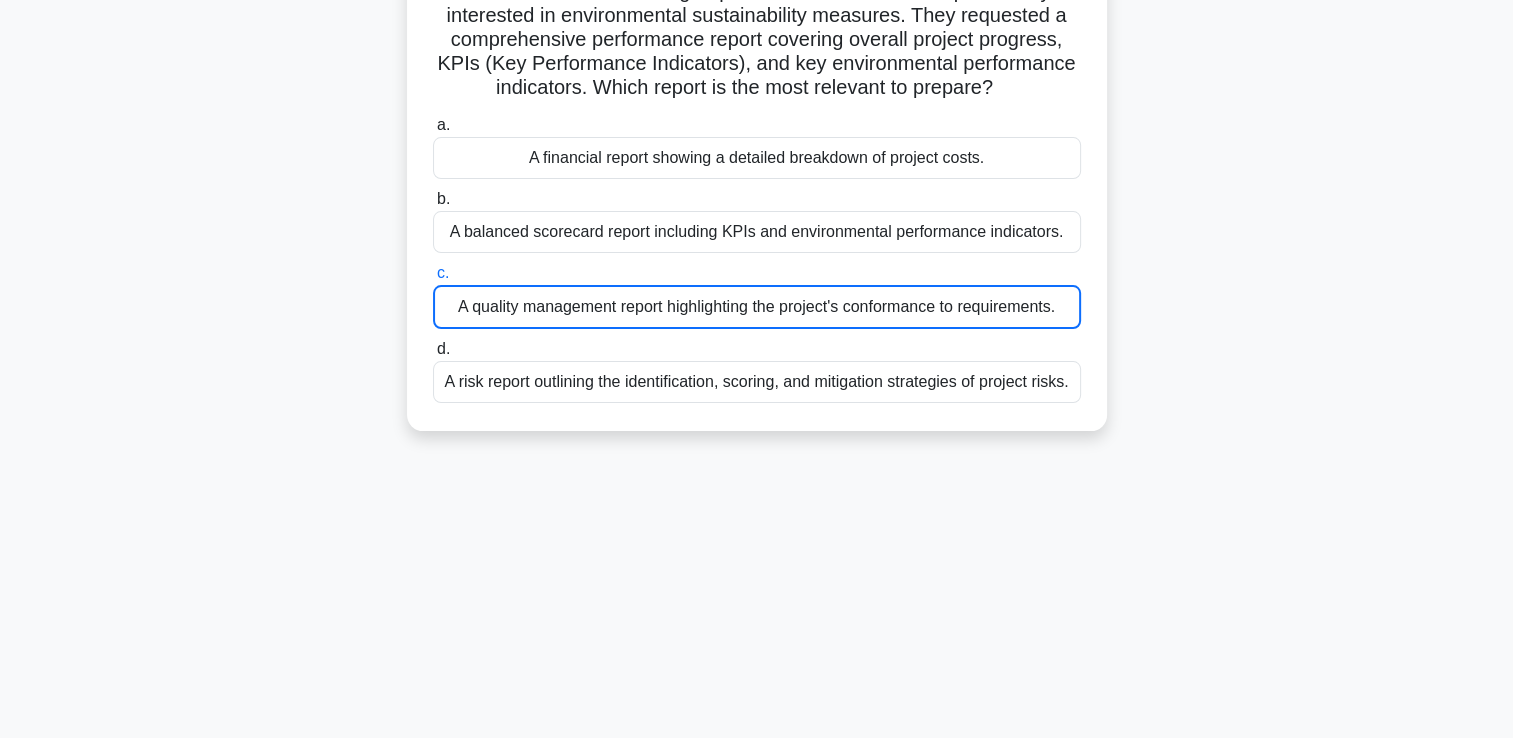 scroll, scrollTop: 0, scrollLeft: 0, axis: both 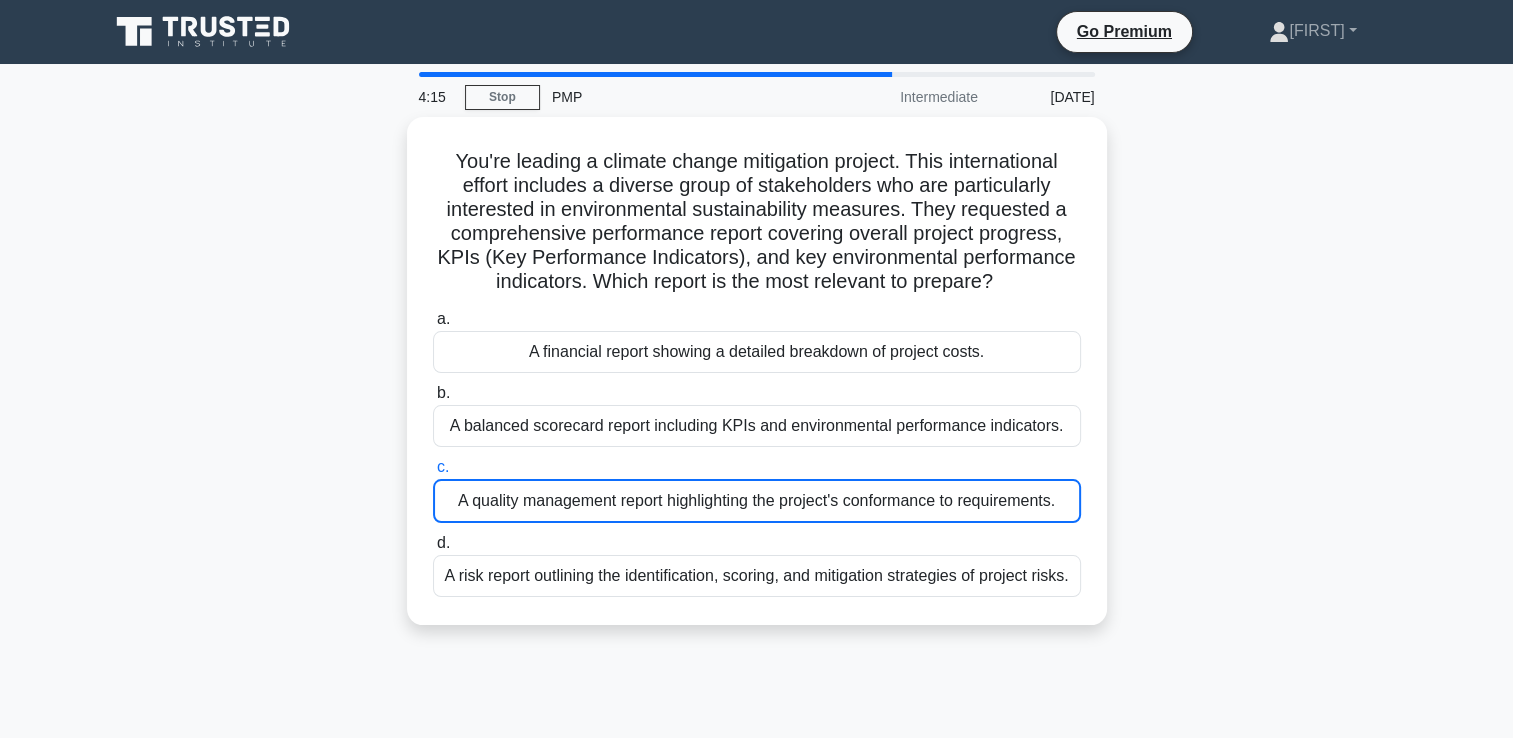 click on "You're leading a climate change mitigation project. This international effort includes a diverse group of stakeholders who are particularly interested in environmental sustainability measures. They requested a comprehensive performance report covering overall project progress, KPIs (Key Performance Indicators), and key environmental performance indicators. Which report is the most relevant to prepare?
.spinner_0XTQ{transform-origin:center;animation:spinner_y6GP .75s linear infinite}@keyframes spinner_y6GP{100%{transform:rotate(360deg)}}
a.
b. c." at bounding box center [757, 383] 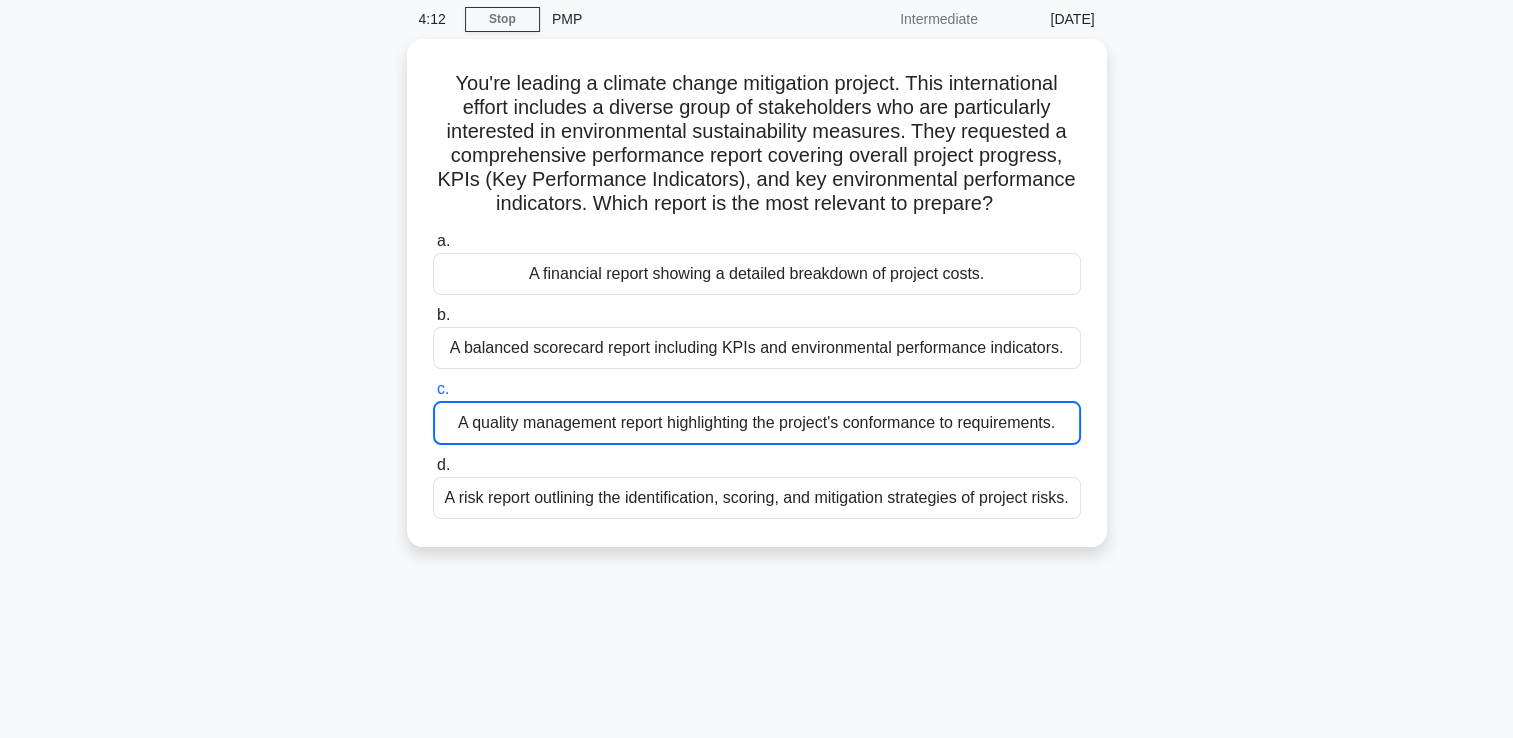 scroll, scrollTop: 79, scrollLeft: 0, axis: vertical 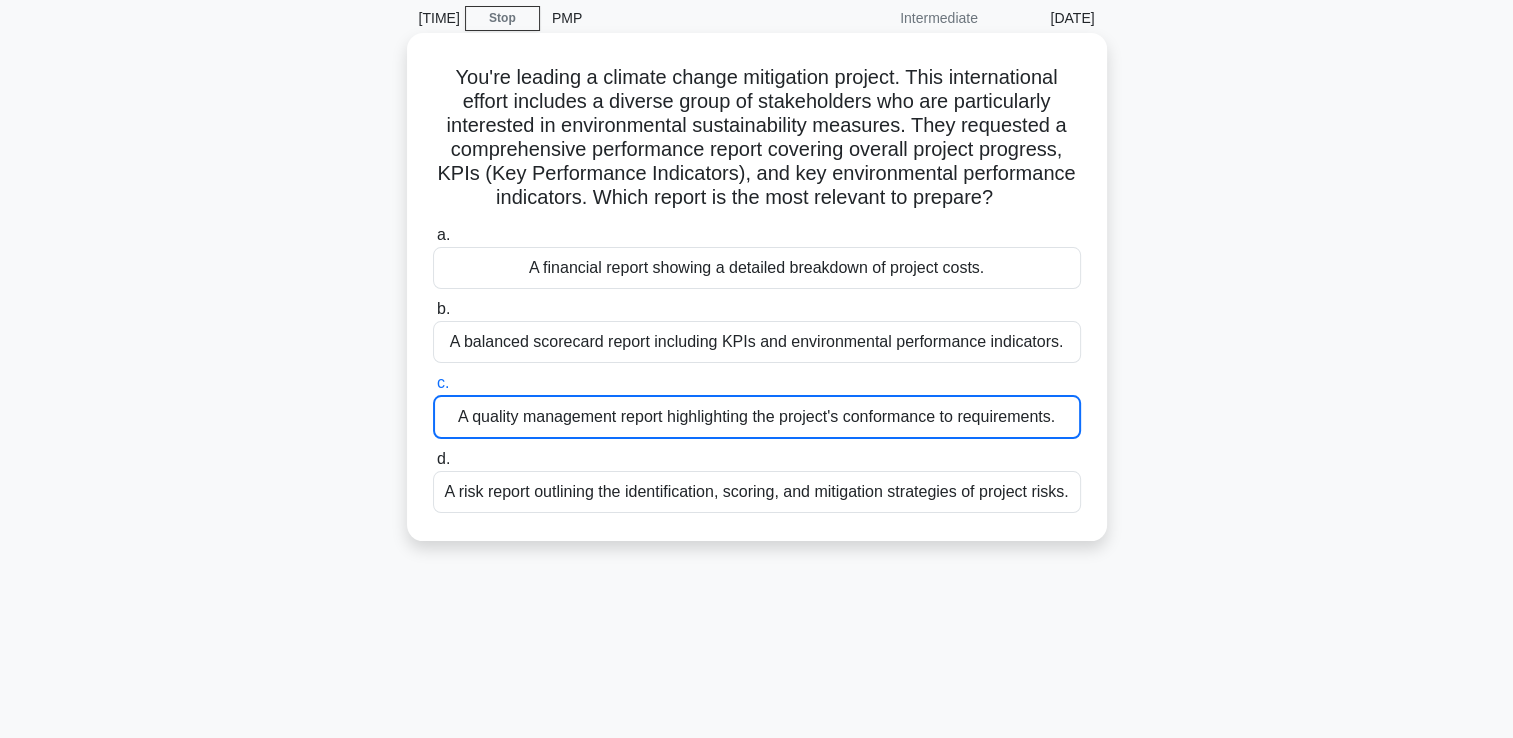 click on "A quality management report highlighting the project's conformance to requirements." at bounding box center (757, 417) 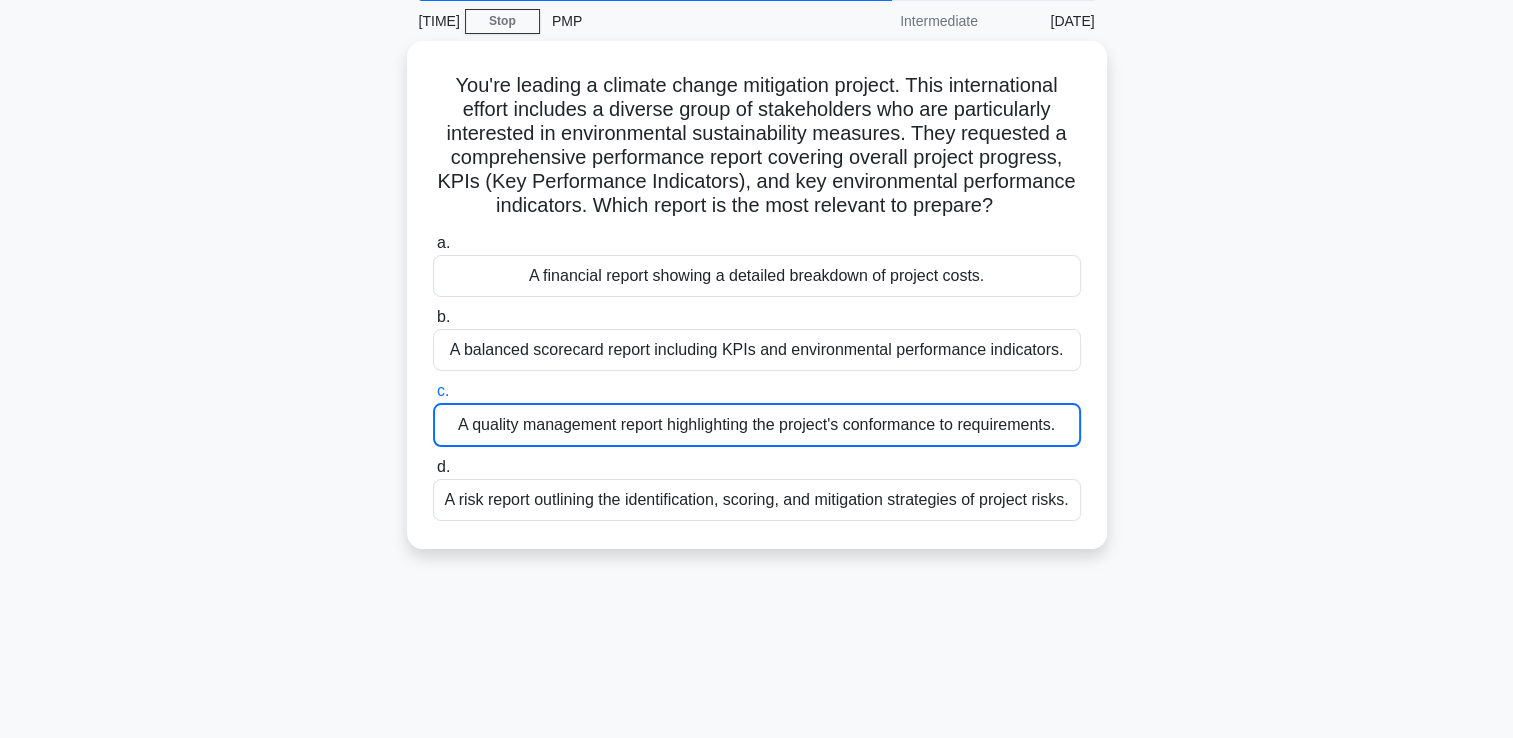 scroll, scrollTop: 0, scrollLeft: 0, axis: both 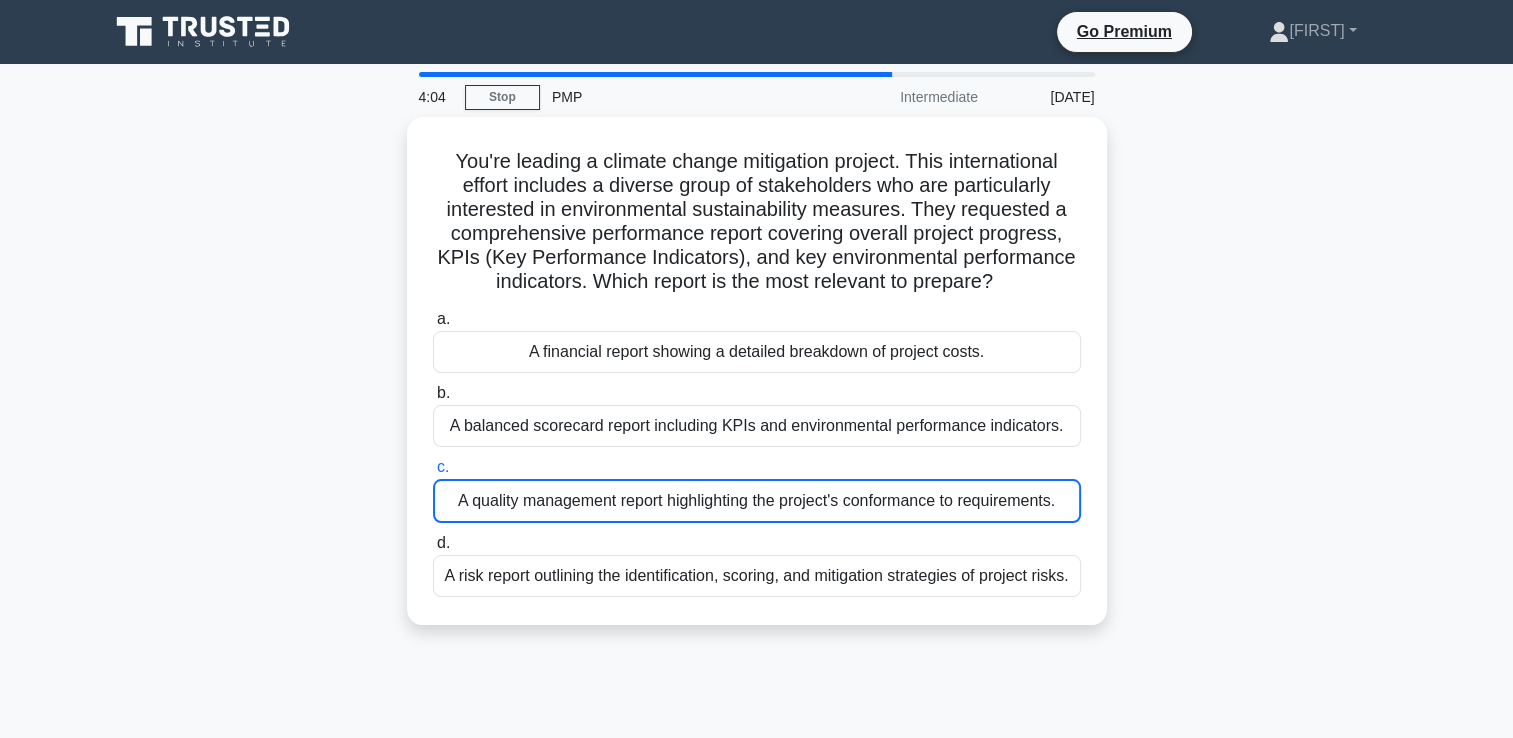 click on "4:04
Stop
PMP
Intermediate
8/10
You're leading a climate change mitigation project. This international effort includes a diverse group of stakeholders who are particularly interested in environmental sustainability measures. They requested a comprehensive performance report covering overall project progress, KPIs (Key Performance Indicators), and key environmental performance indicators. Which report is the most relevant to prepare?
.spinner_0XTQ{transform-origin:center;animation:spinner_y6GP .75s linear infinite}@keyframes spinner_y6GP{100%{transform:rotate(360deg)}}
a. b. c. d." at bounding box center (756, 572) 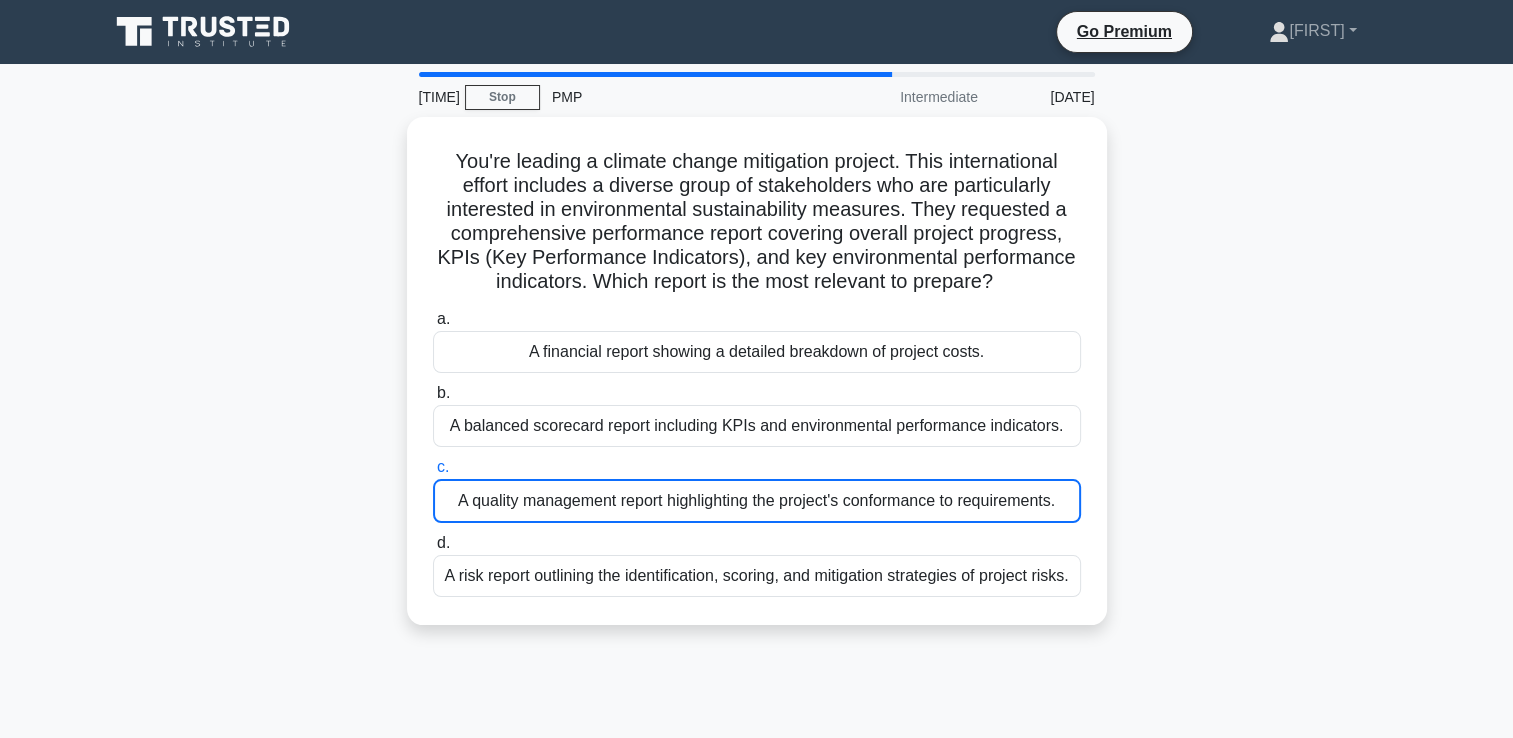 click on "You're leading a climate change mitigation project. This international effort includes a diverse group of stakeholders who are particularly interested in environmental sustainability measures. They requested a comprehensive performance report covering overall project progress, KPIs (Key Performance Indicators), and key environmental performance indicators. Which report is the most relevant to prepare?
.spinner_0XTQ{transform-origin:center;animation:spinner_y6GP .75s linear infinite}@keyframes spinner_y6GP{100%{transform:rotate(360deg)}}
a.
b. c." at bounding box center [757, 383] 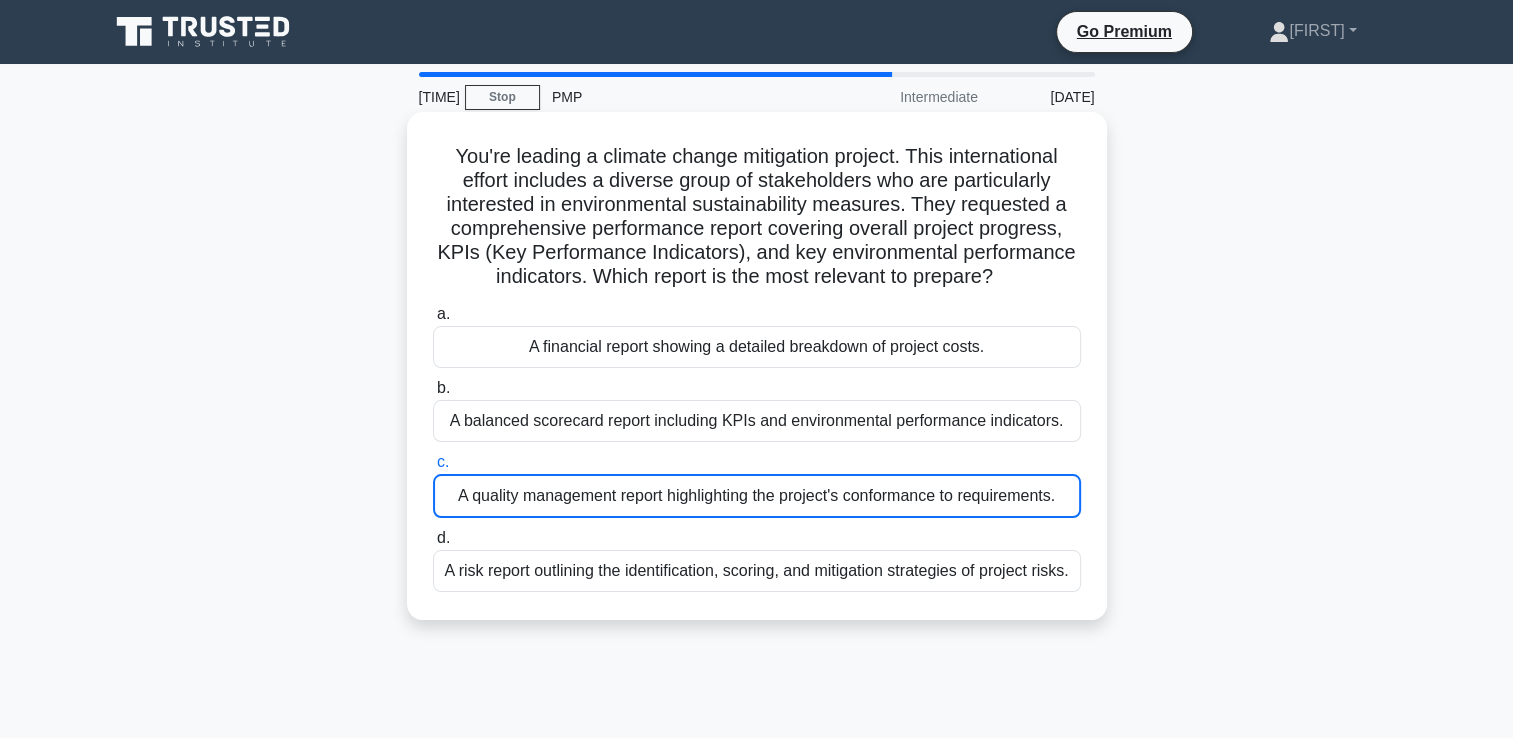 click on "A balanced scorecard report including KPIs and environmental performance indicators." at bounding box center (757, 421) 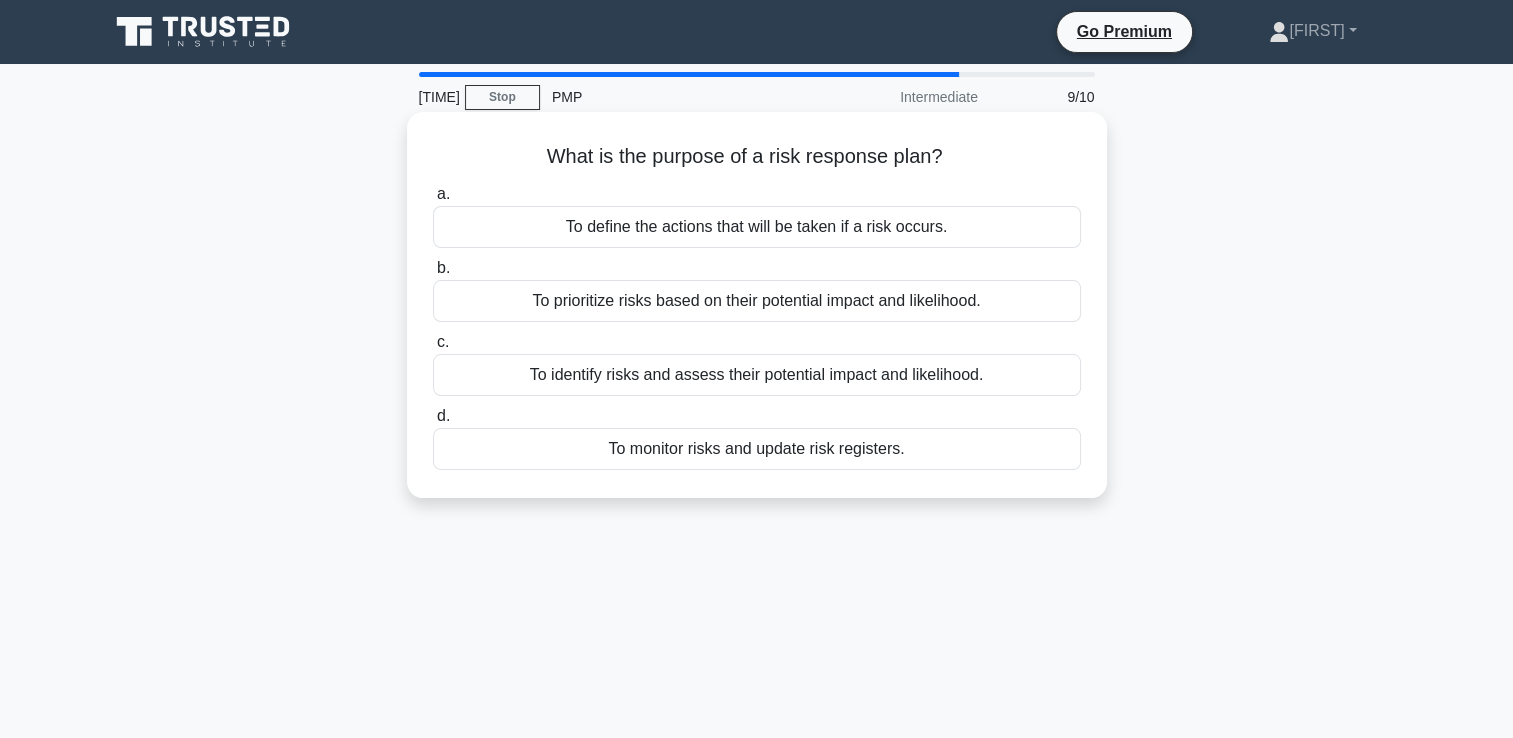 click on "To identify risks and assess their potential impact and likelihood." at bounding box center [757, 375] 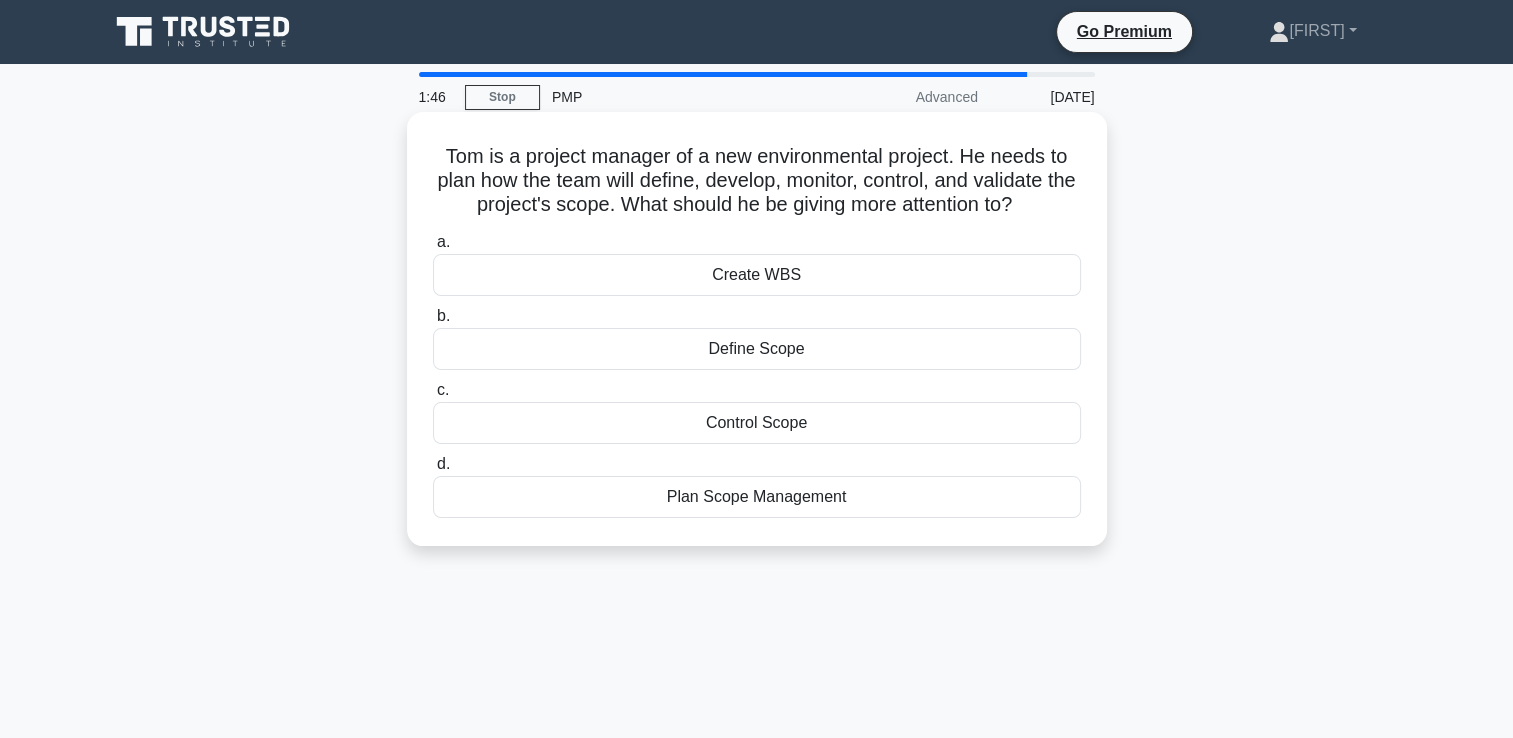click on "Plan Scope Management" at bounding box center [757, 497] 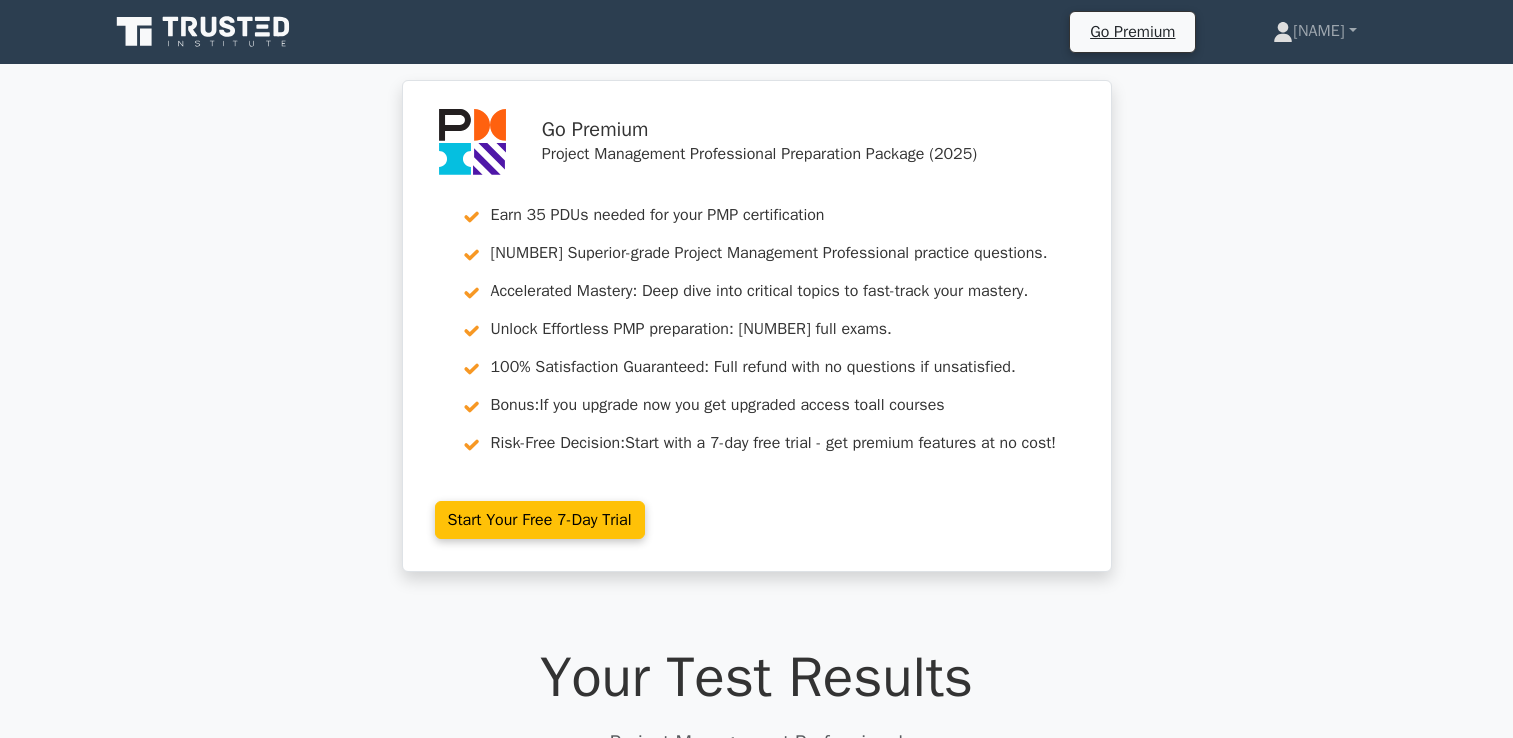 scroll, scrollTop: 0, scrollLeft: 0, axis: both 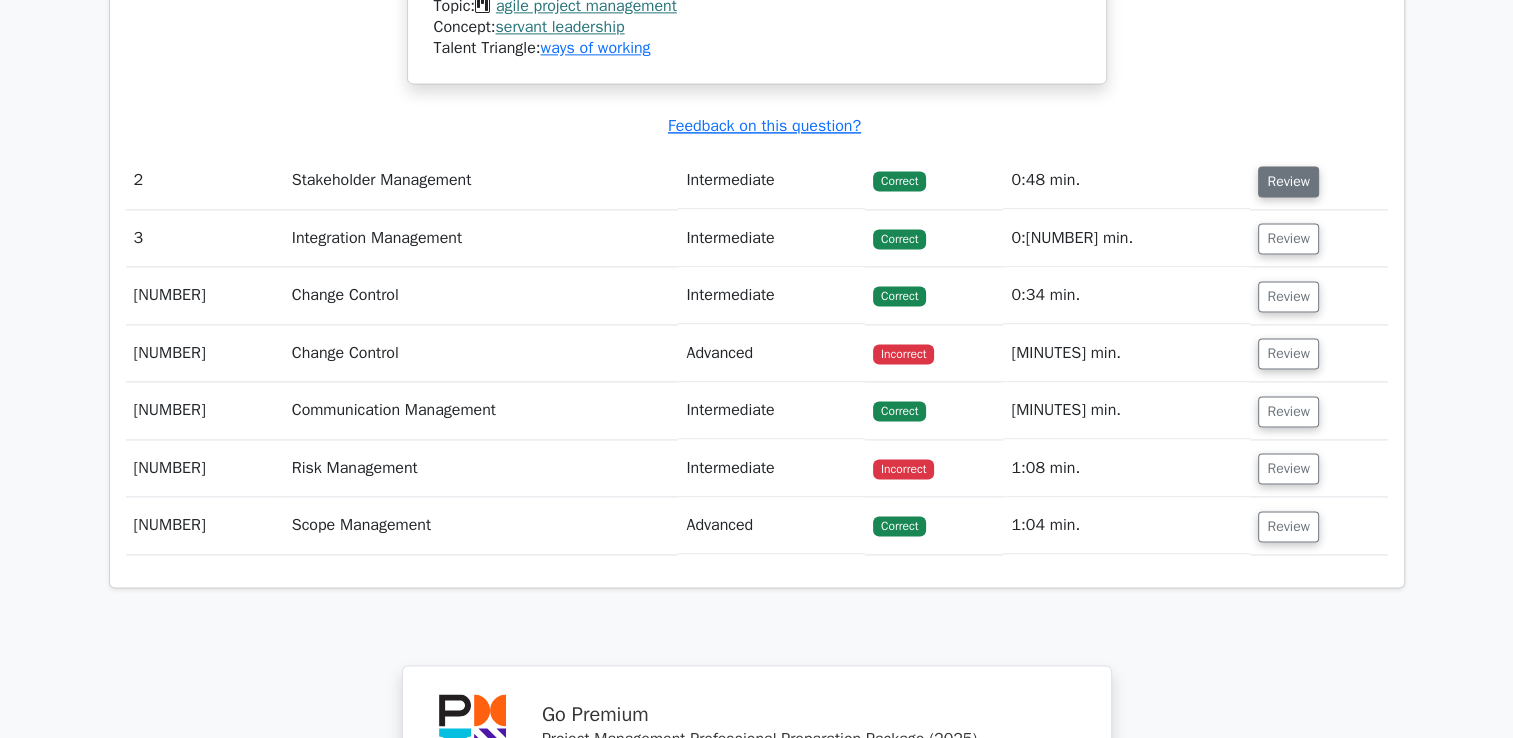 click on "Review" at bounding box center [1288, 181] 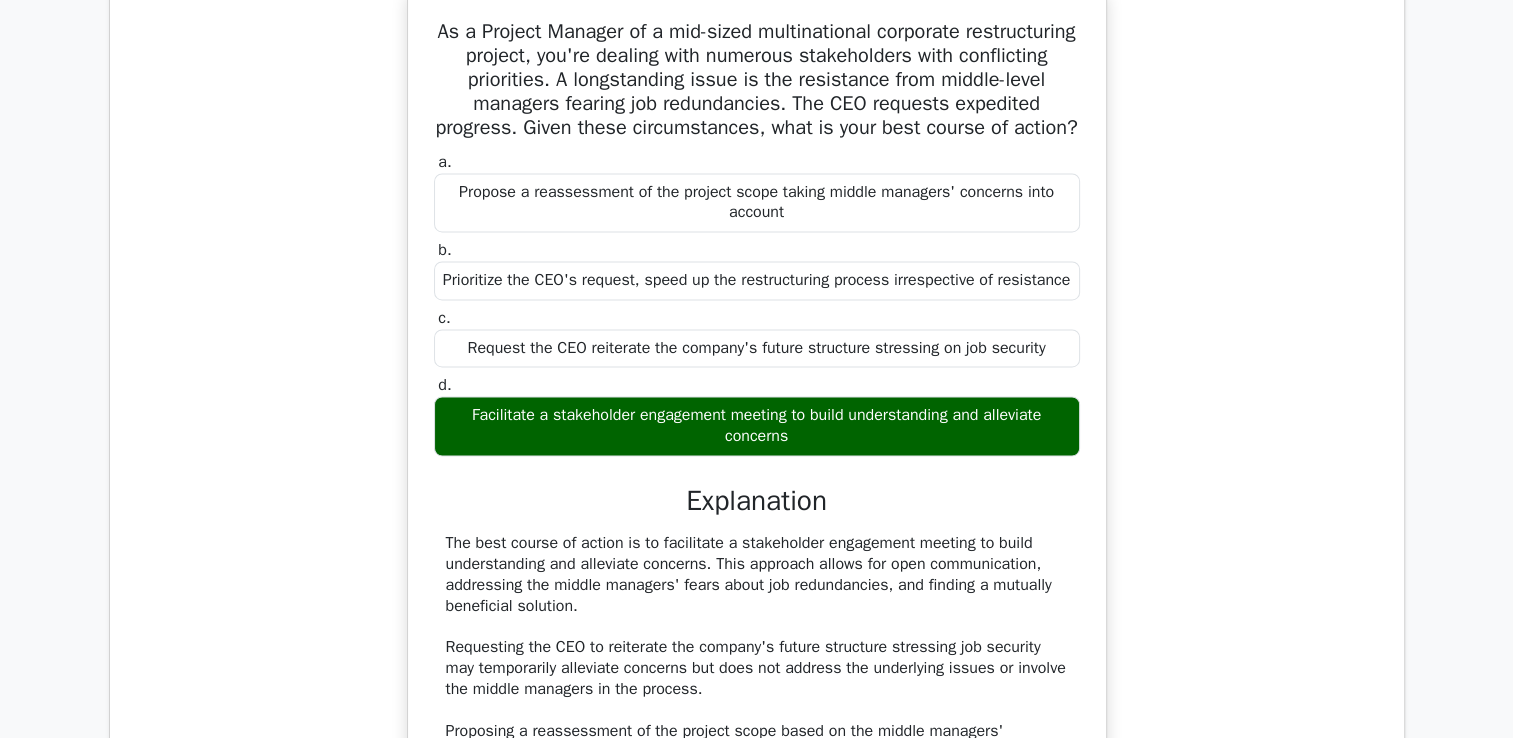 scroll, scrollTop: 2998, scrollLeft: 0, axis: vertical 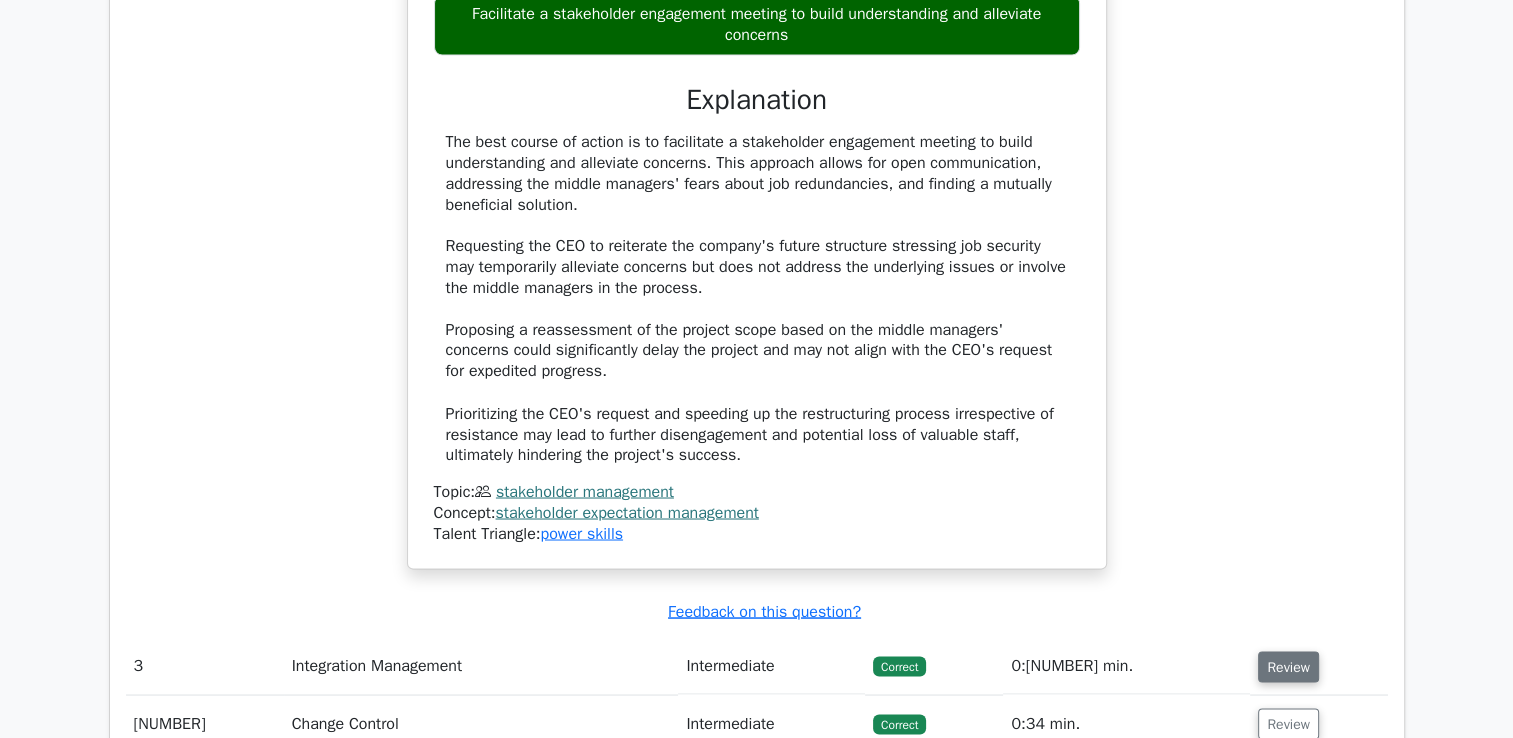 click on "Review" at bounding box center (1288, 666) 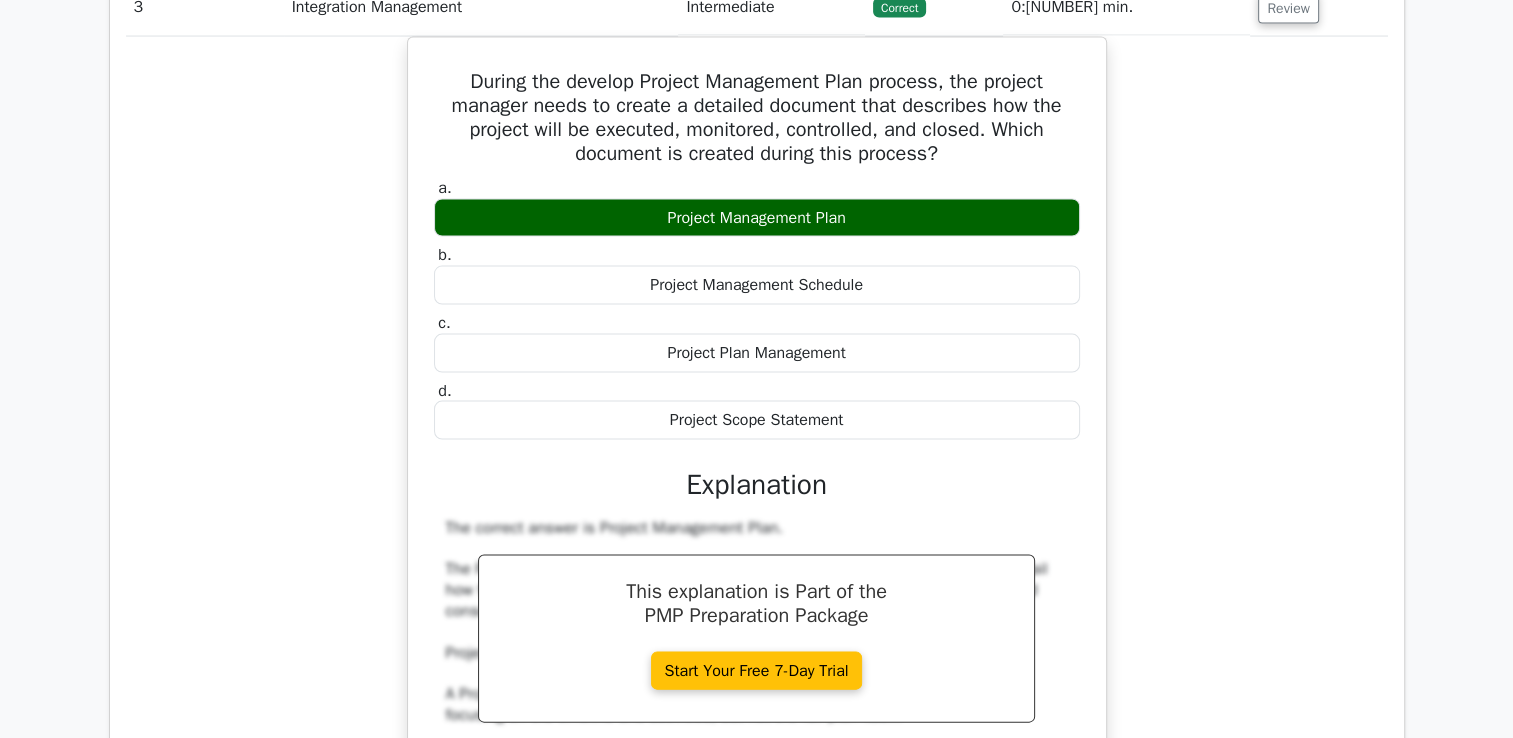 scroll, scrollTop: 4095, scrollLeft: 0, axis: vertical 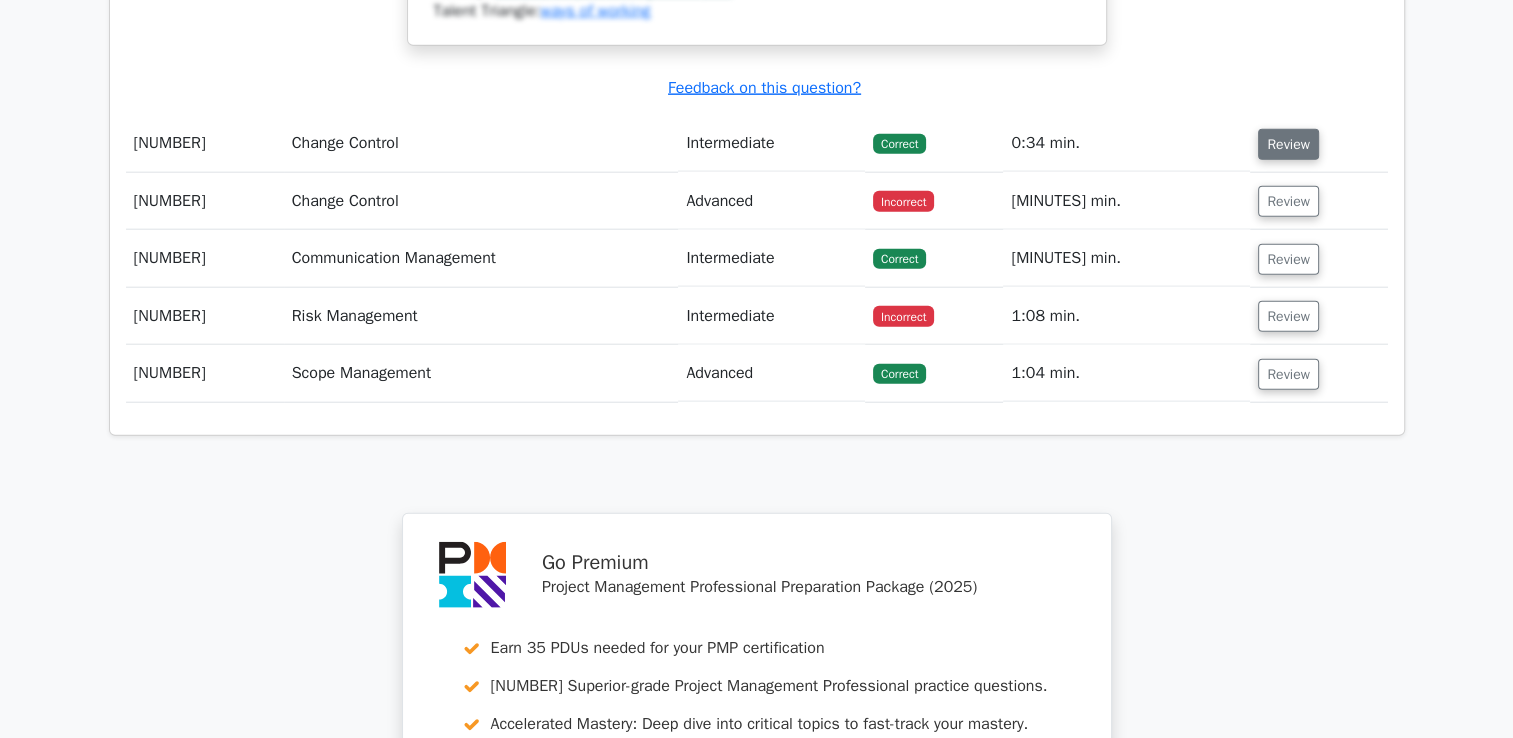 click on "Review" at bounding box center [1288, 144] 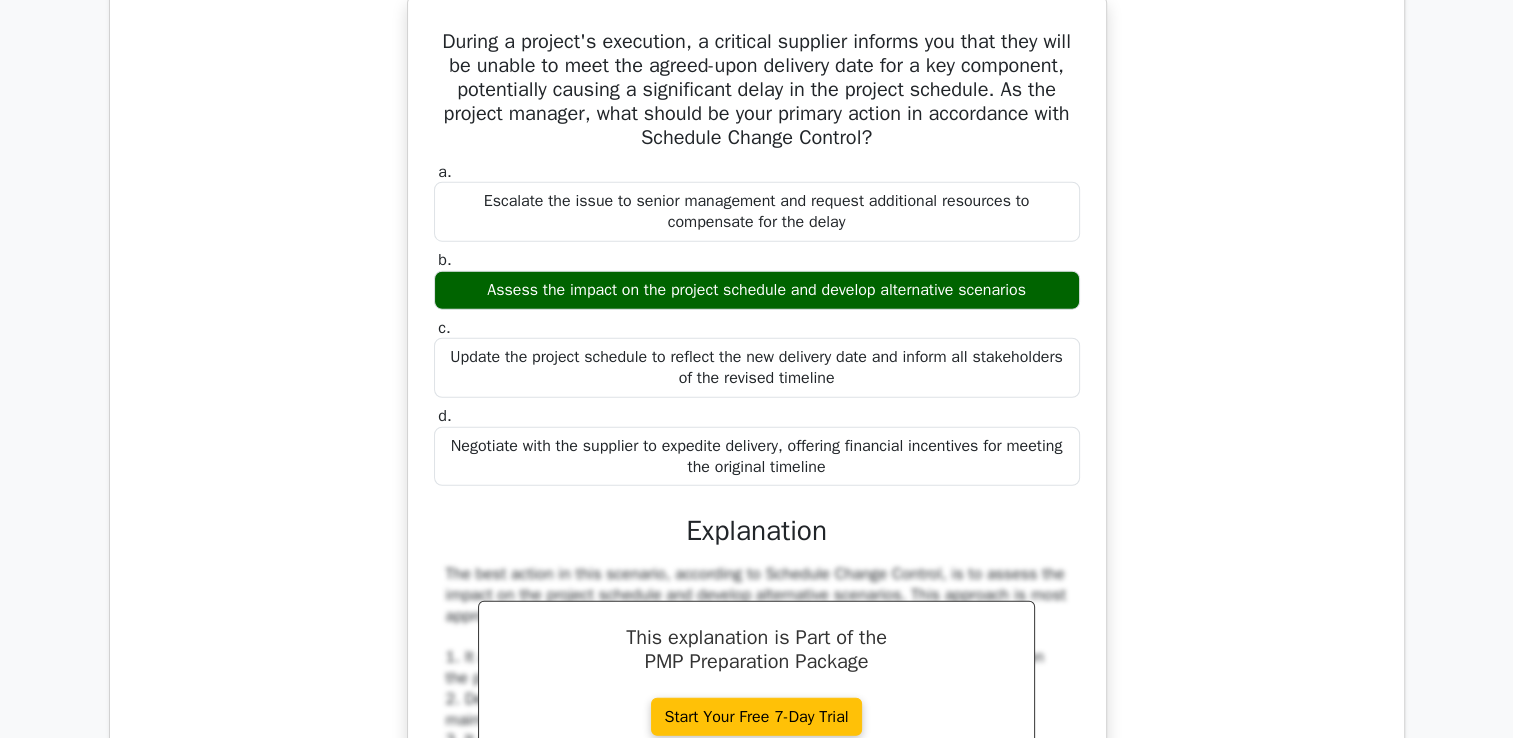 scroll, scrollTop: 5102, scrollLeft: 0, axis: vertical 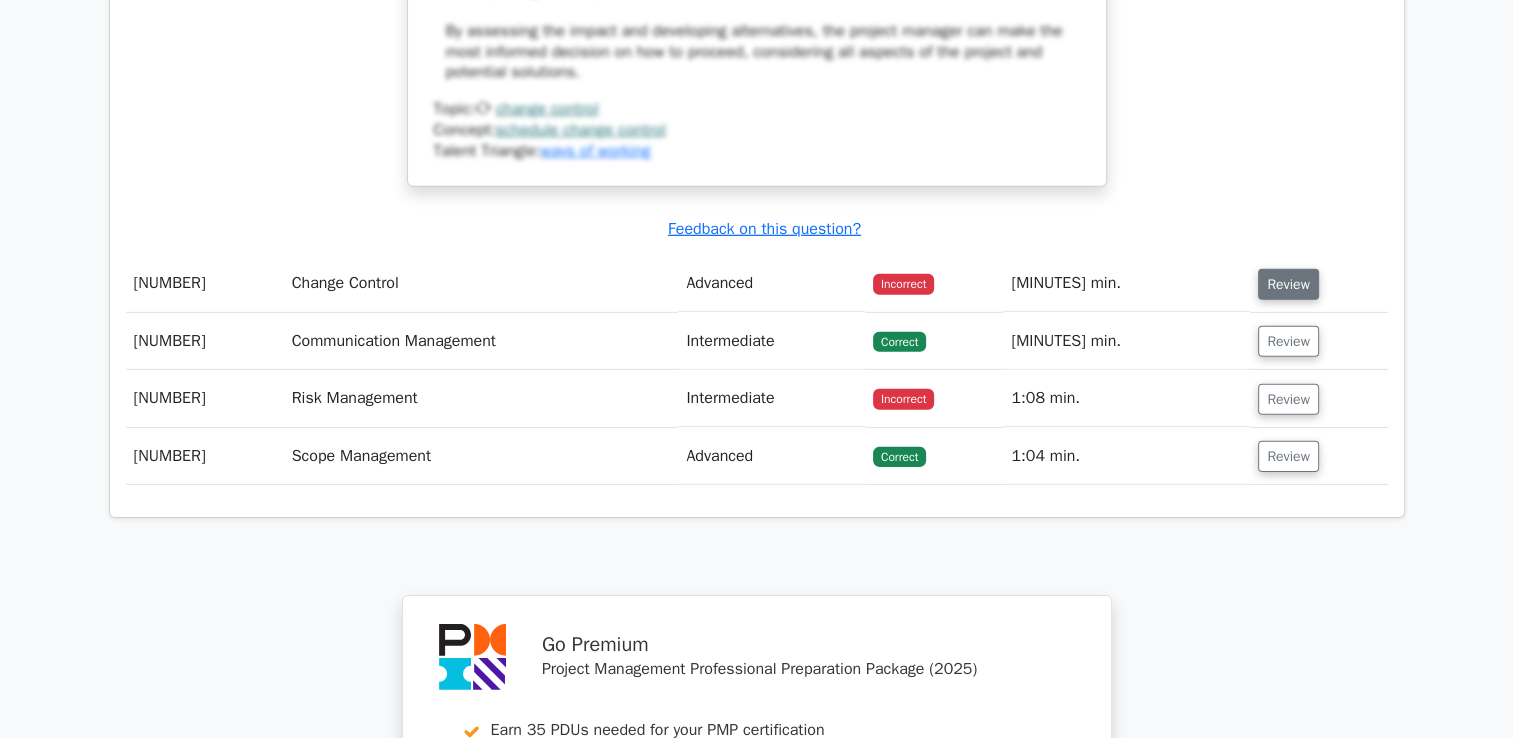 click on "Review" at bounding box center [1288, 284] 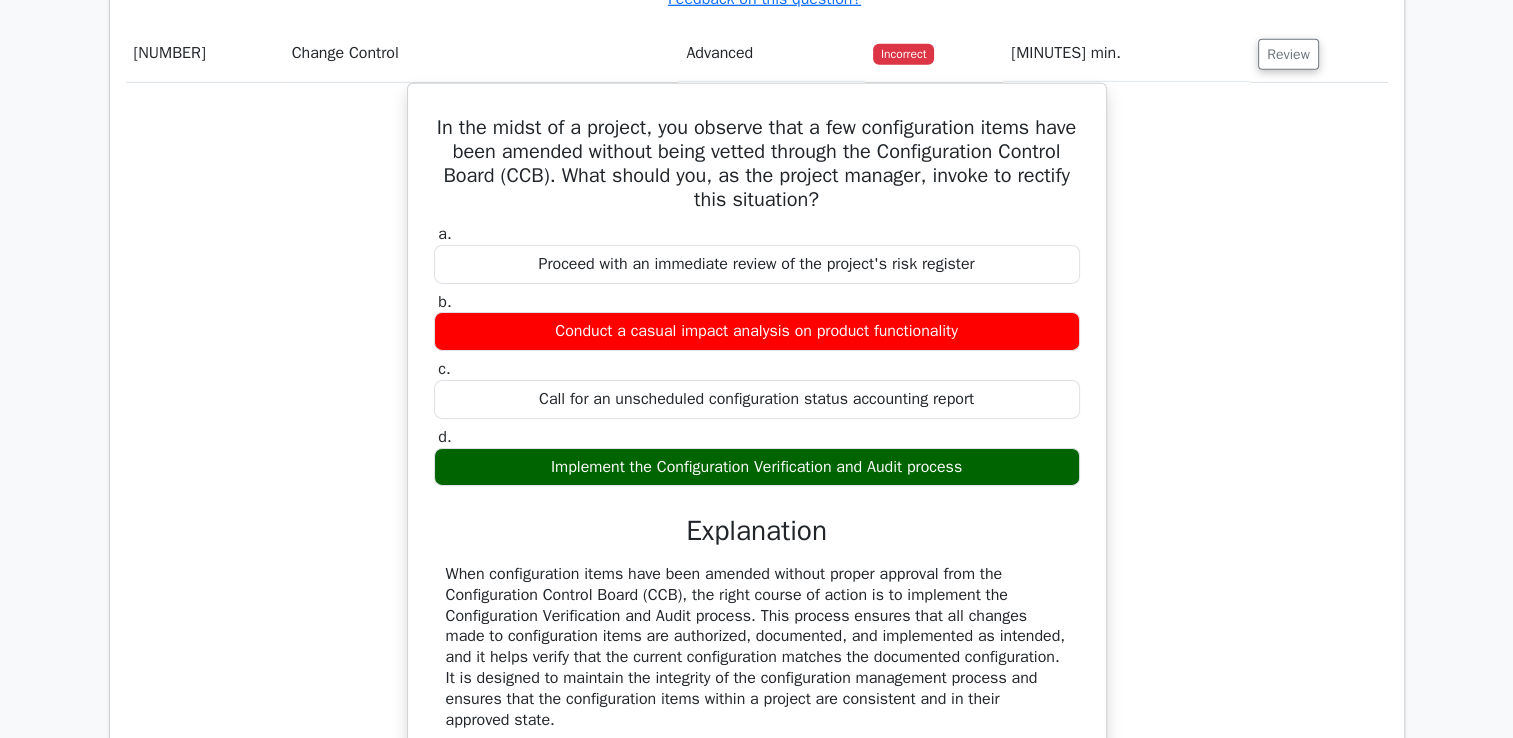scroll, scrollTop: 6396, scrollLeft: 0, axis: vertical 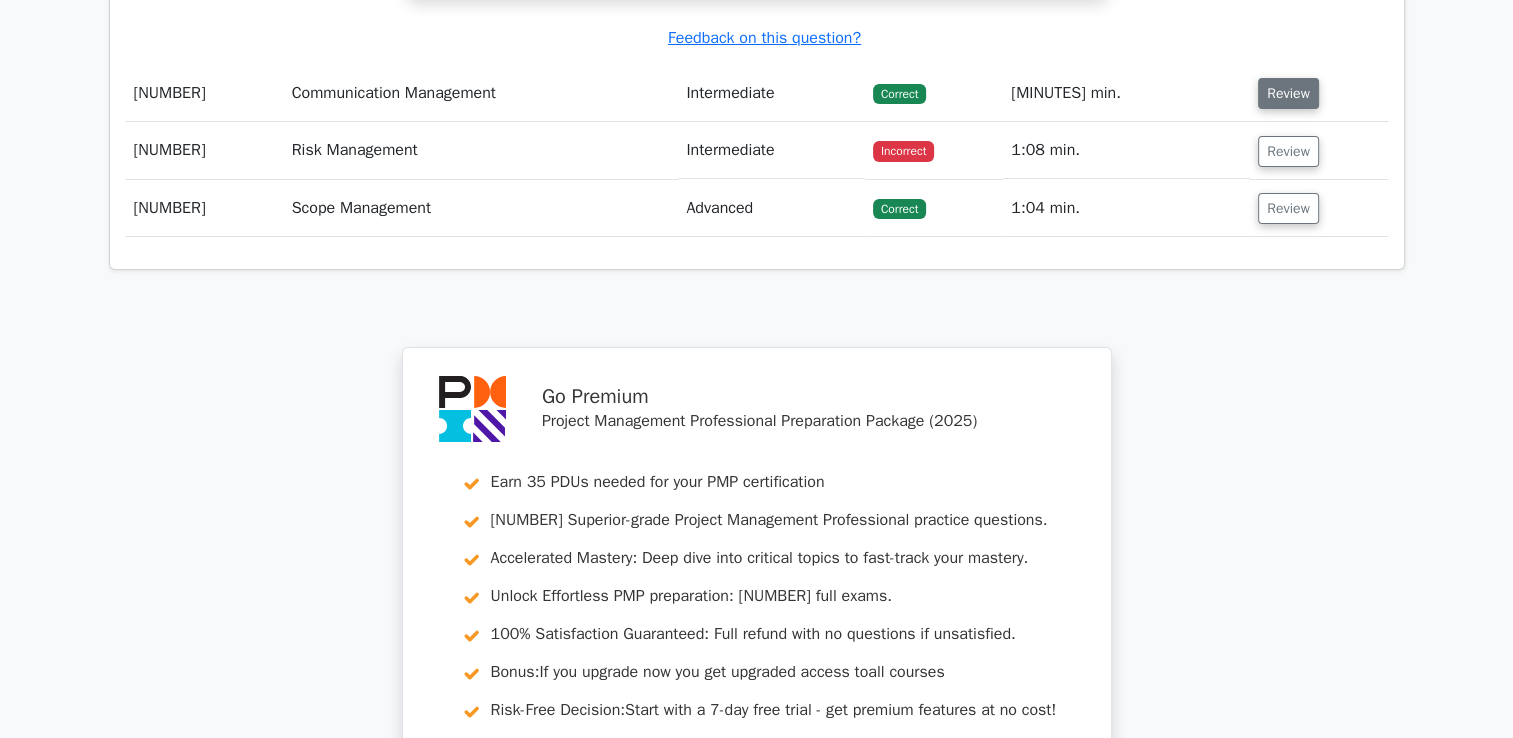 click on "Review" at bounding box center (1288, 93) 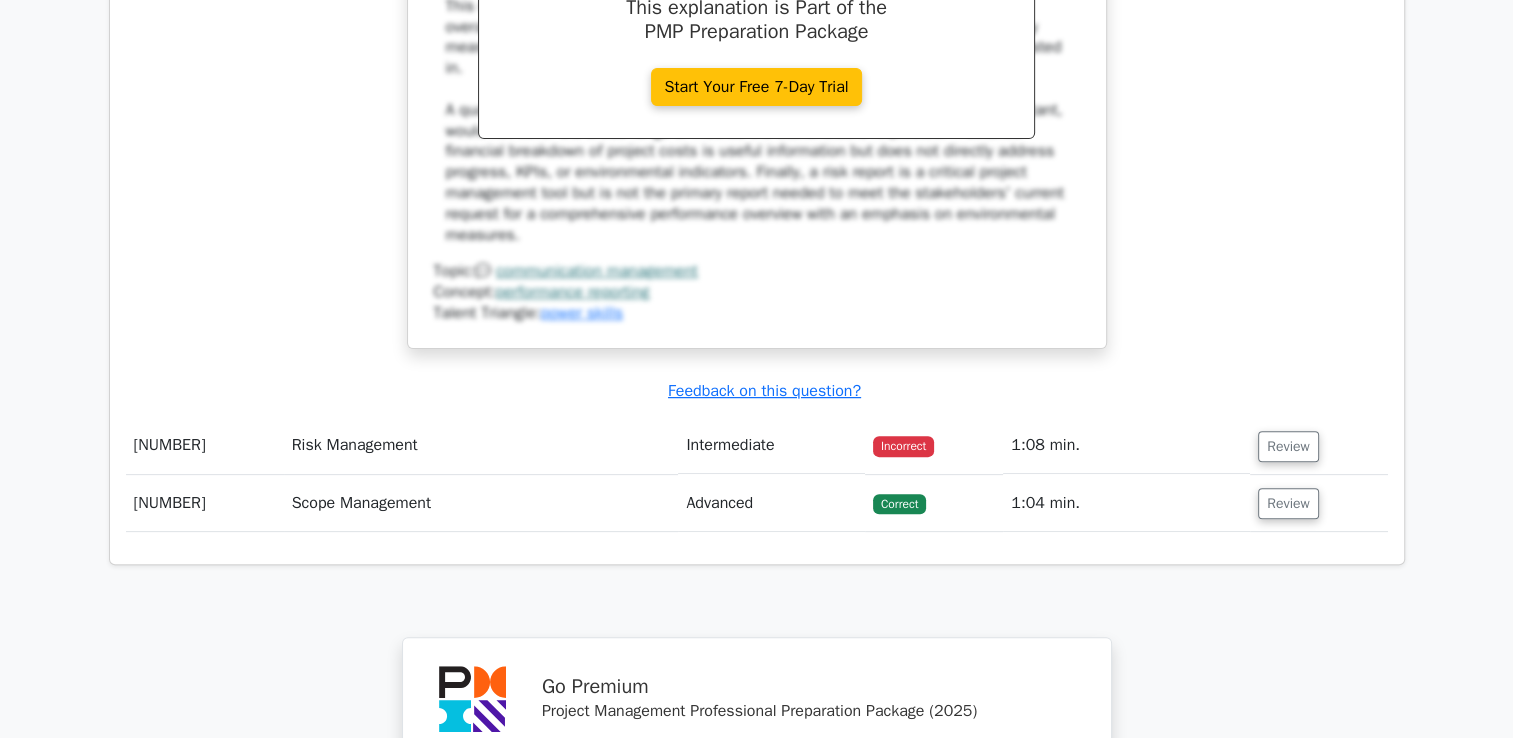 scroll, scrollTop: 8299, scrollLeft: 0, axis: vertical 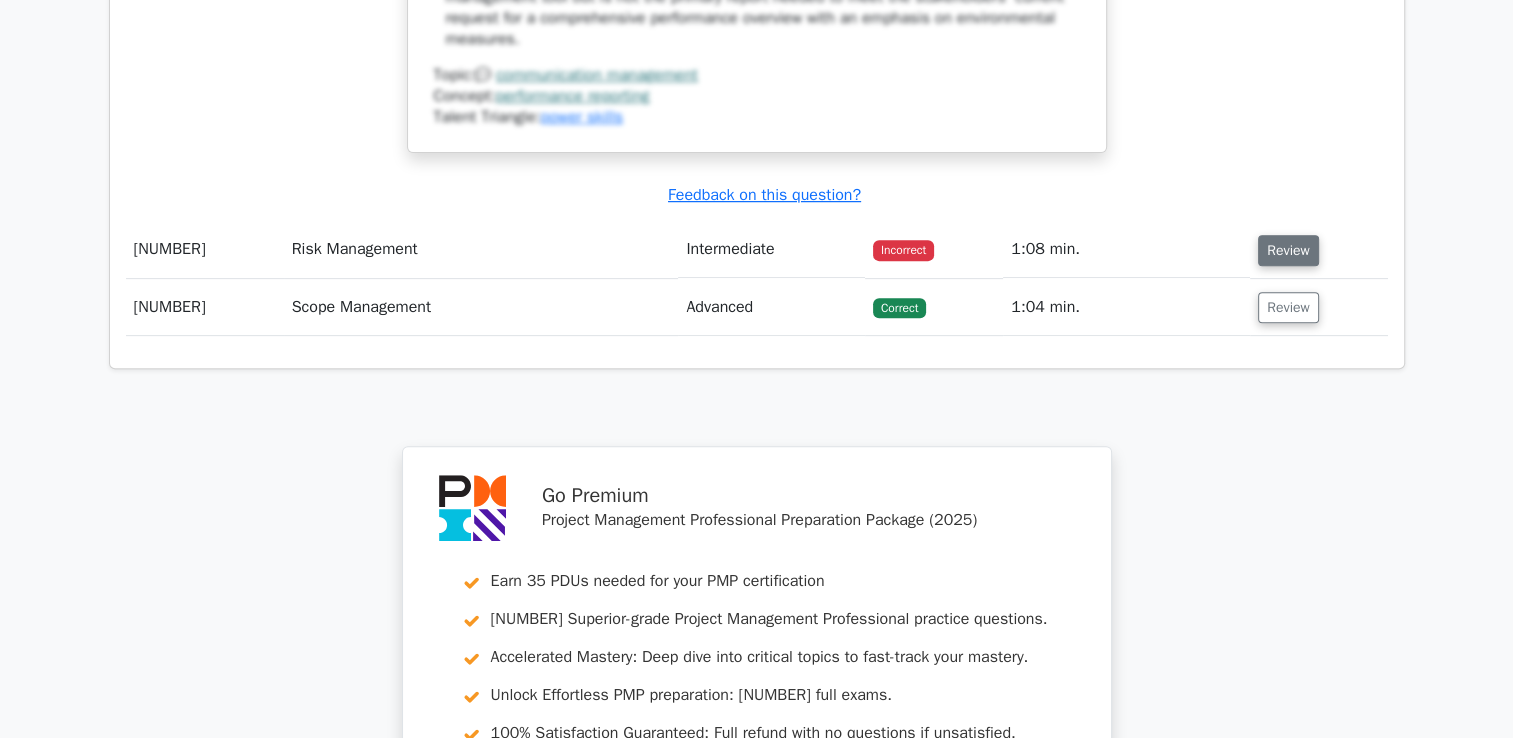 click on "Review" at bounding box center [1288, 250] 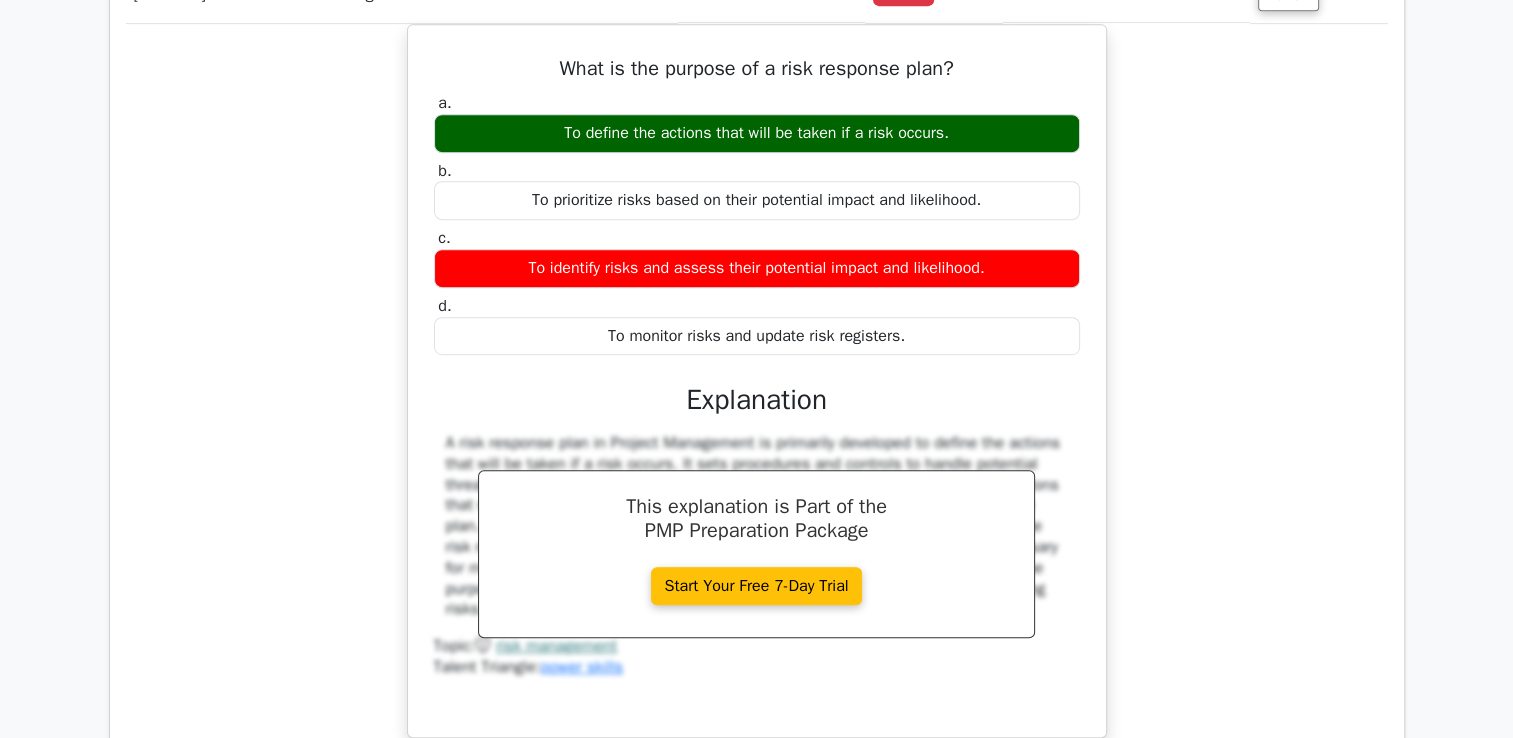scroll, scrollTop: 8632, scrollLeft: 0, axis: vertical 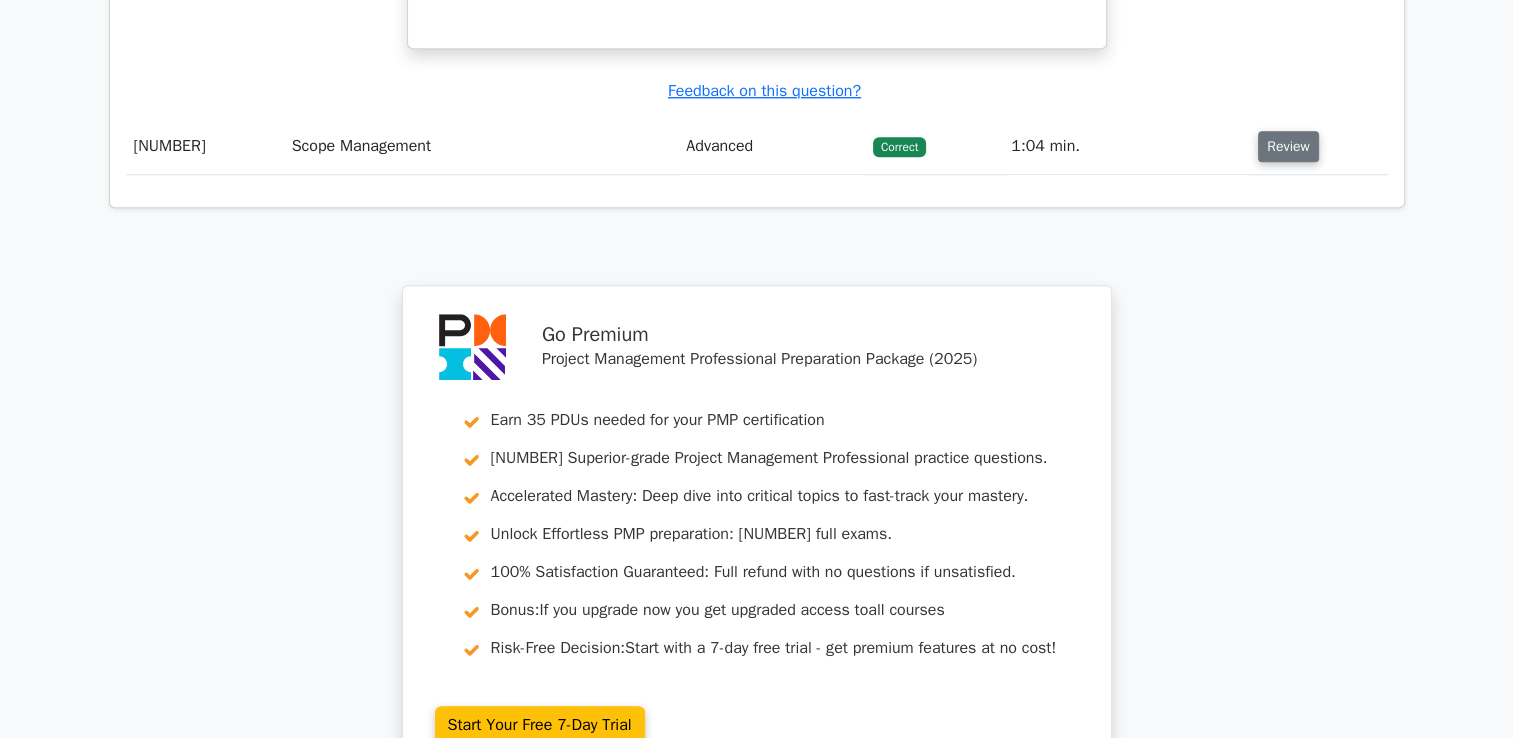 click on "Review" at bounding box center [1288, 146] 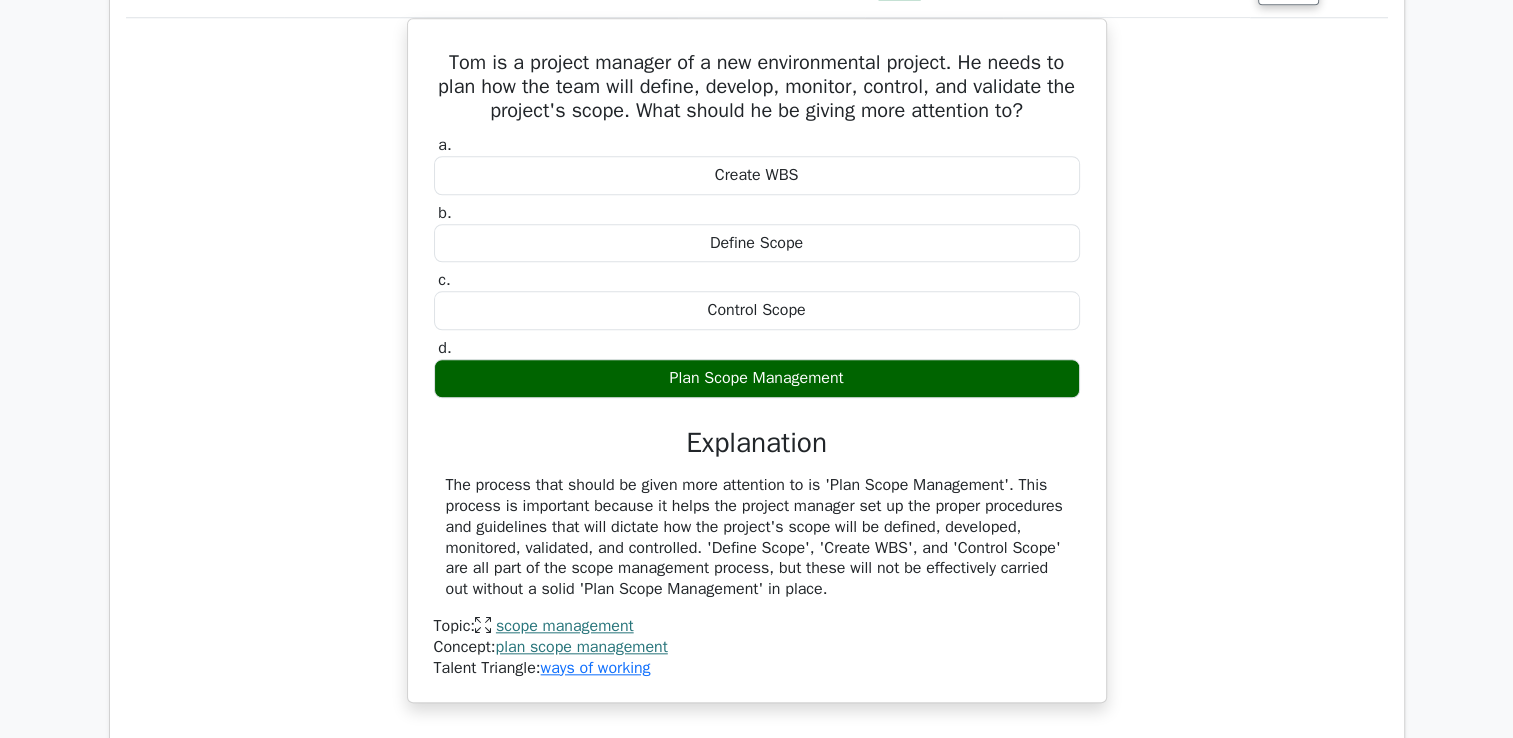 scroll, scrollTop: 9484, scrollLeft: 0, axis: vertical 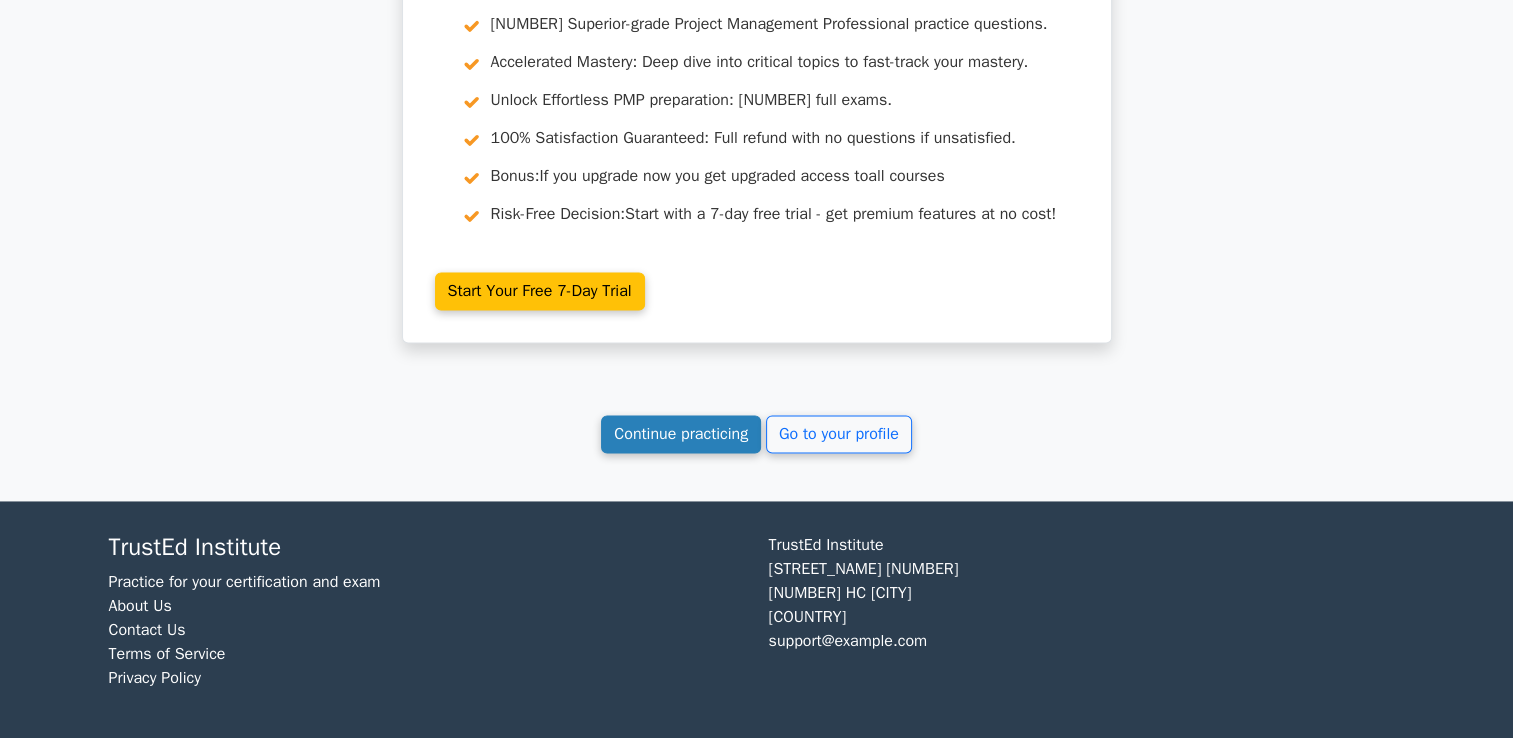 click on "Continue practicing" at bounding box center (681, 434) 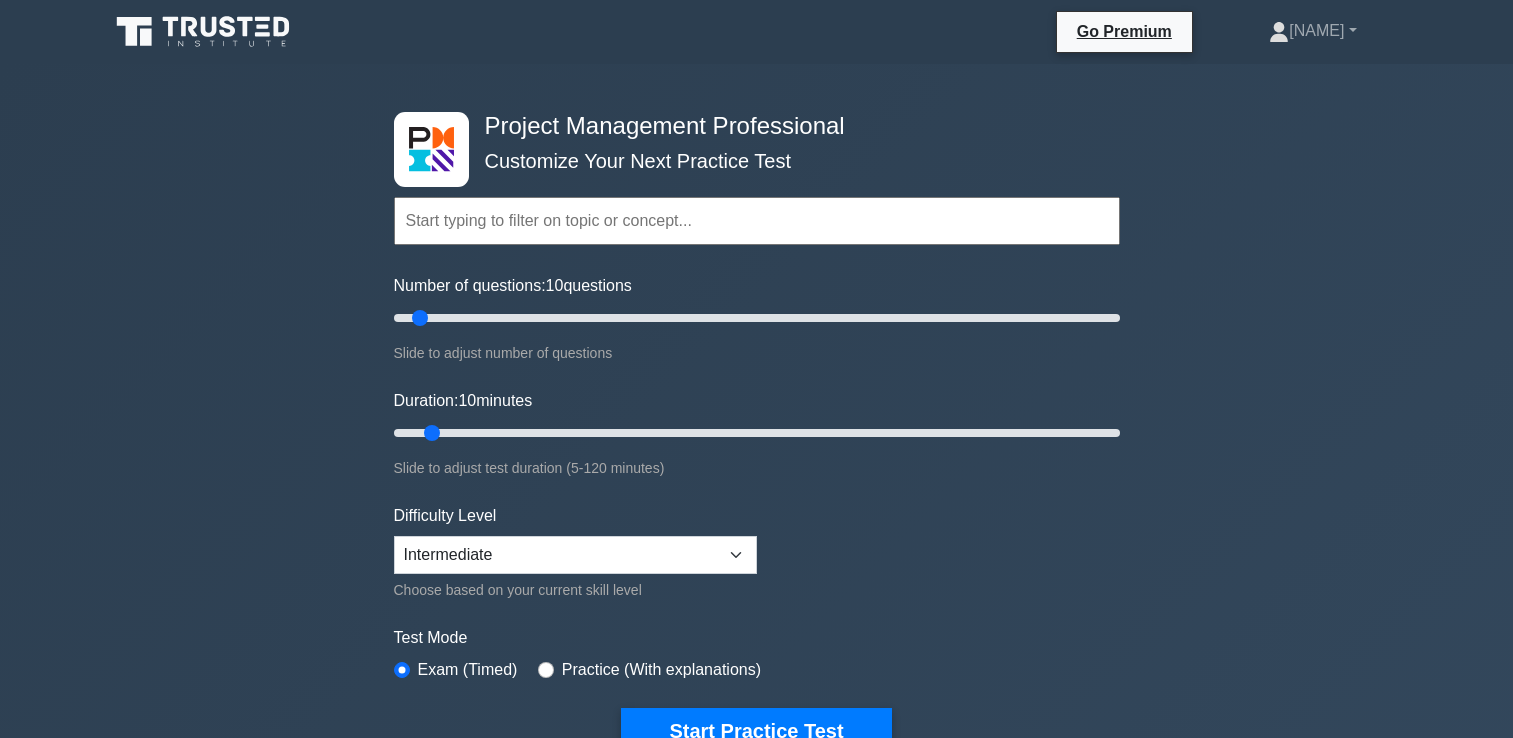 scroll, scrollTop: 0, scrollLeft: 0, axis: both 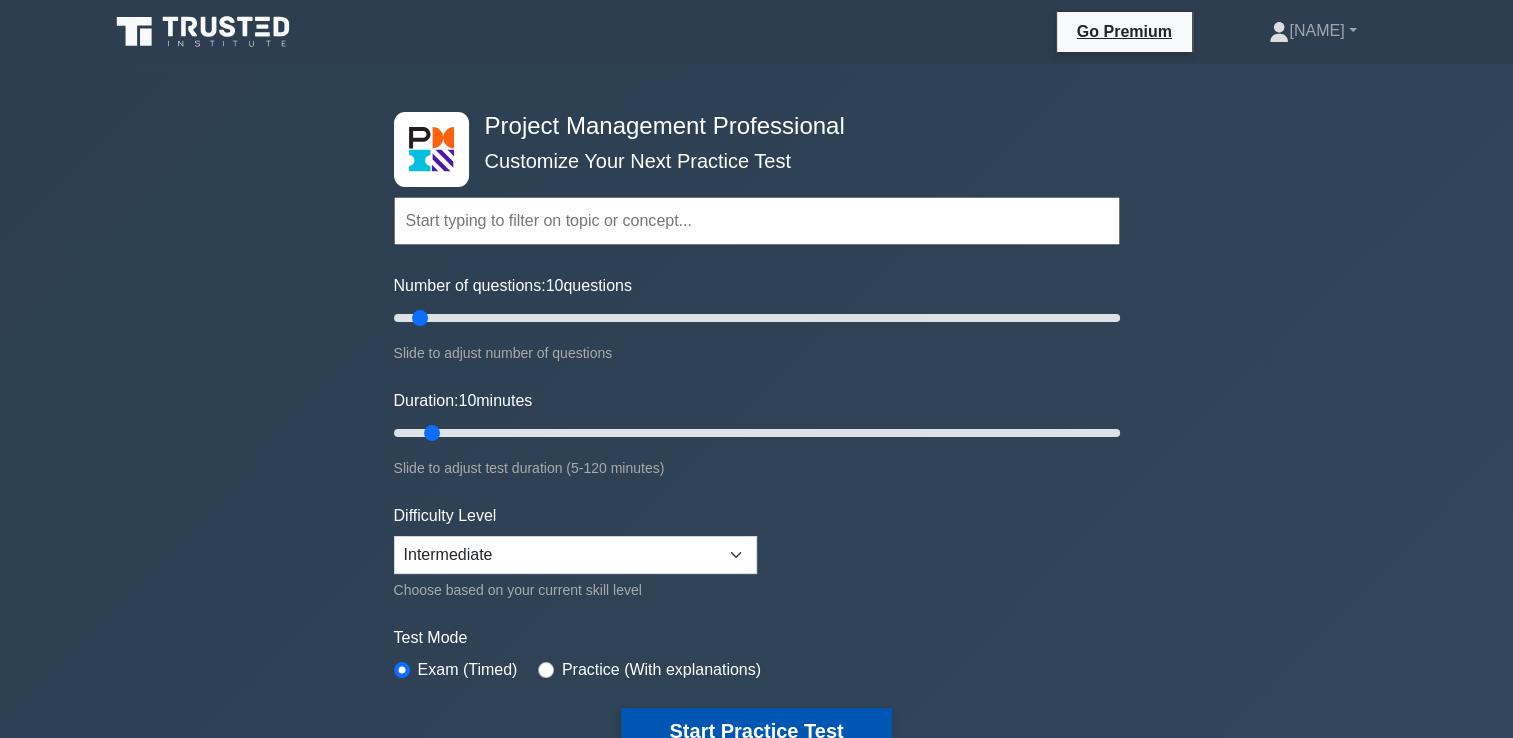 click on "Start Practice Test" at bounding box center (756, 731) 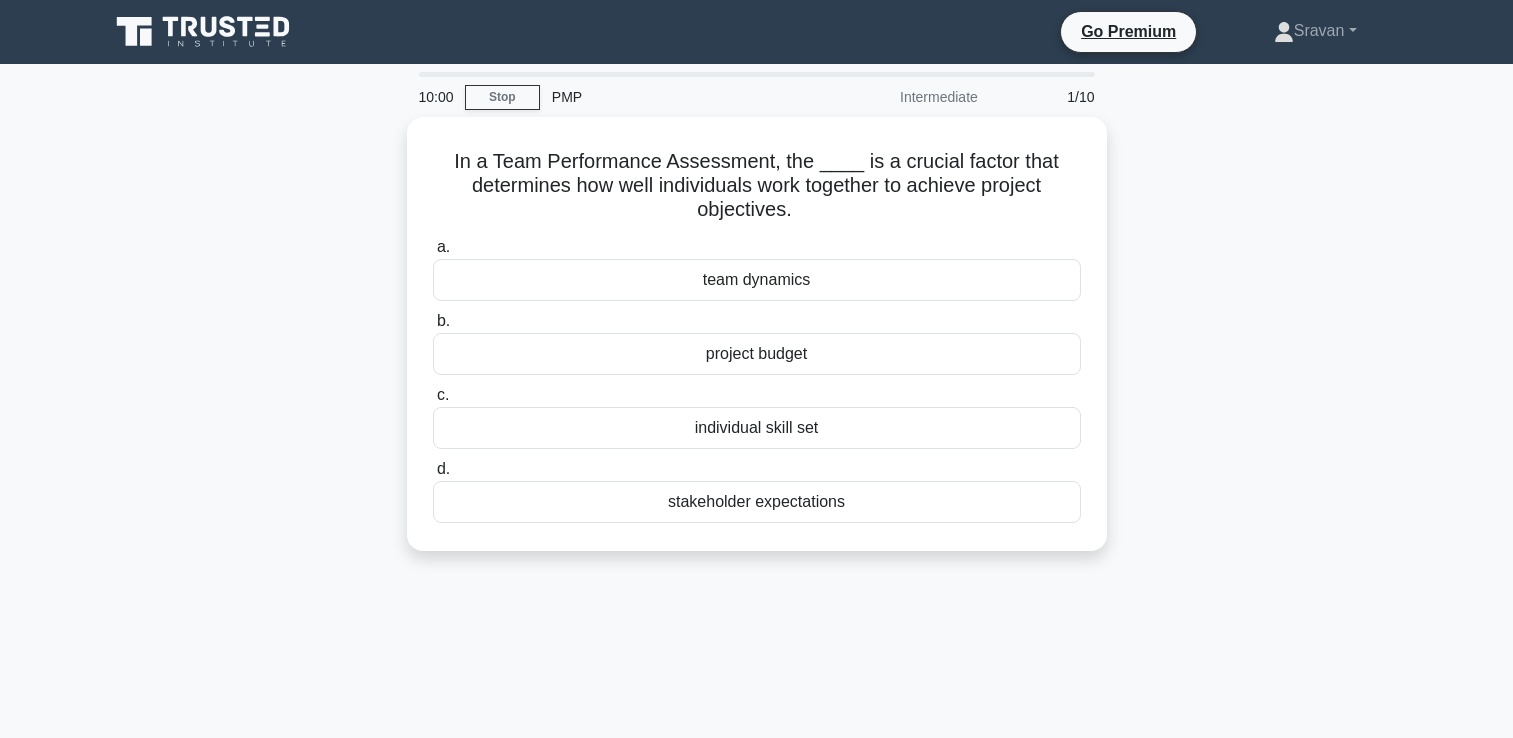 scroll, scrollTop: 0, scrollLeft: 0, axis: both 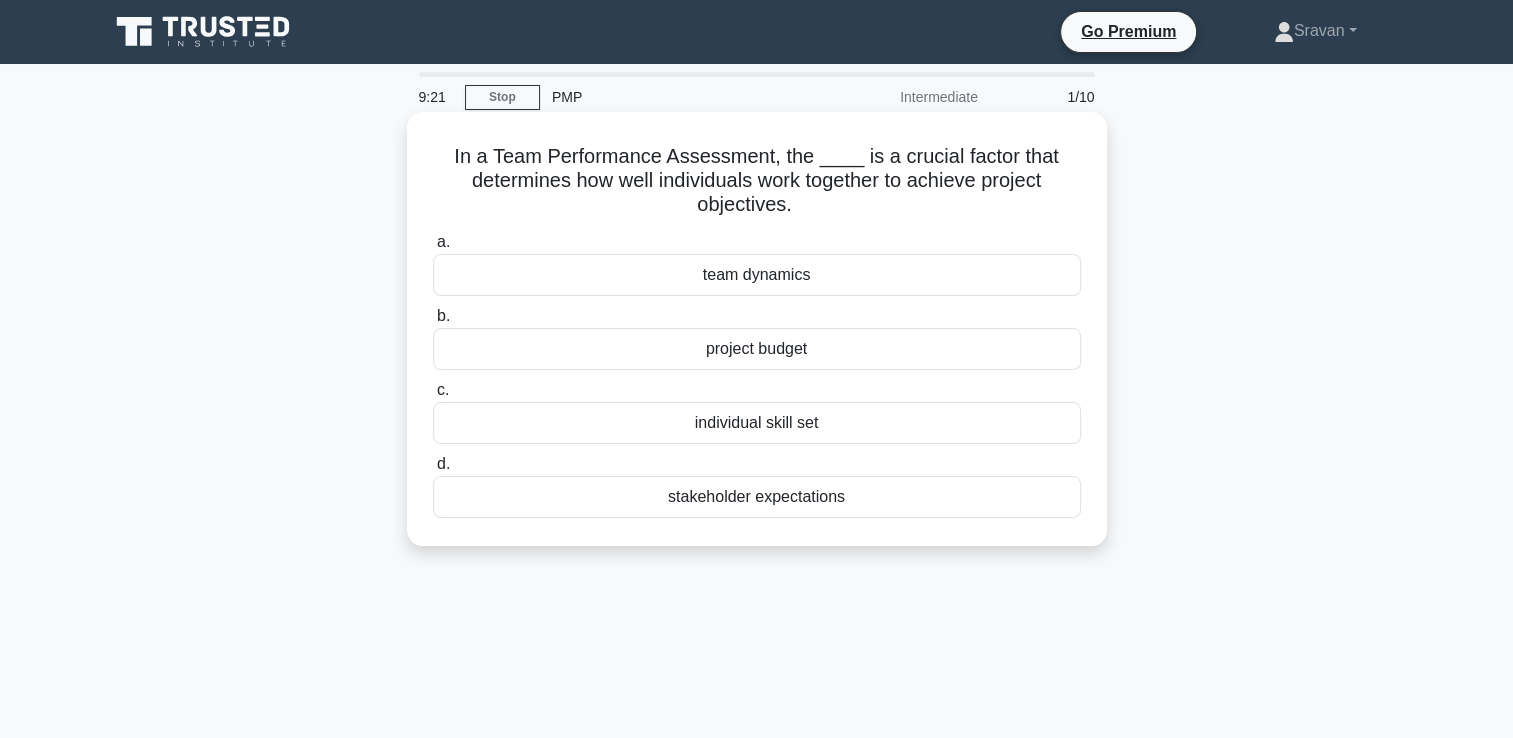 click on "team dynamics" at bounding box center [757, 275] 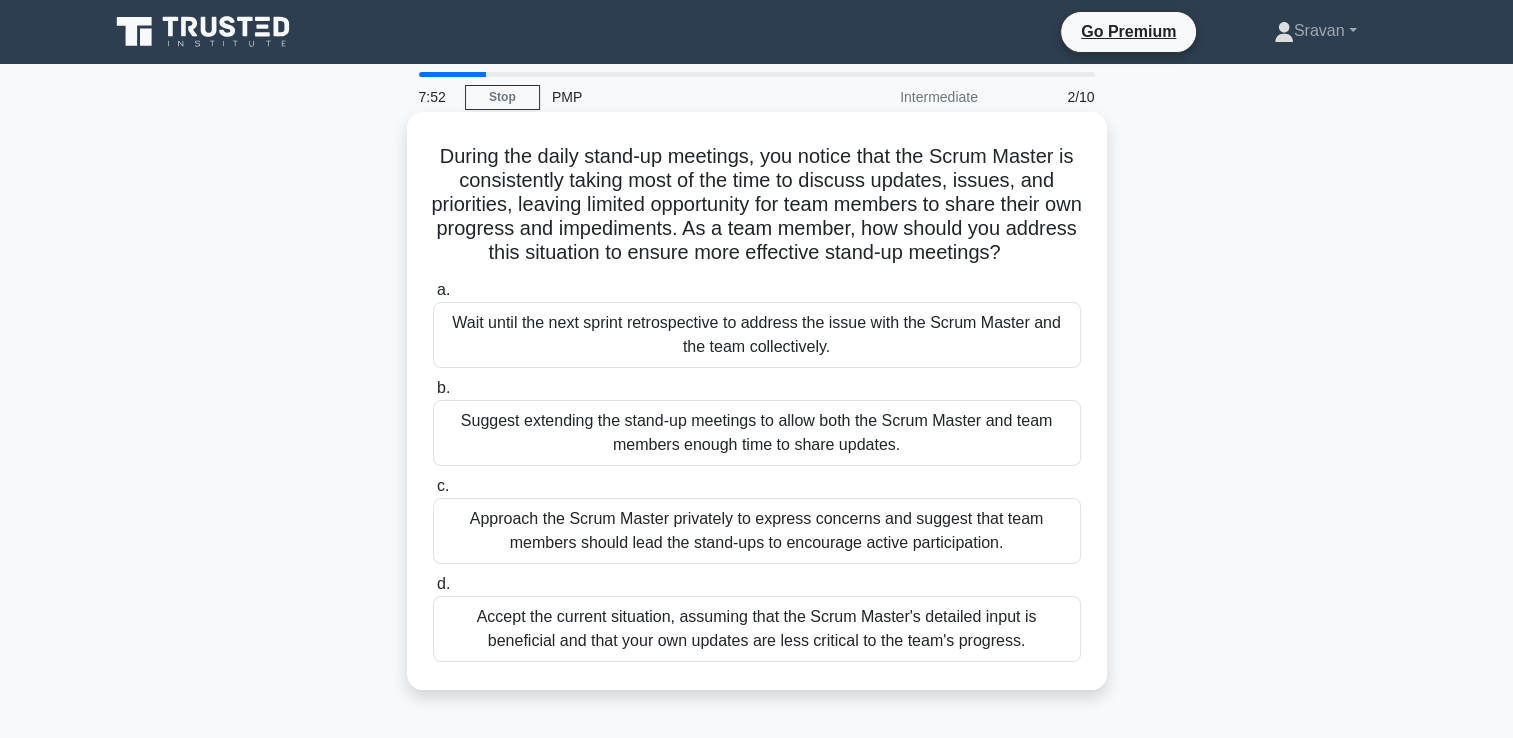 click on "Suggest extending the stand-up meetings to allow both the Scrum Master and team members enough time to share updates." at bounding box center (757, 433) 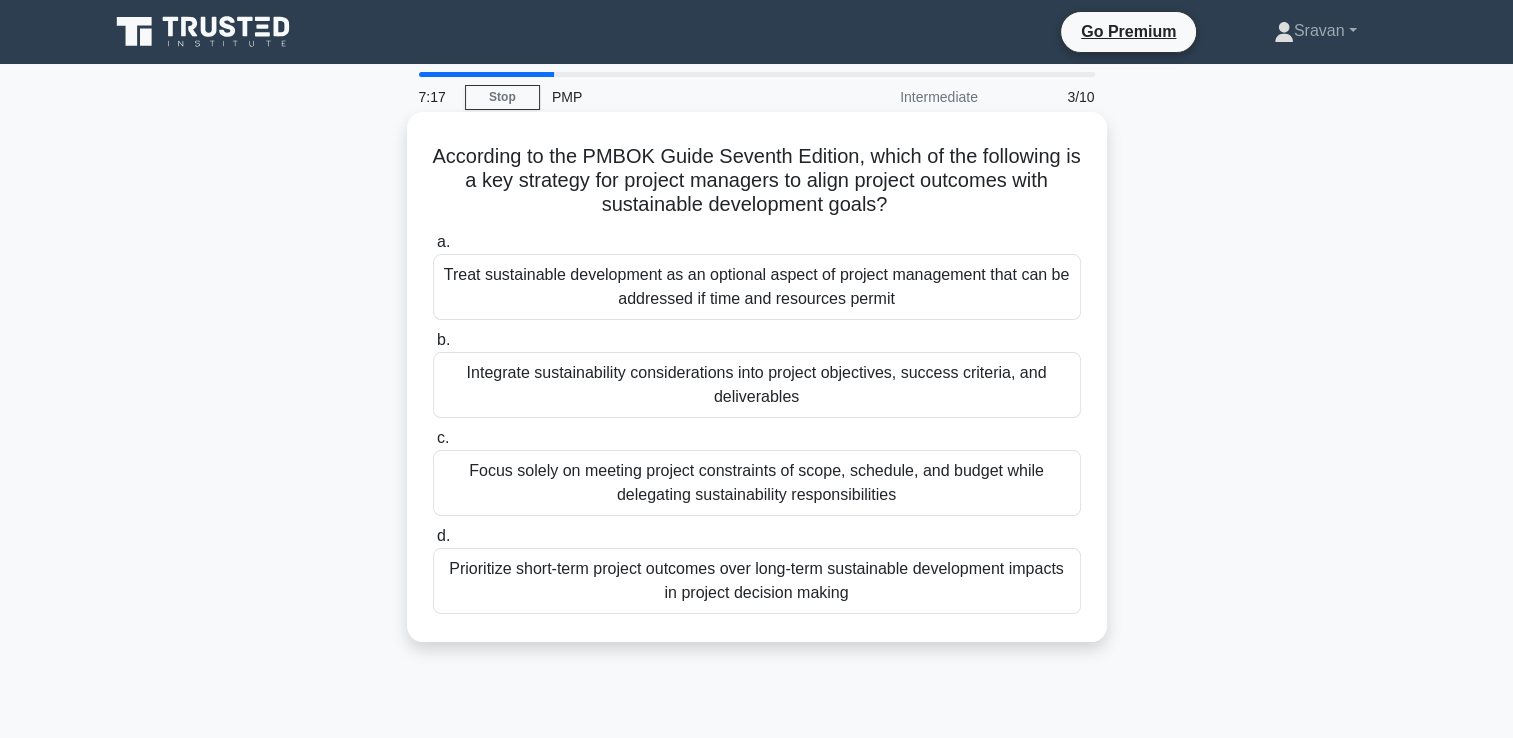 click on "Integrate sustainability considerations into project objectives, success criteria, and deliverables" at bounding box center [757, 385] 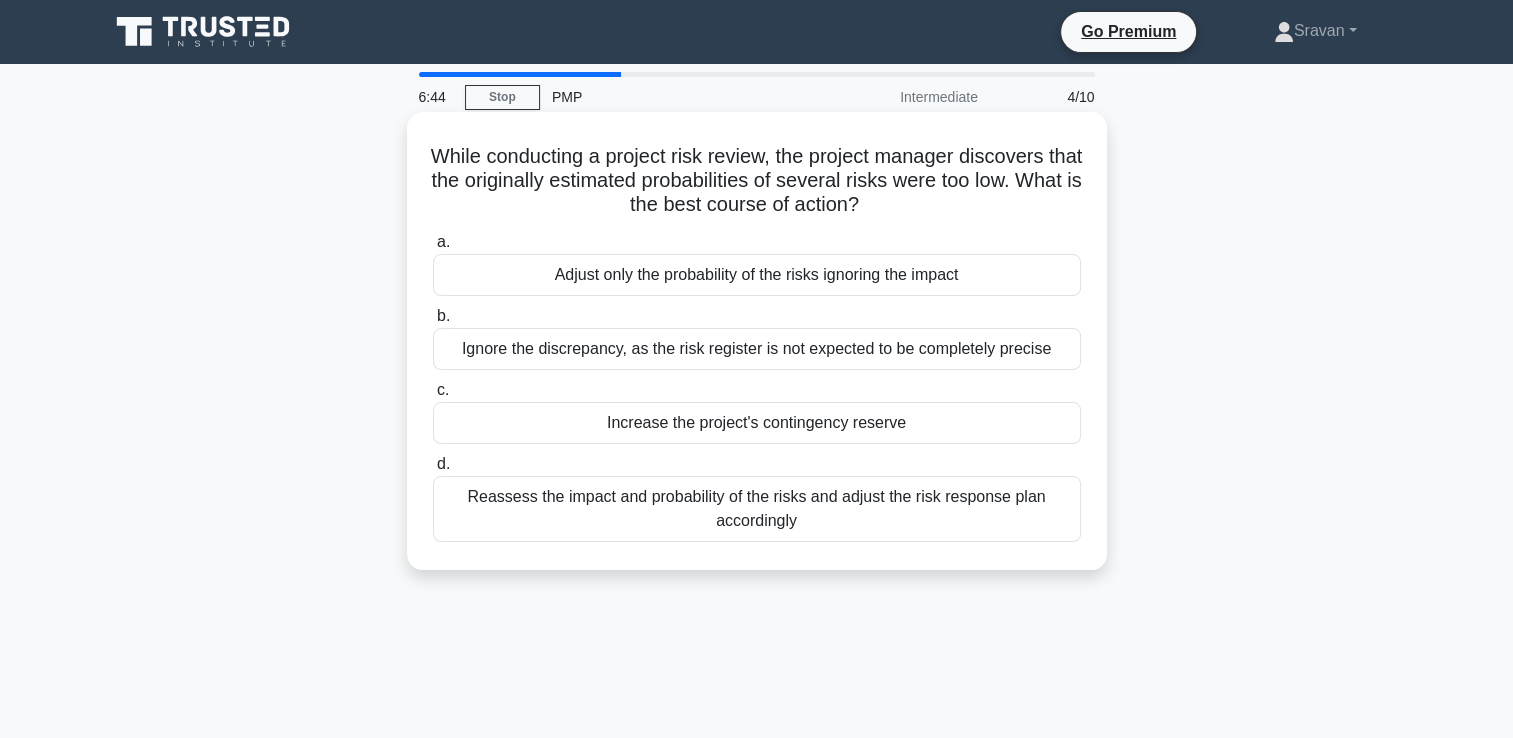 click on "Reassess the impact and probability of the risks and adjust the risk response plan accordingly" at bounding box center (757, 509) 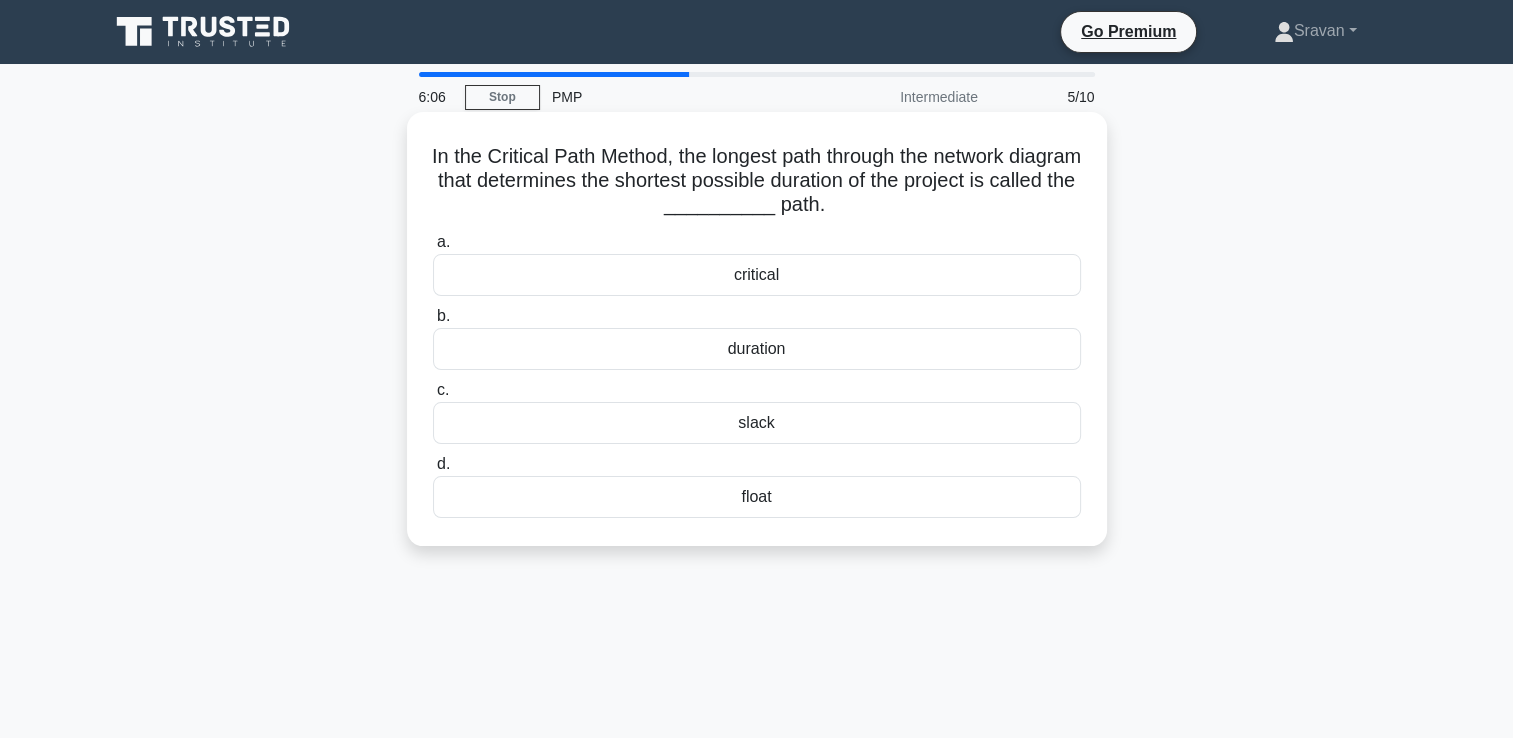 click on "critical" at bounding box center [757, 275] 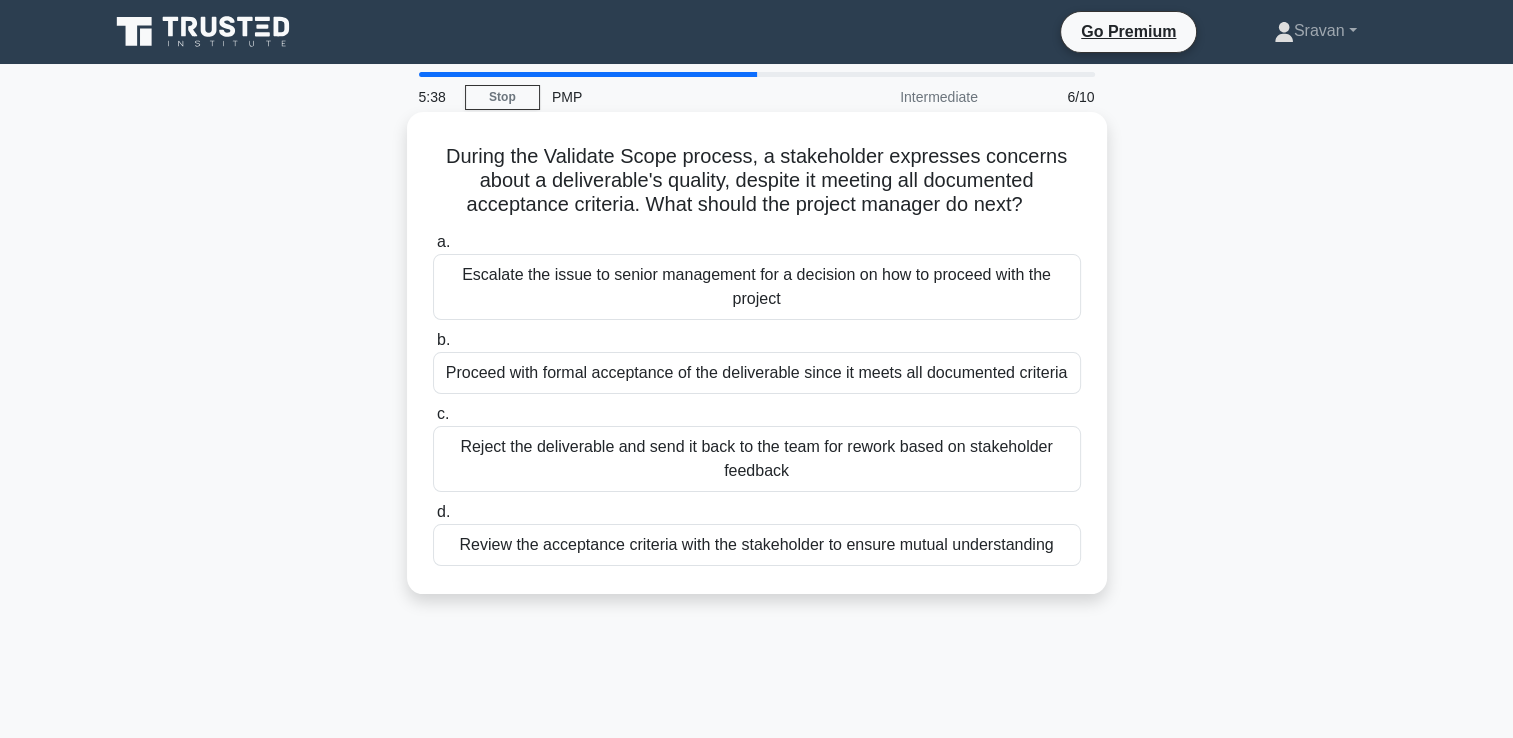 click on "Review the acceptance criteria with the stakeholder to ensure mutual understanding" at bounding box center (757, 545) 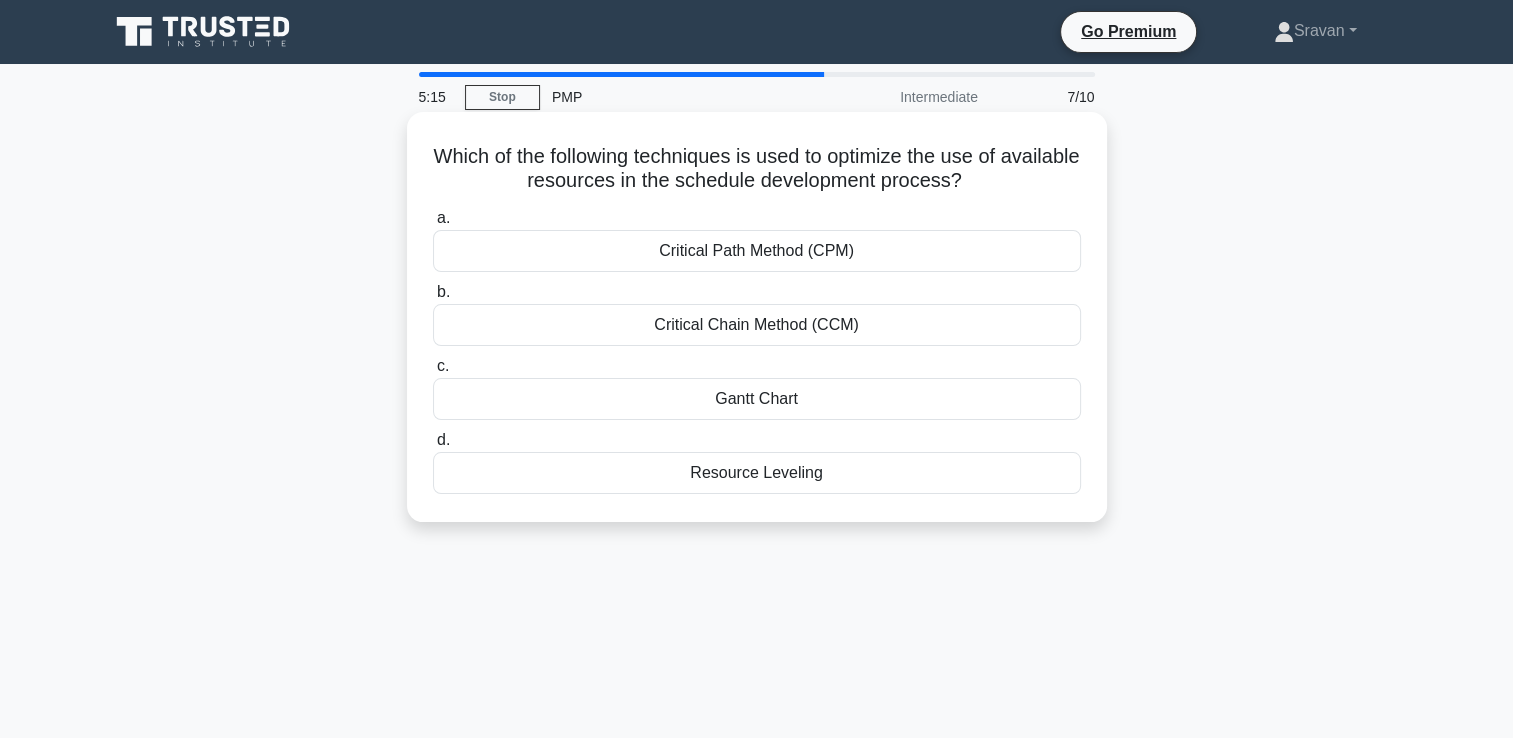click on "Resource Leveling" at bounding box center [757, 473] 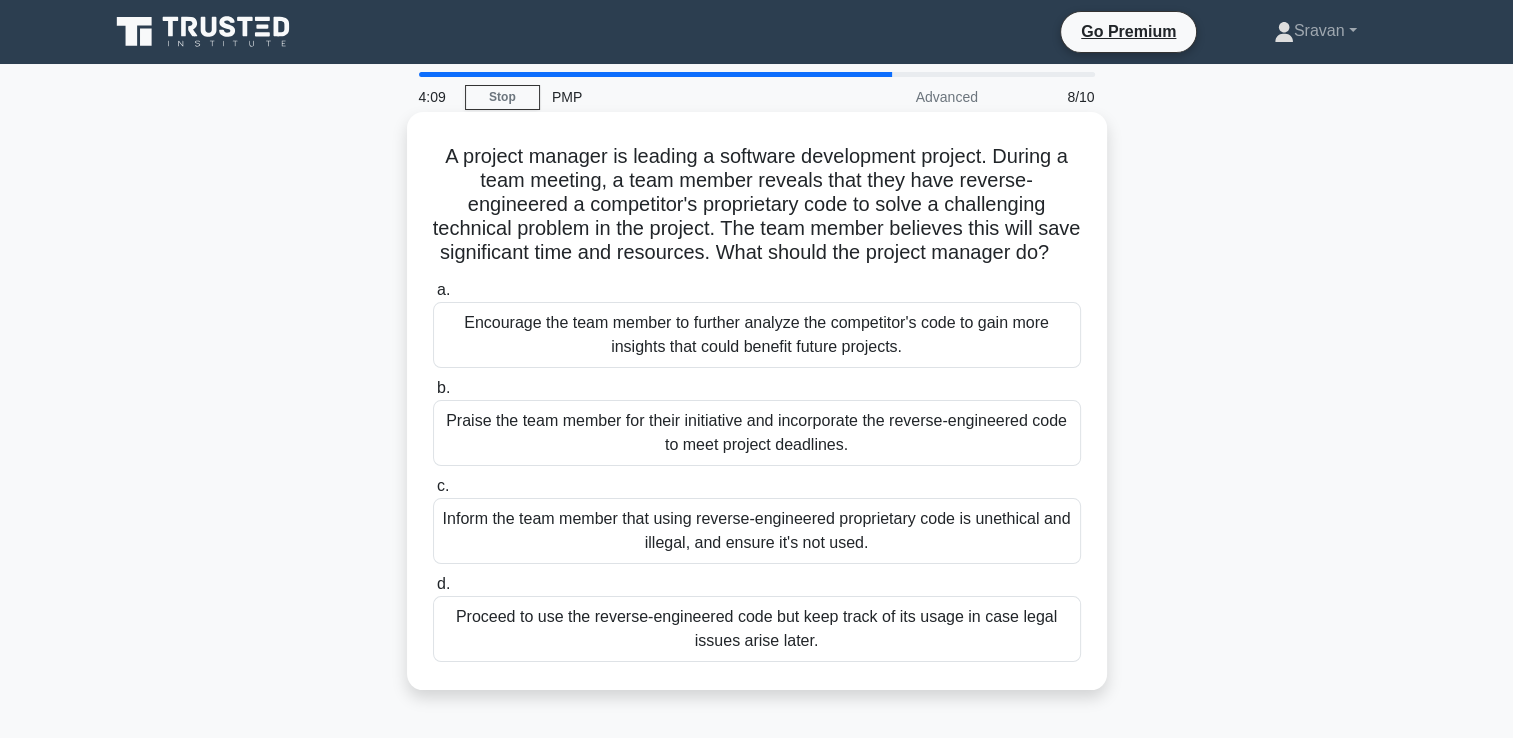 click on "Encourage the team member to further analyze the competitor's code to gain more insights that could benefit future projects." at bounding box center [757, 335] 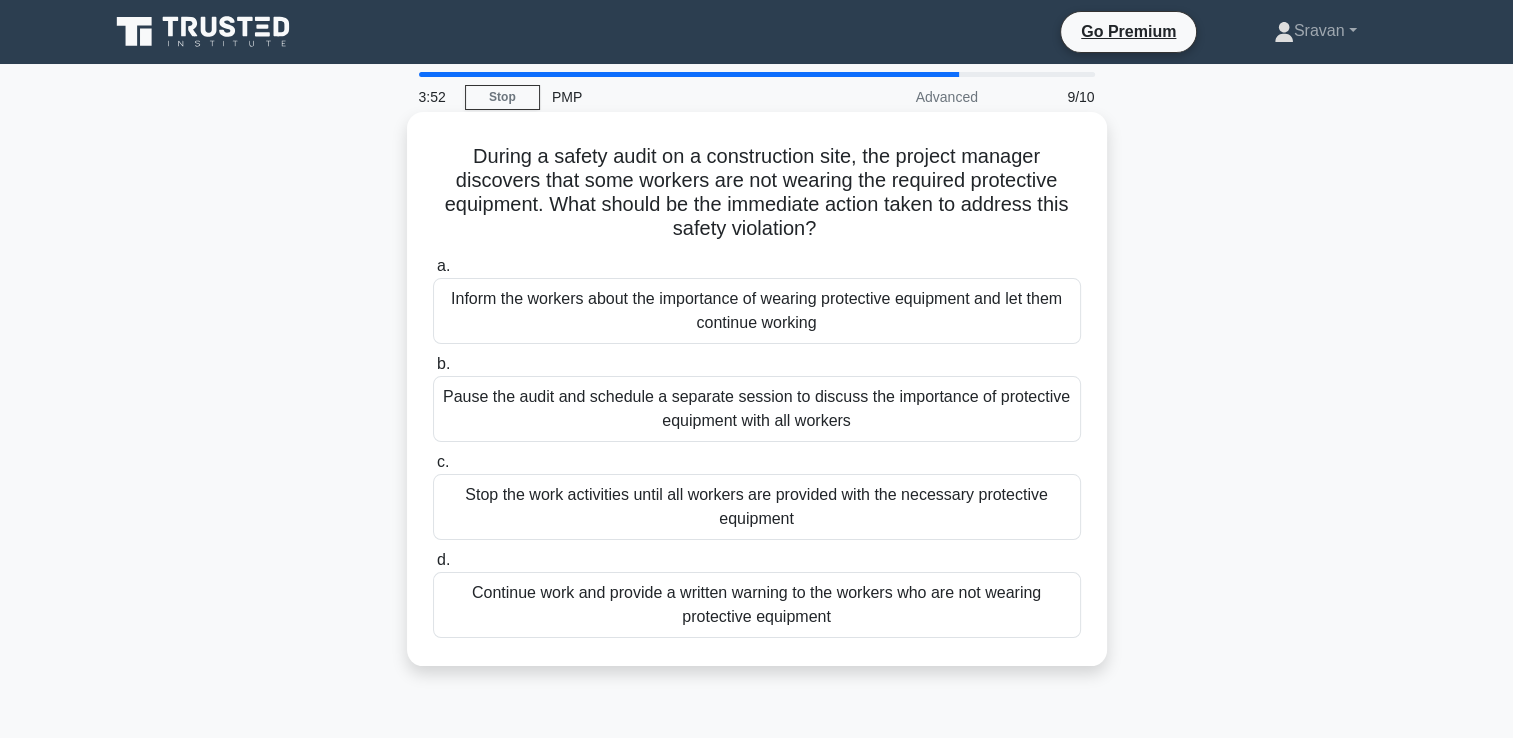 click on "Pause the audit and schedule a separate session to discuss the importance of protective equipment with all workers" at bounding box center [757, 409] 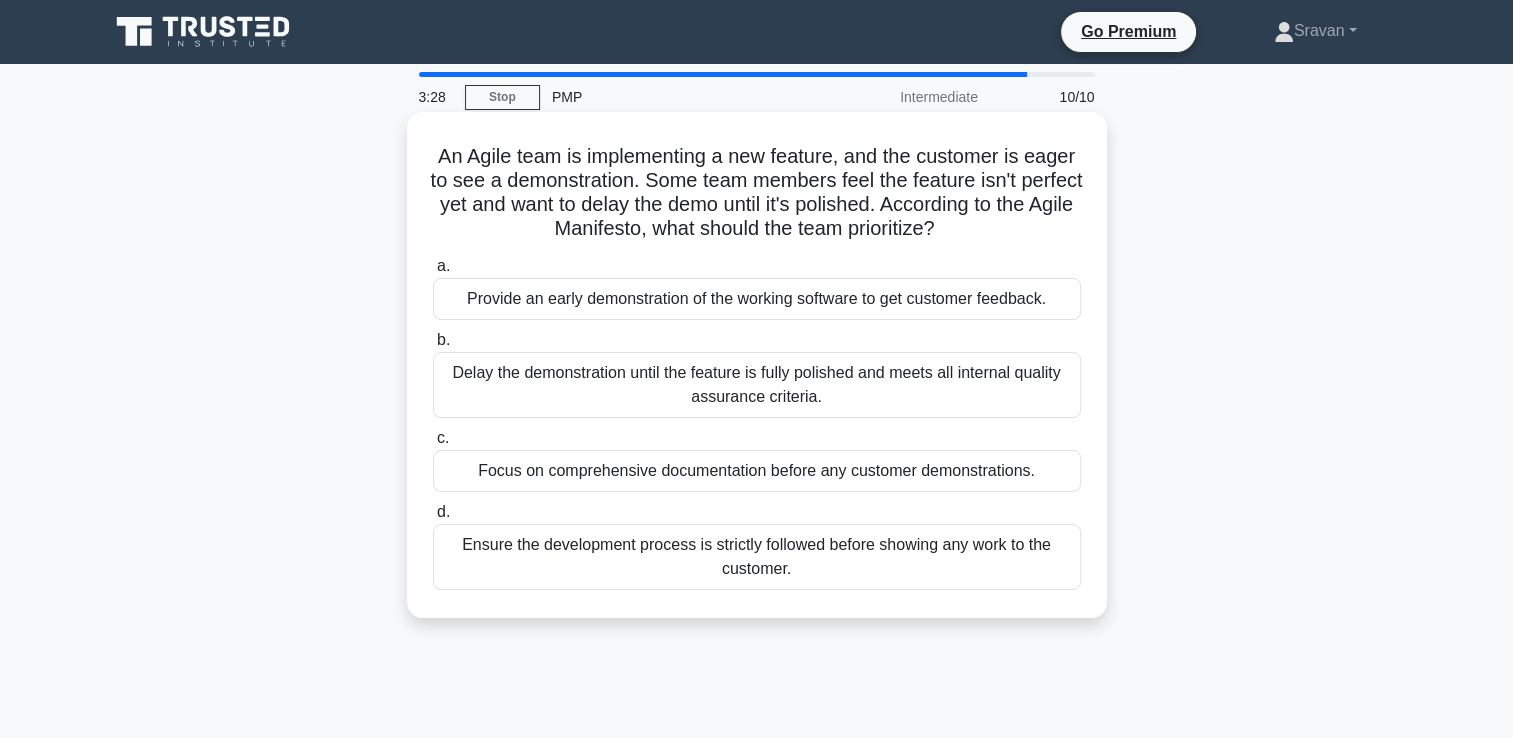 click on "Provide an early demonstration of the working software to get customer feedback." at bounding box center (757, 299) 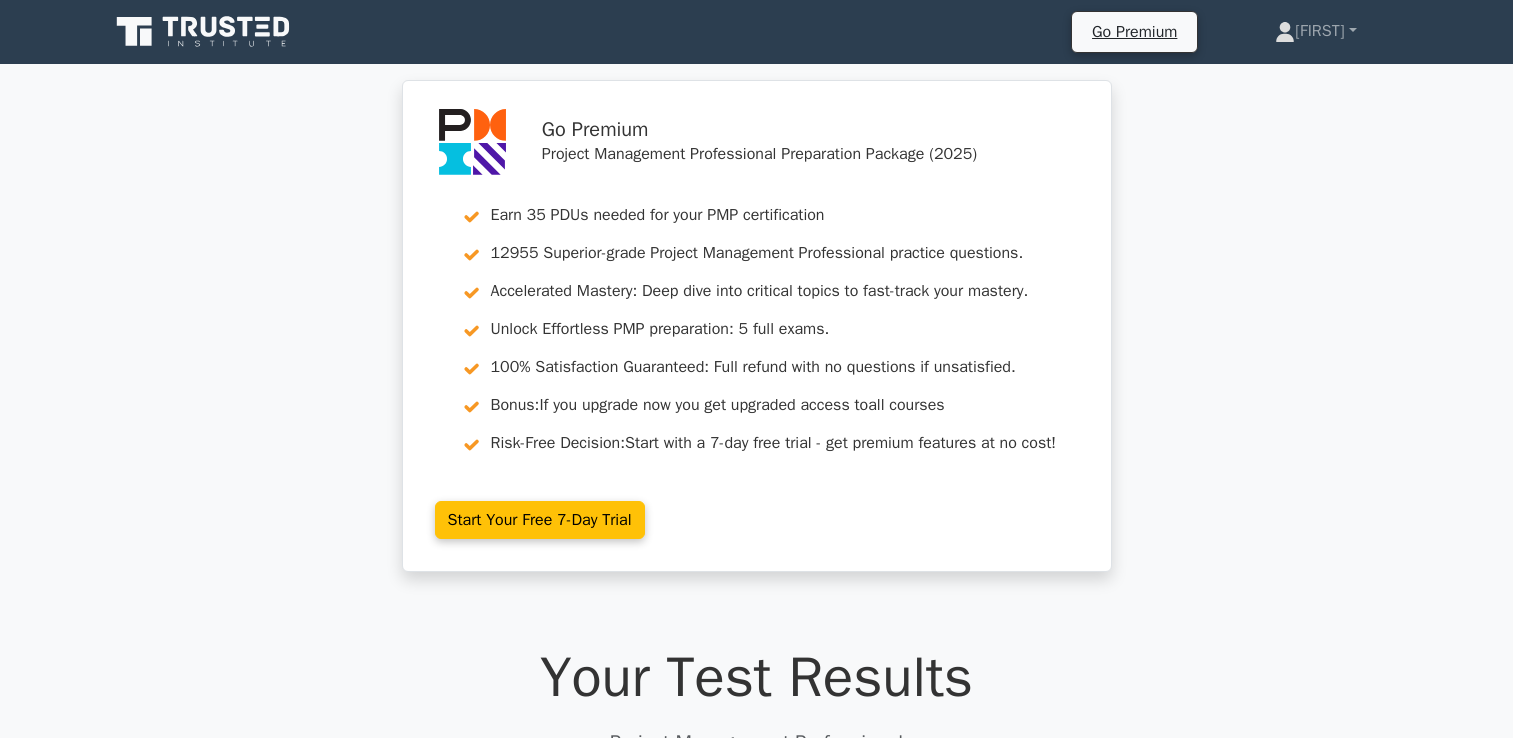 scroll, scrollTop: 0, scrollLeft: 0, axis: both 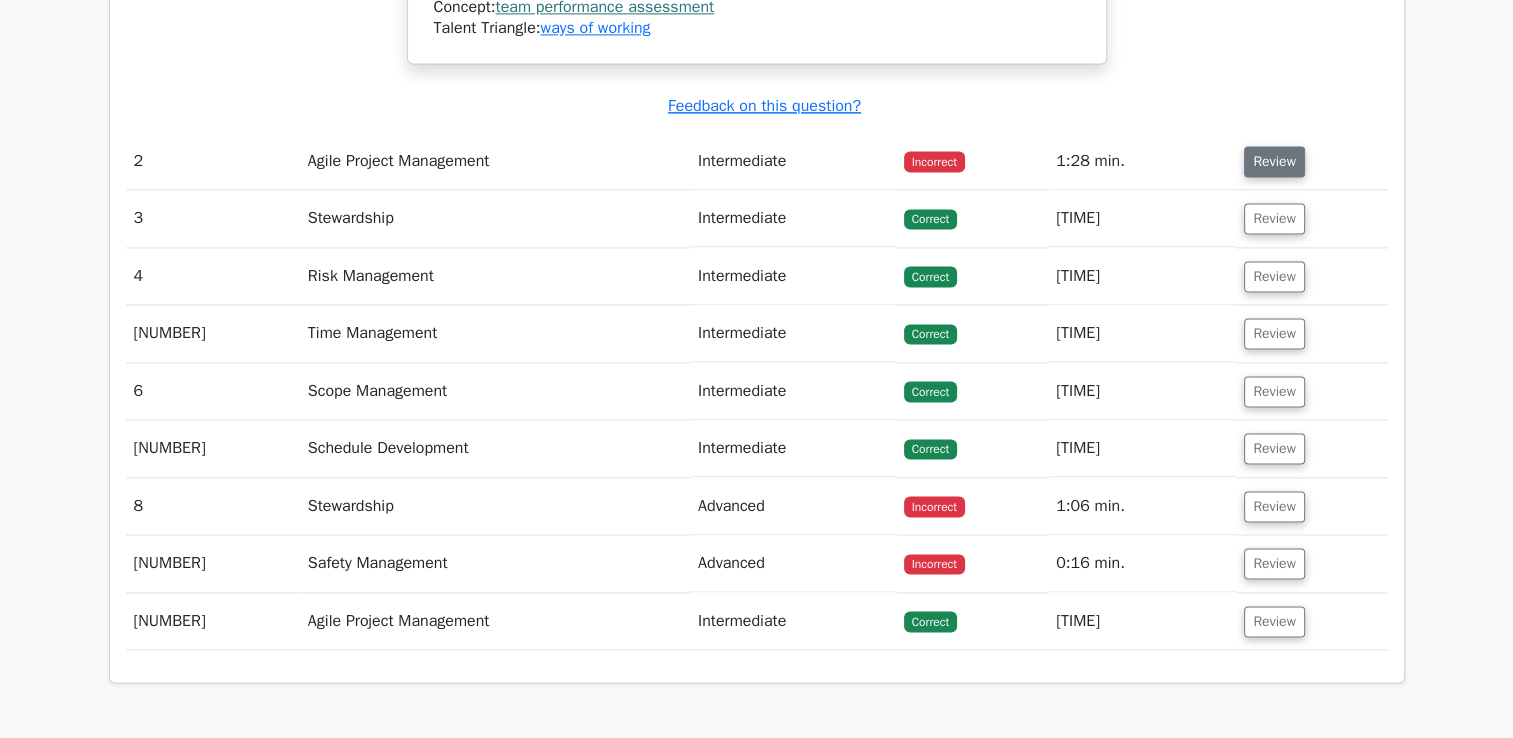 click on "Review" at bounding box center [1274, 161] 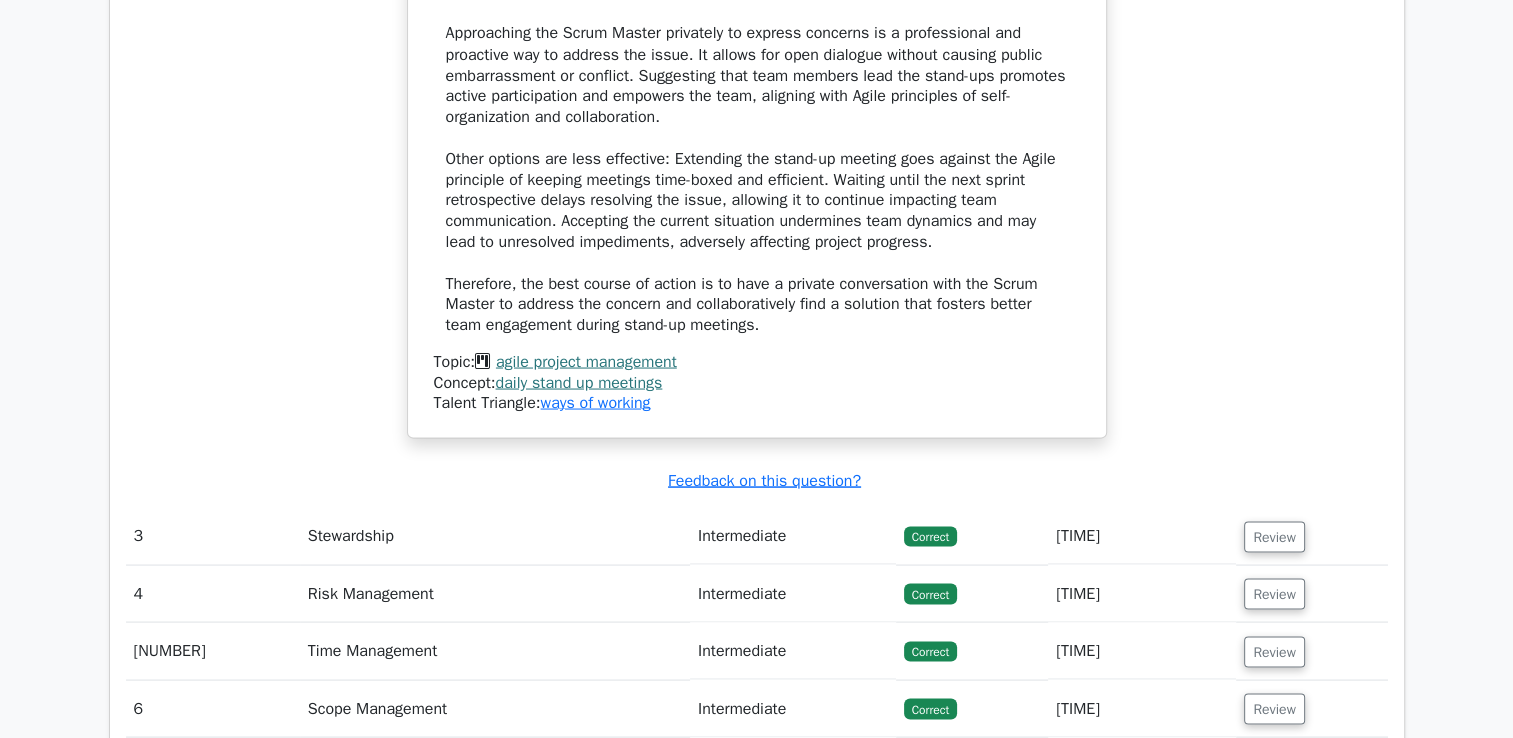 scroll, scrollTop: 3752, scrollLeft: 0, axis: vertical 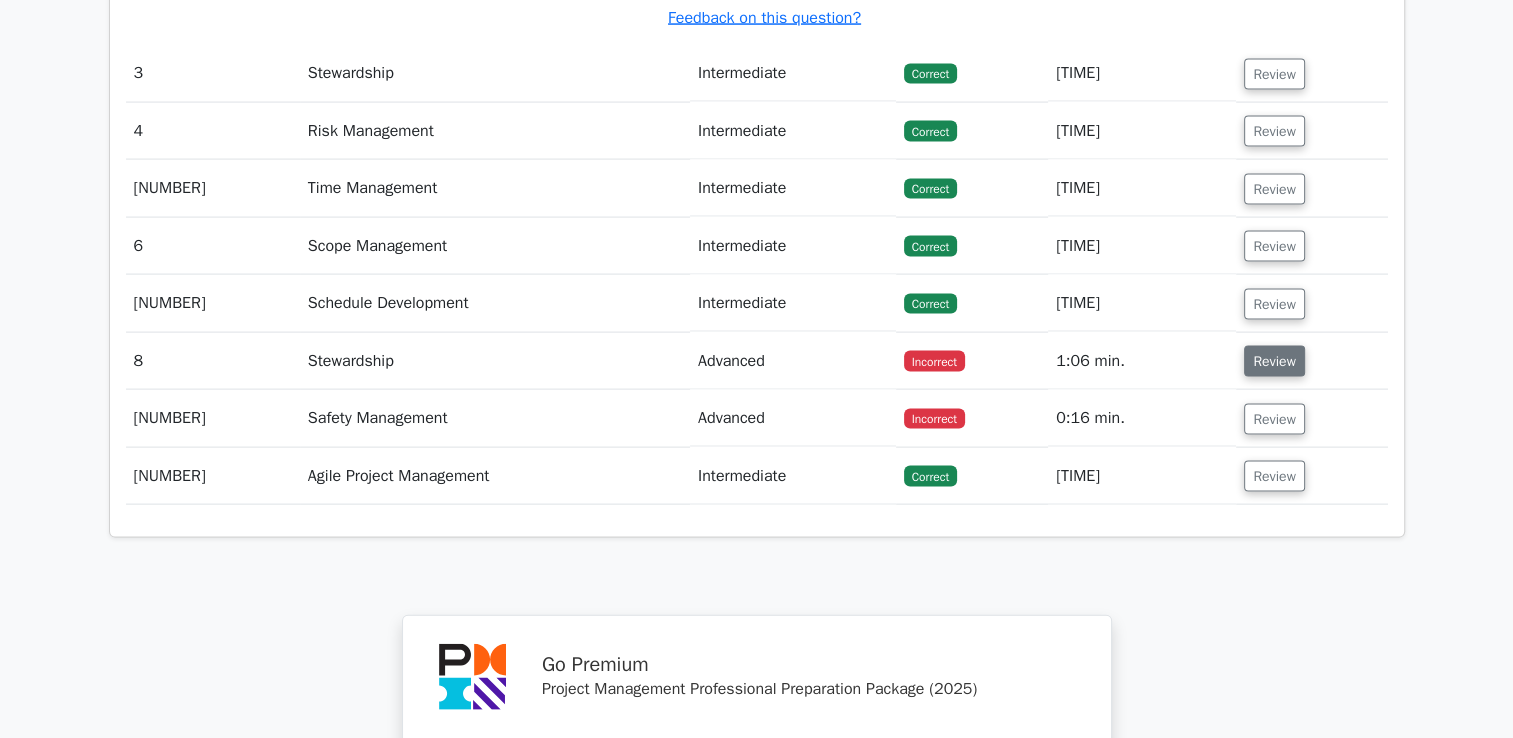 click on "Review" at bounding box center [1274, 361] 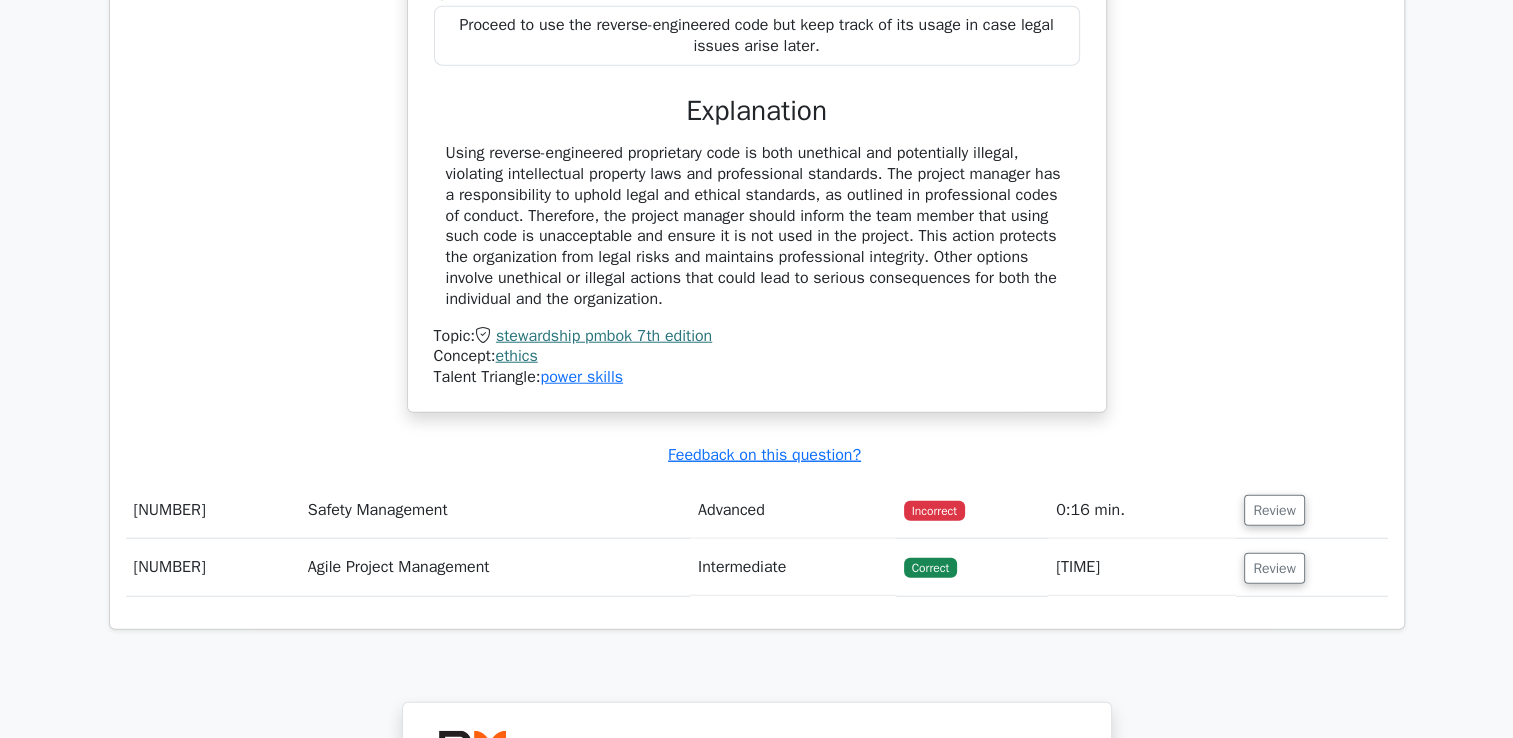 scroll, scrollTop: 5053, scrollLeft: 0, axis: vertical 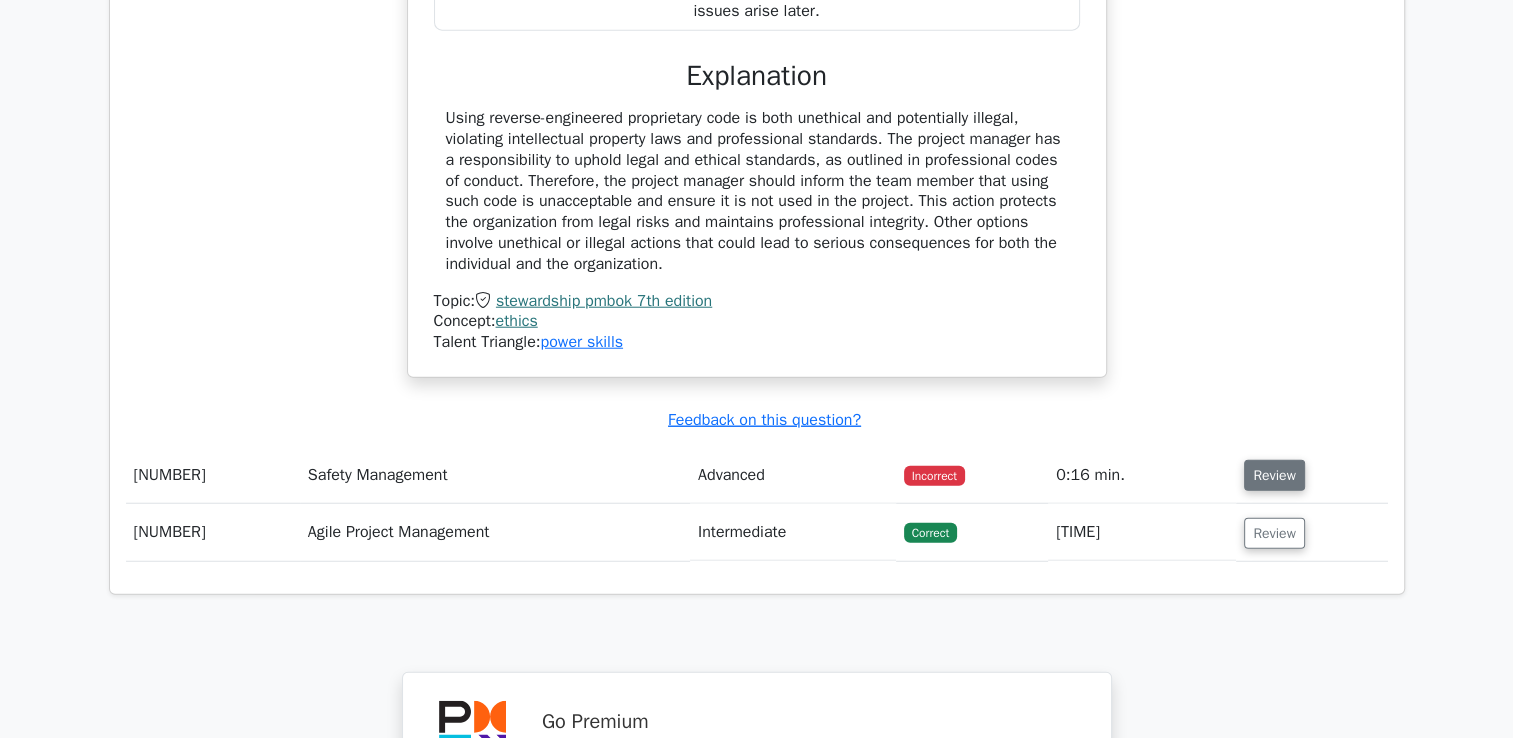 click on "Review" at bounding box center (1274, 475) 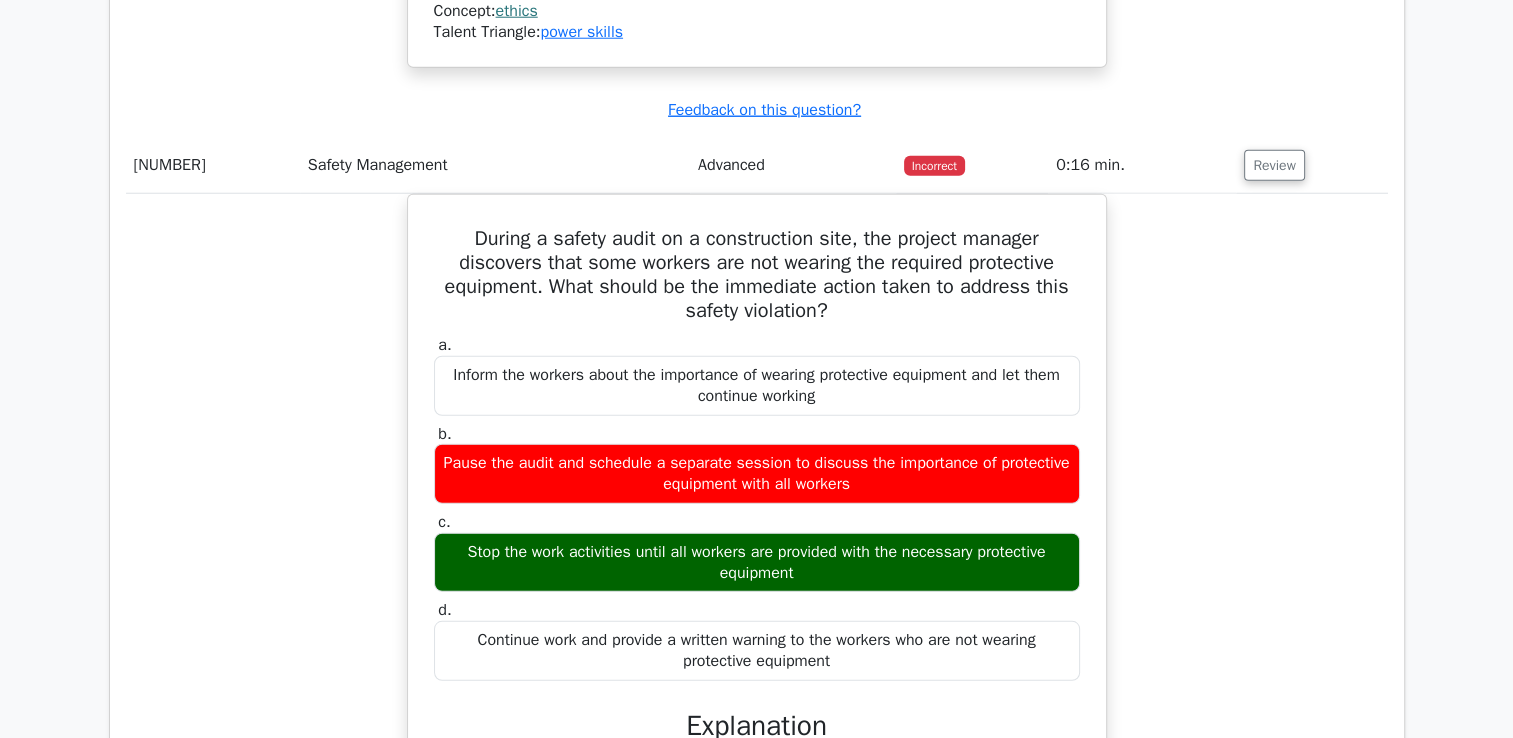 scroll, scrollTop: 5431, scrollLeft: 0, axis: vertical 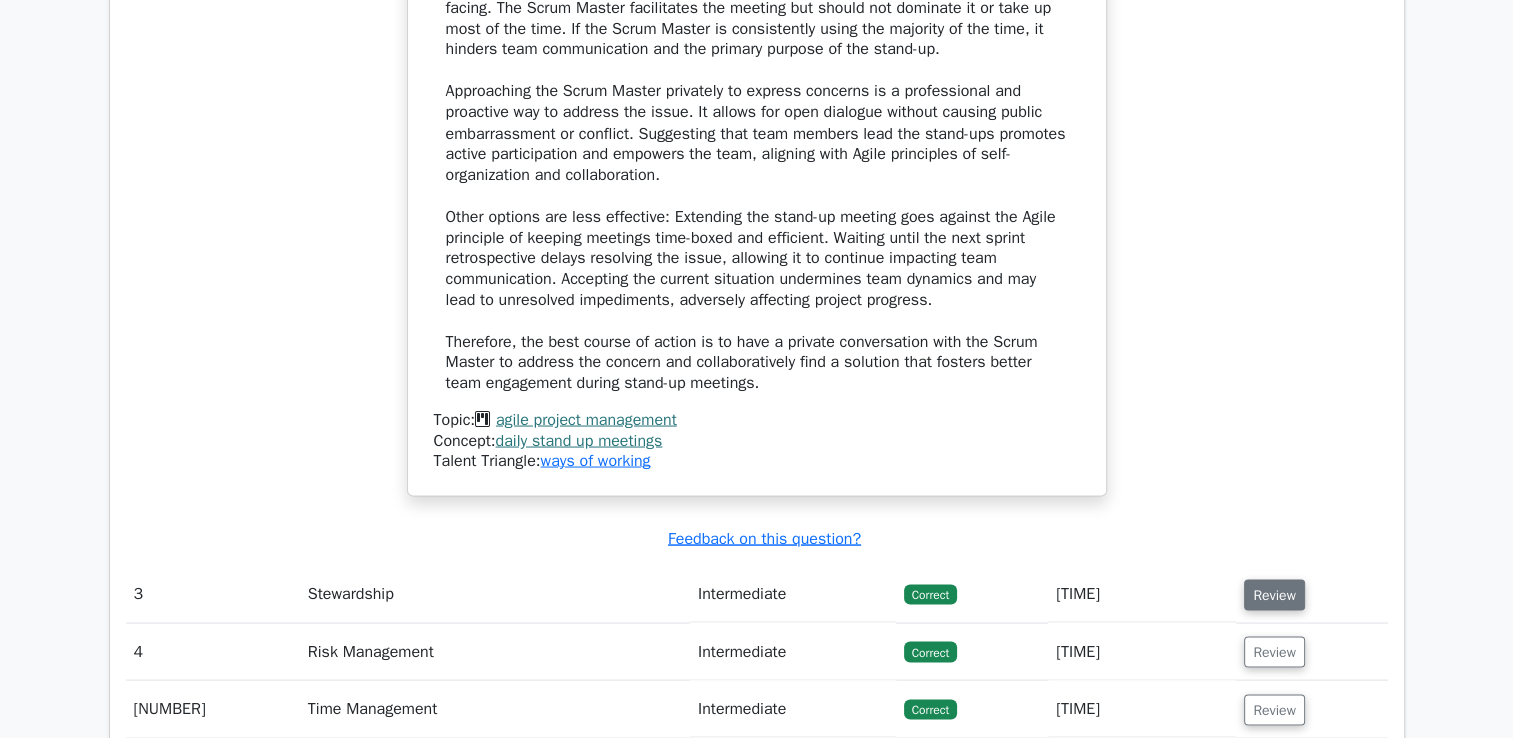 click on "Review" at bounding box center [1274, 594] 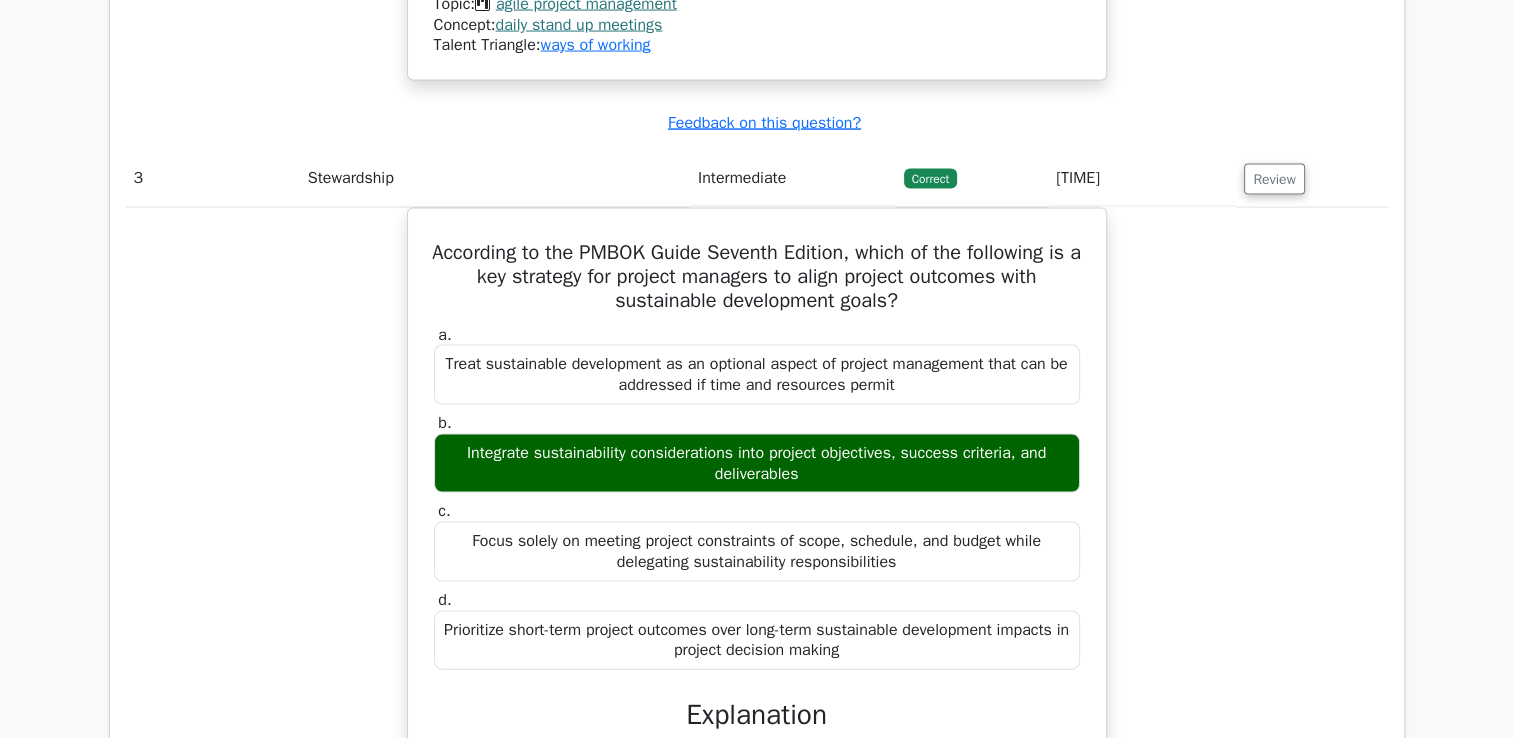 scroll, scrollTop: 4265, scrollLeft: 0, axis: vertical 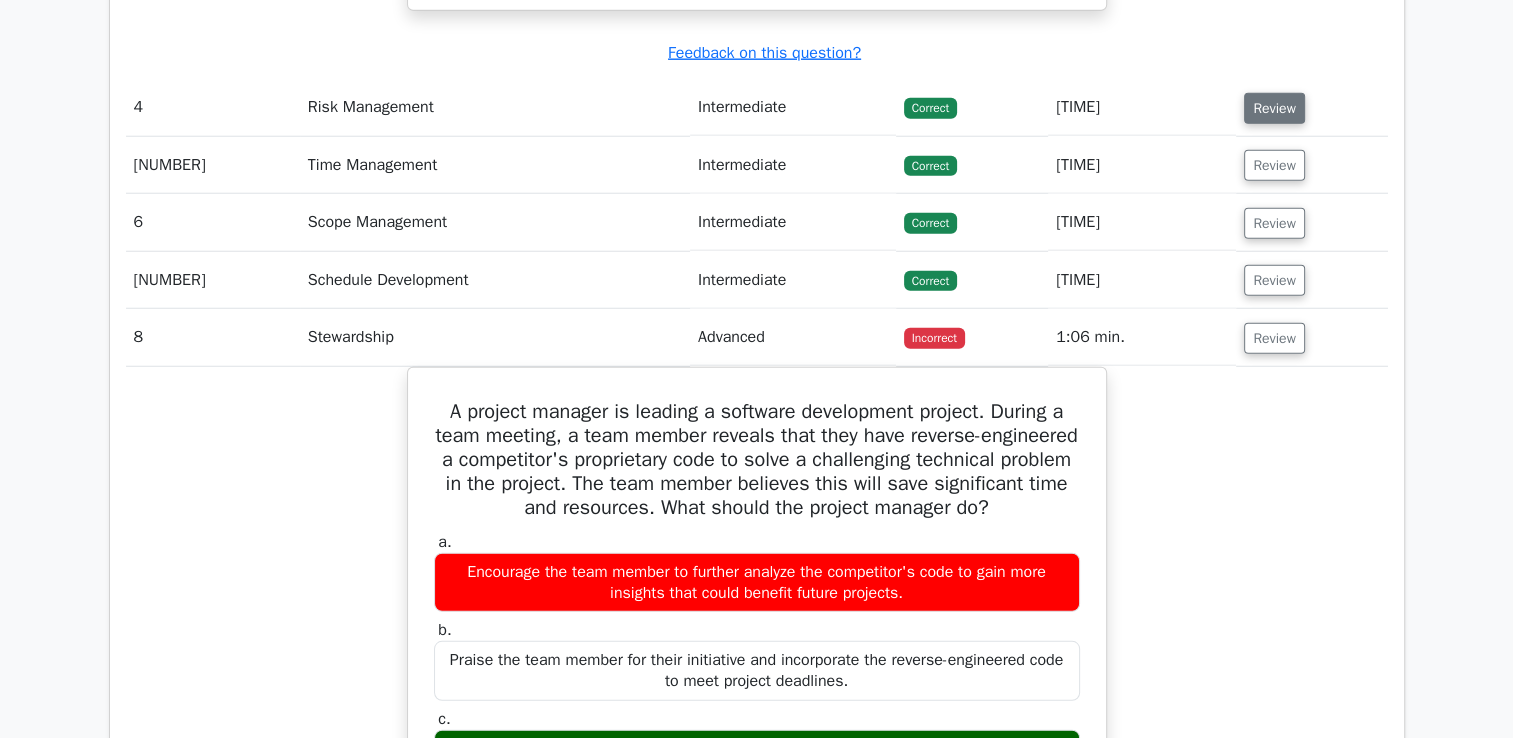 click on "Review" at bounding box center [1274, 108] 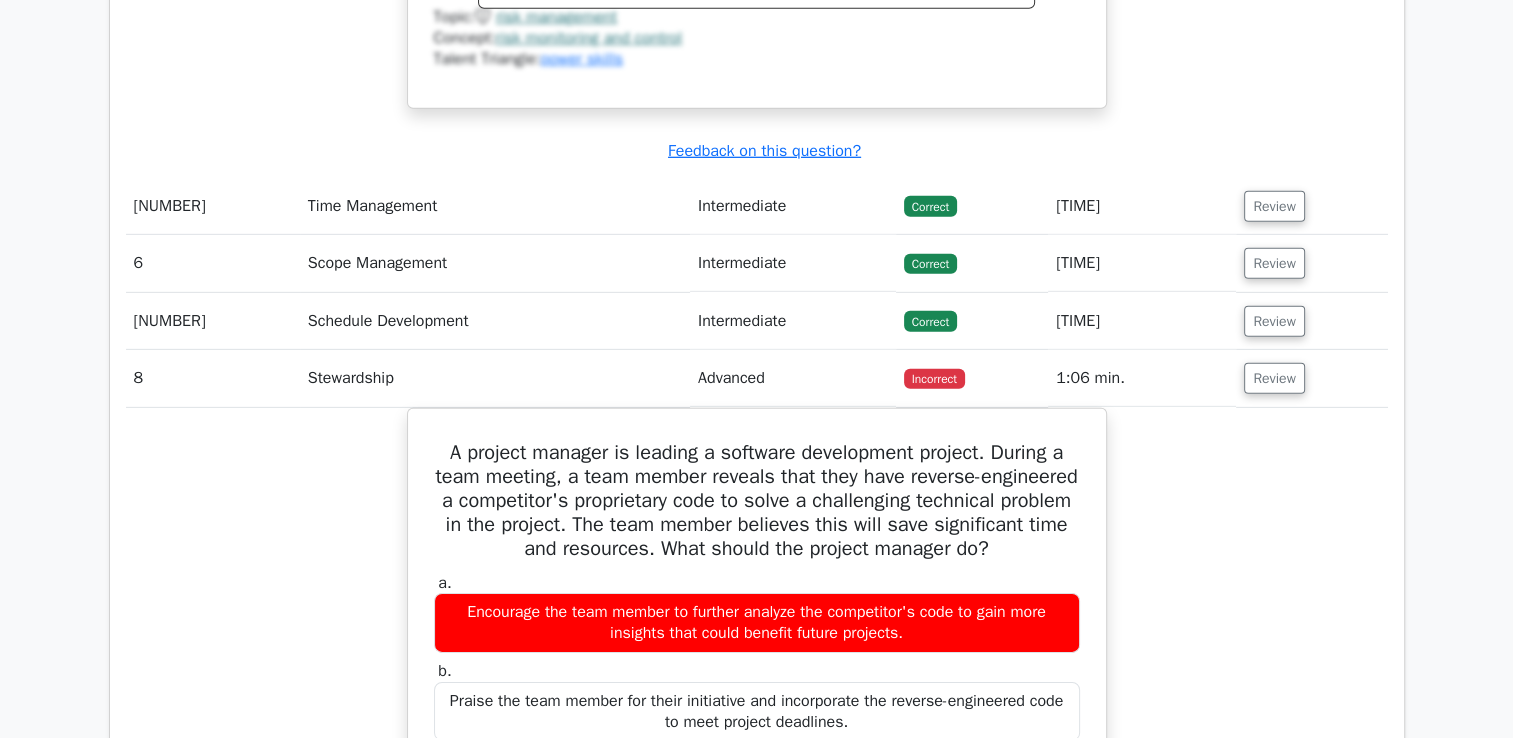scroll, scrollTop: 6109, scrollLeft: 0, axis: vertical 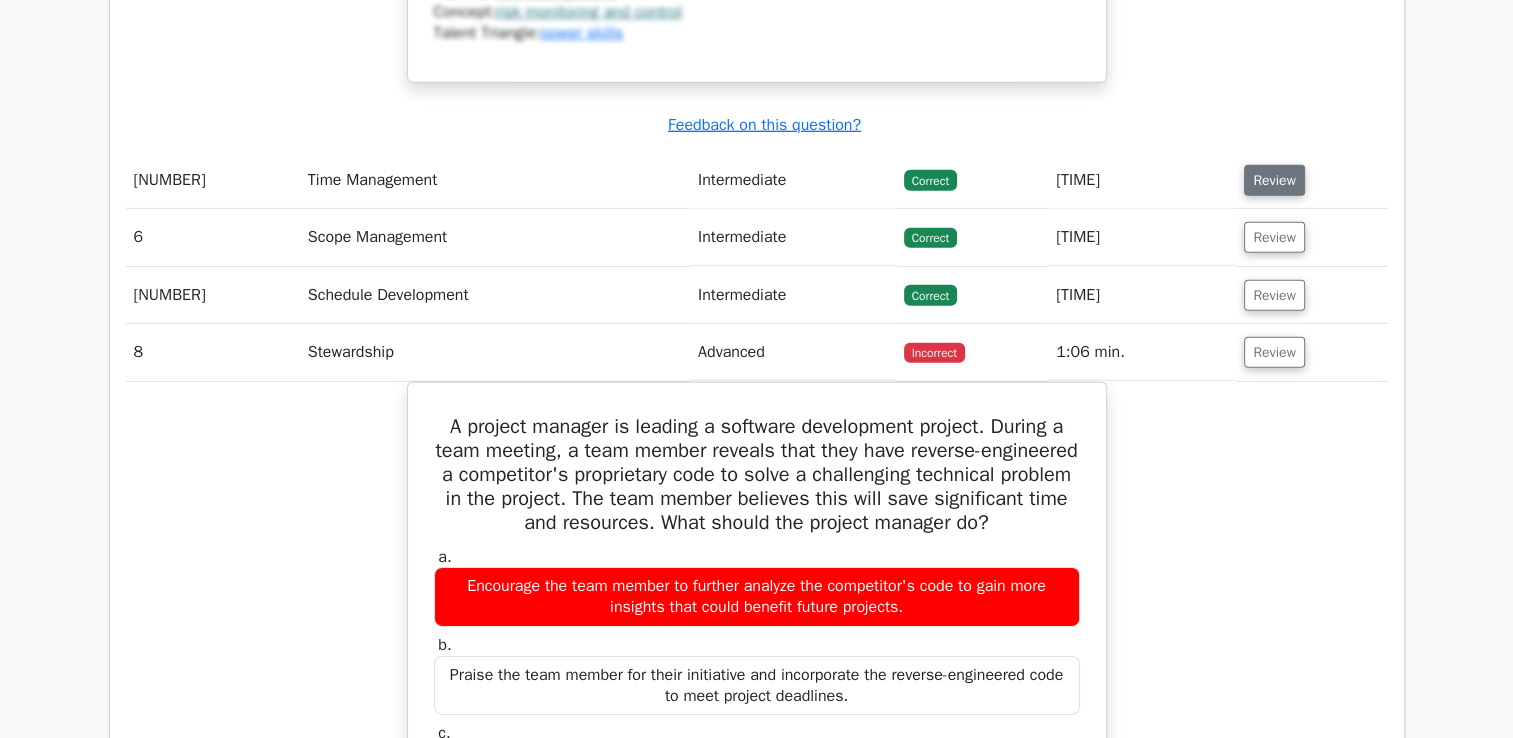click on "Review" at bounding box center [1274, 180] 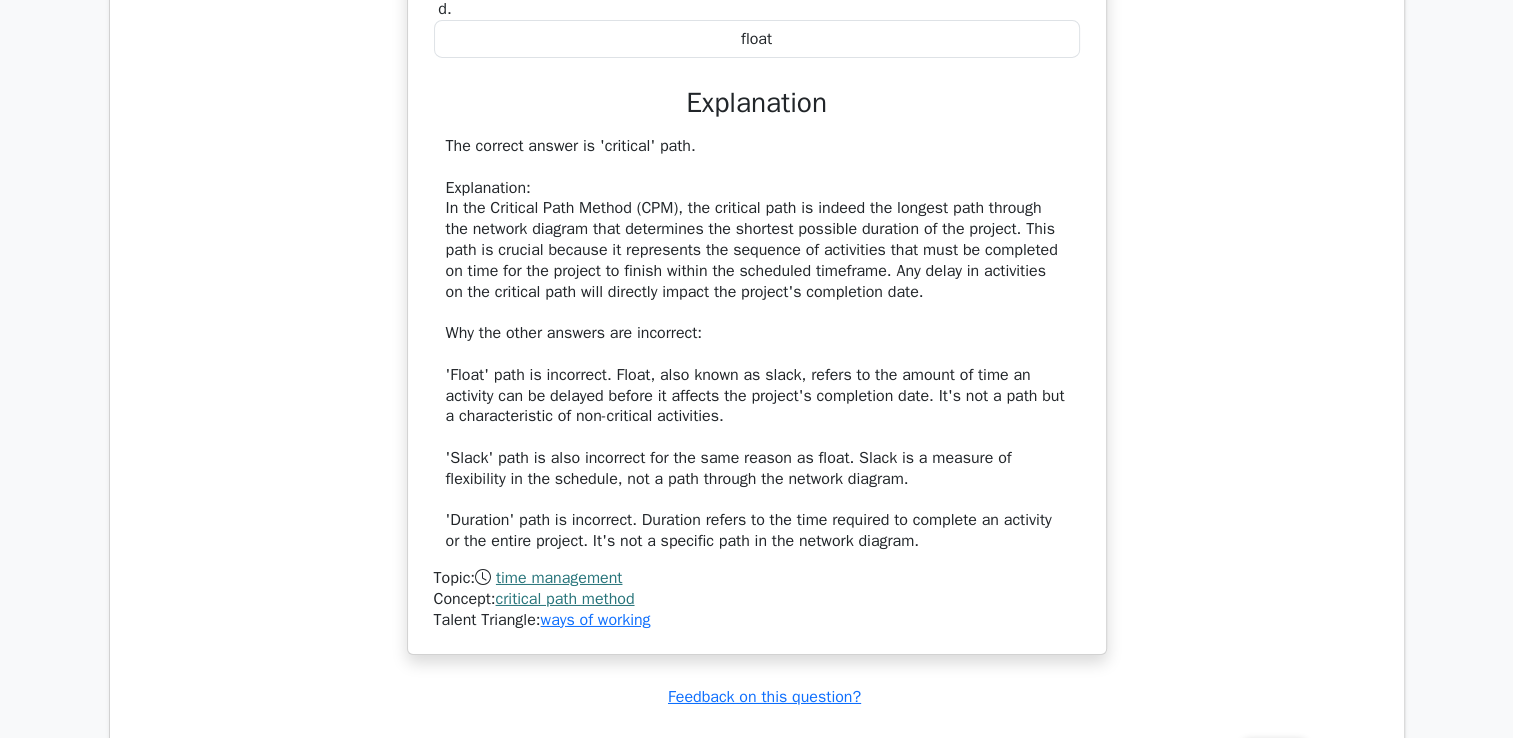 scroll, scrollTop: 6657, scrollLeft: 0, axis: vertical 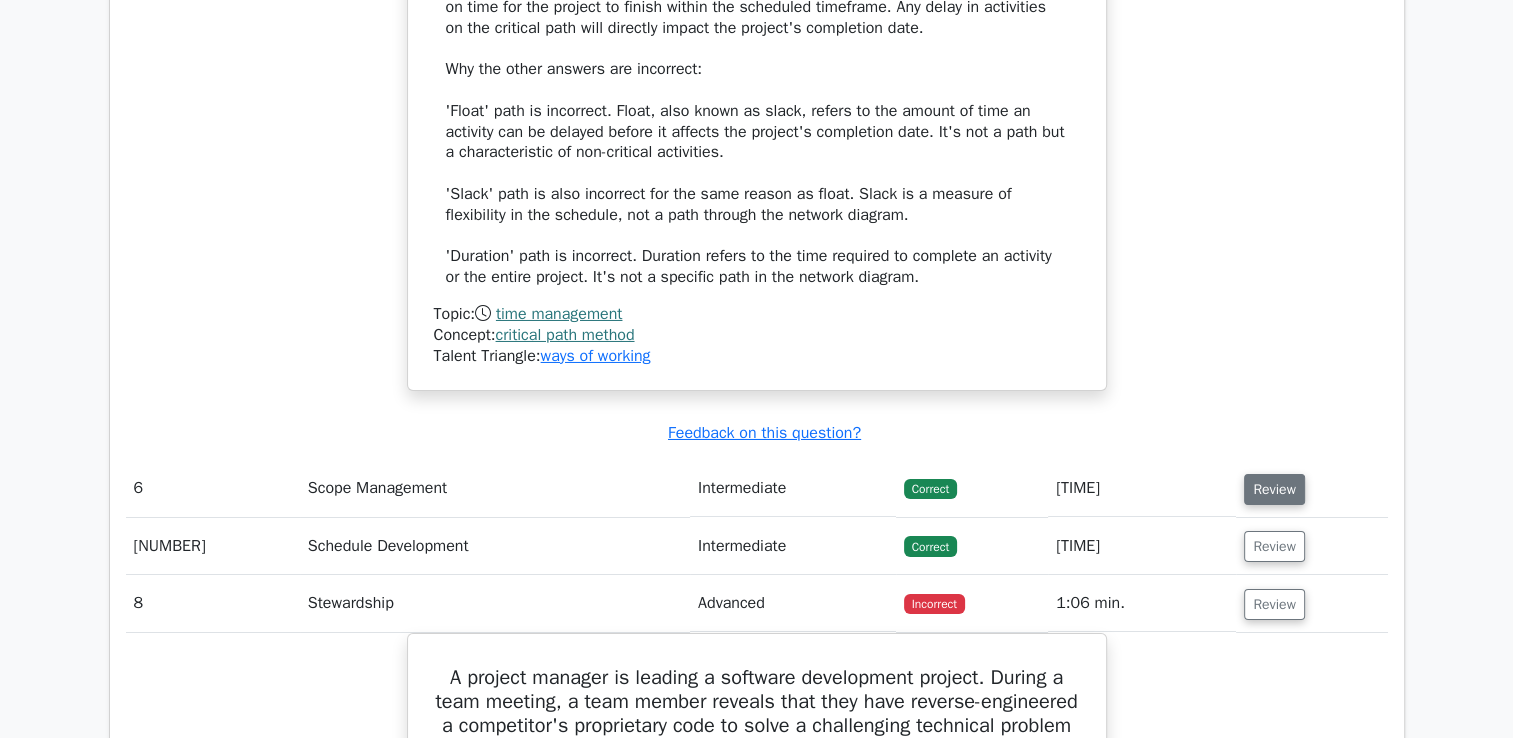 click on "Review" at bounding box center (1274, 489) 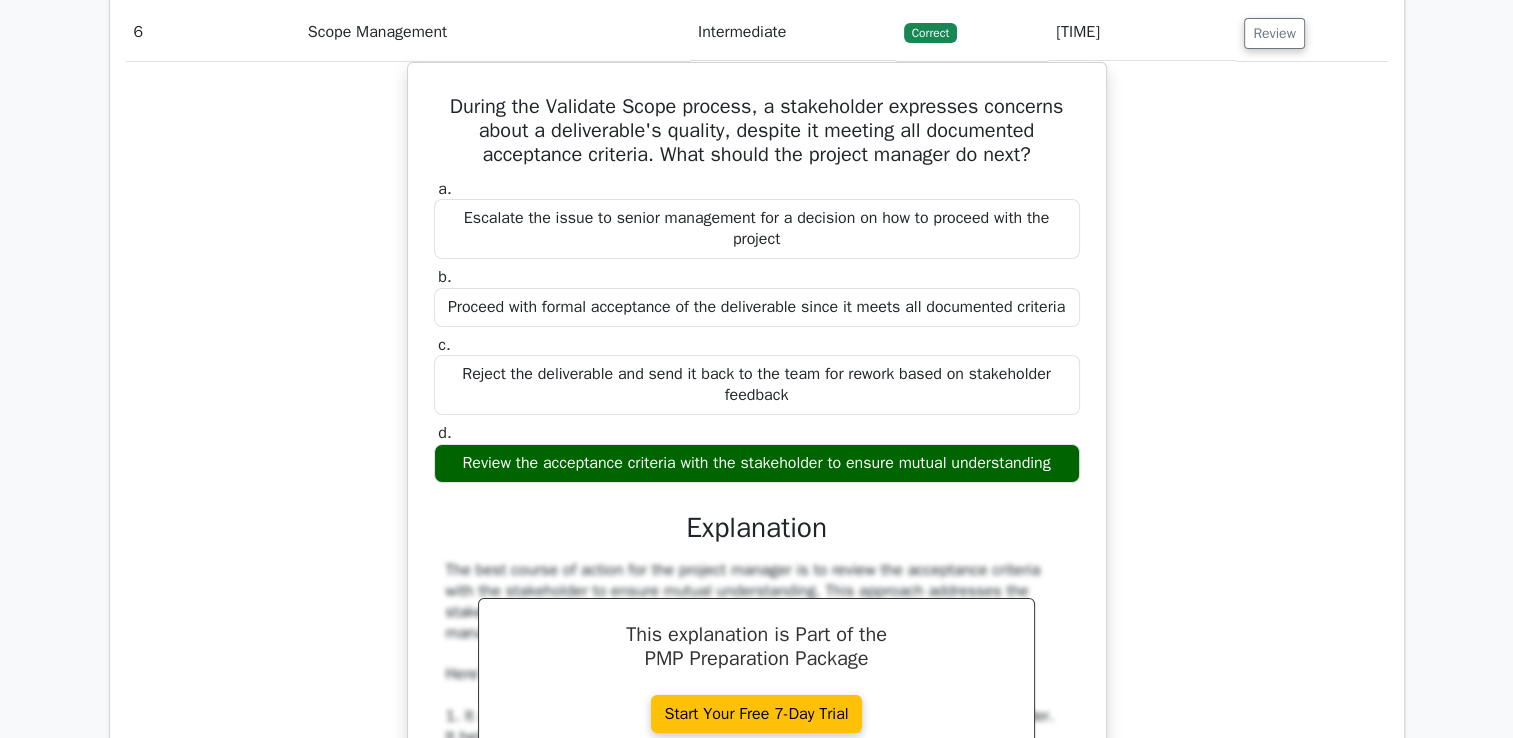 scroll, scrollTop: 7406, scrollLeft: 0, axis: vertical 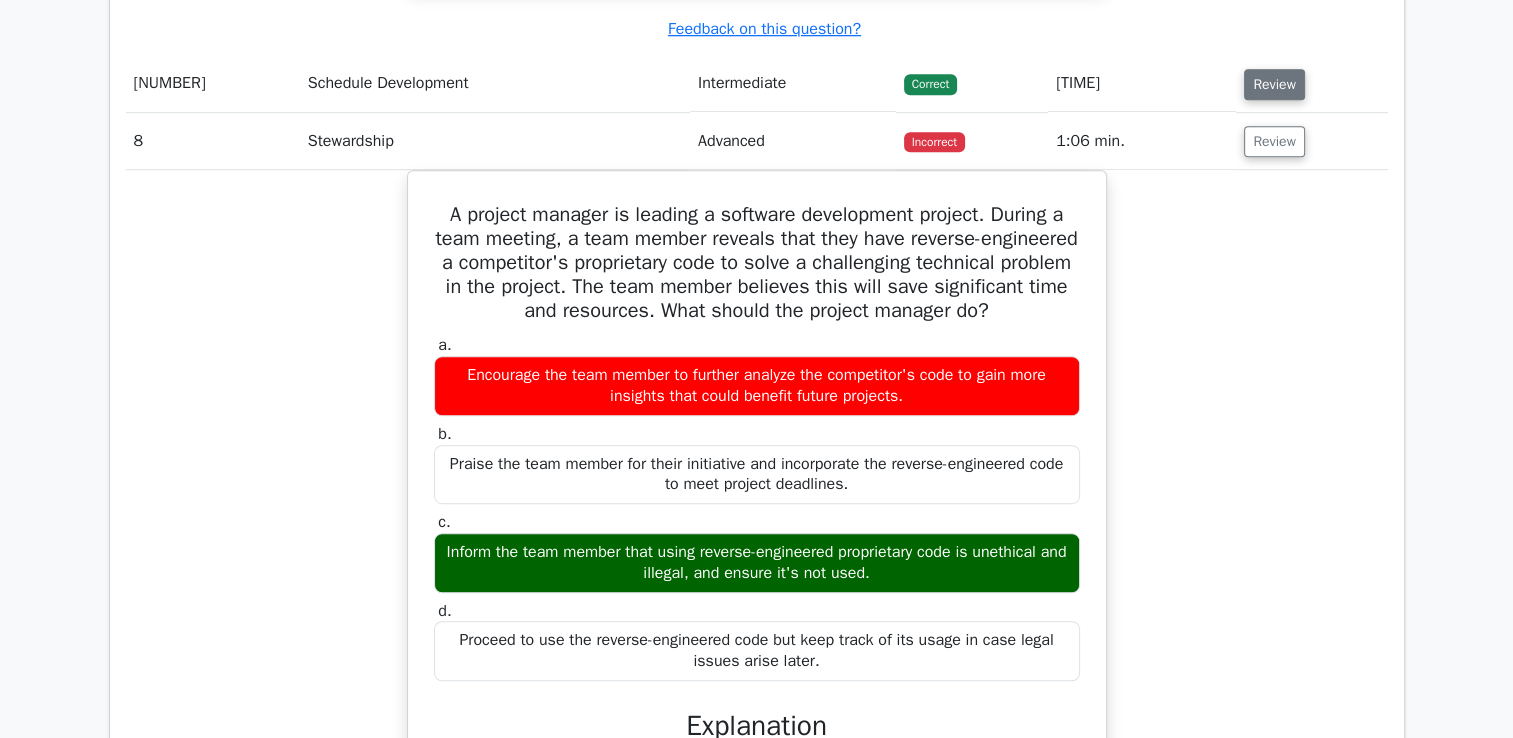 click on "Review" at bounding box center [1274, 84] 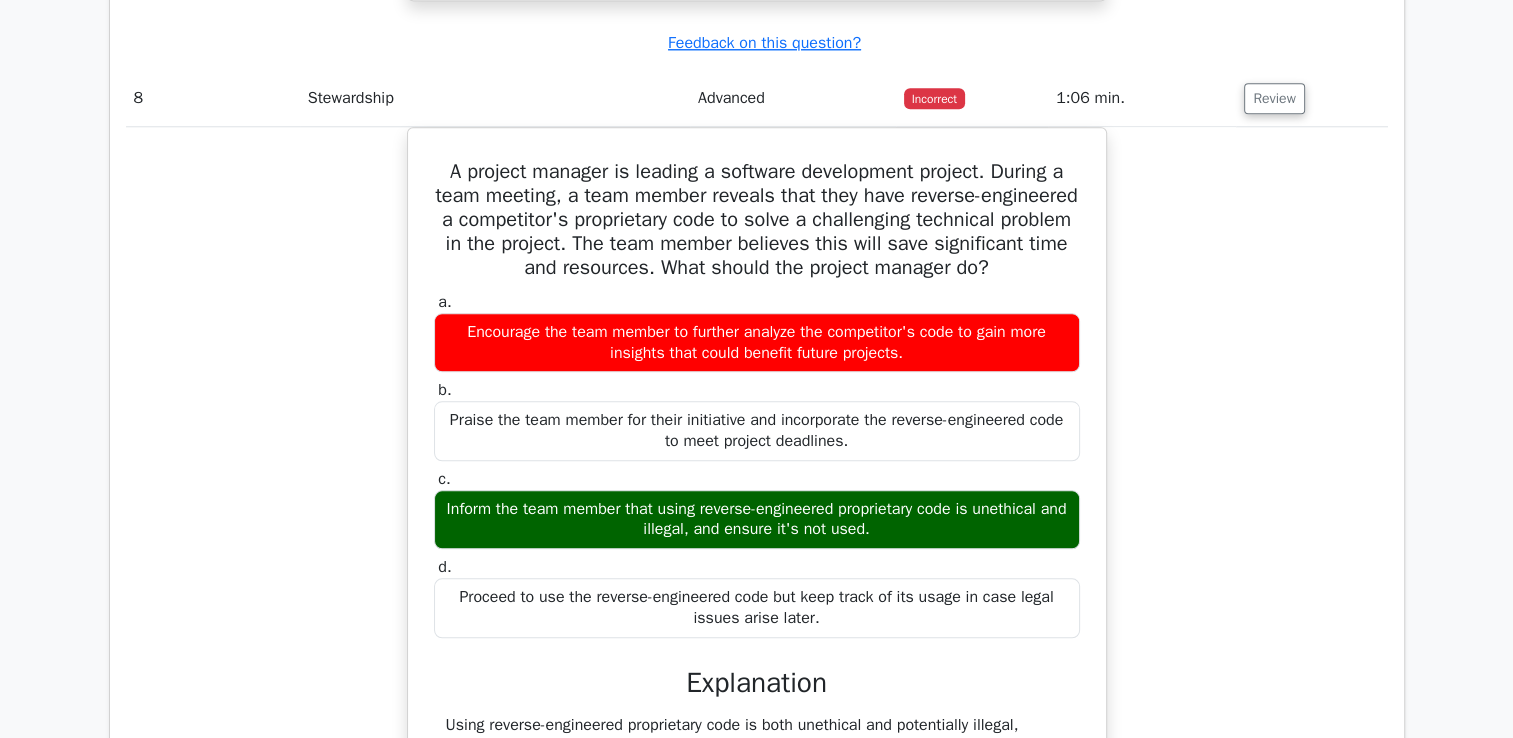 scroll, scrollTop: 9652, scrollLeft: 0, axis: vertical 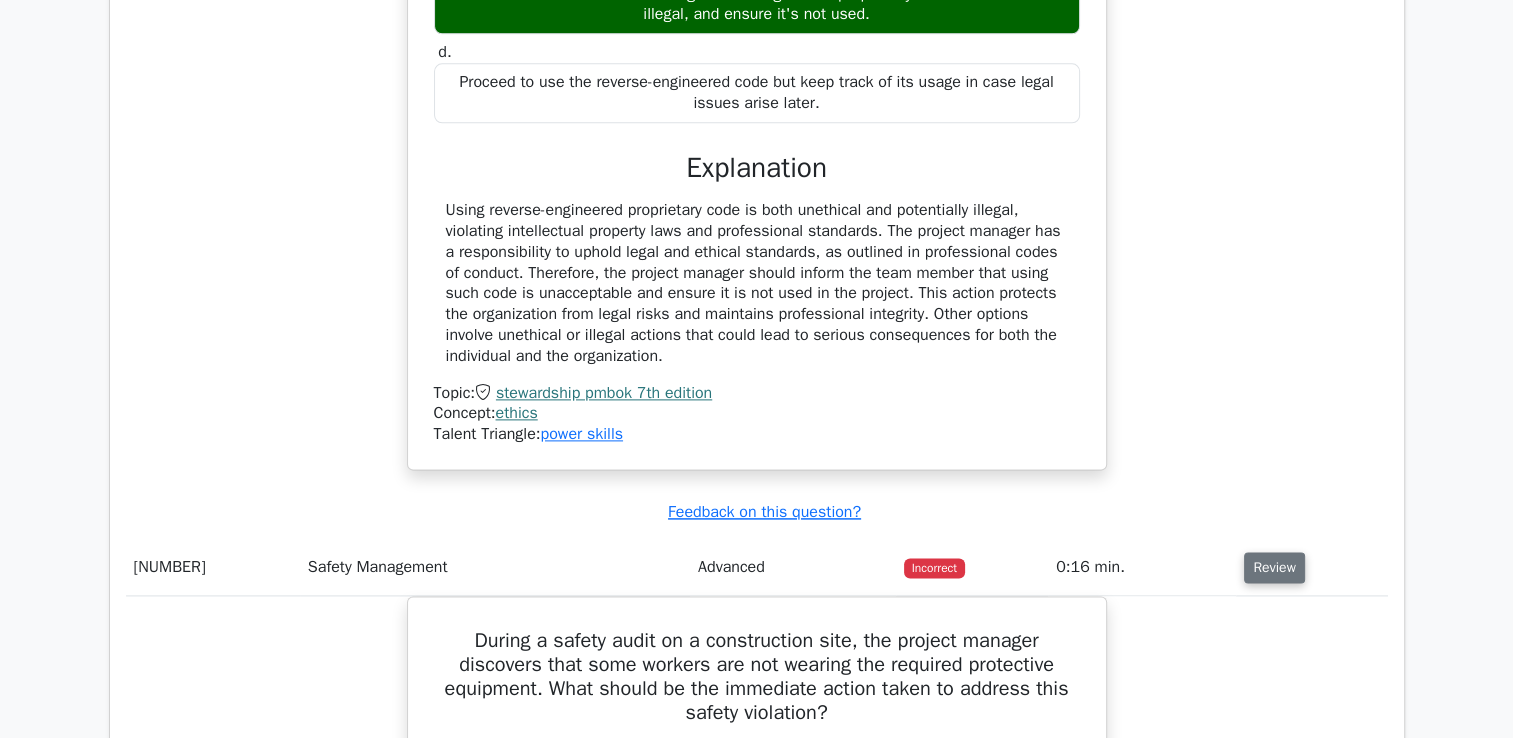 click on "Review" at bounding box center [1274, 567] 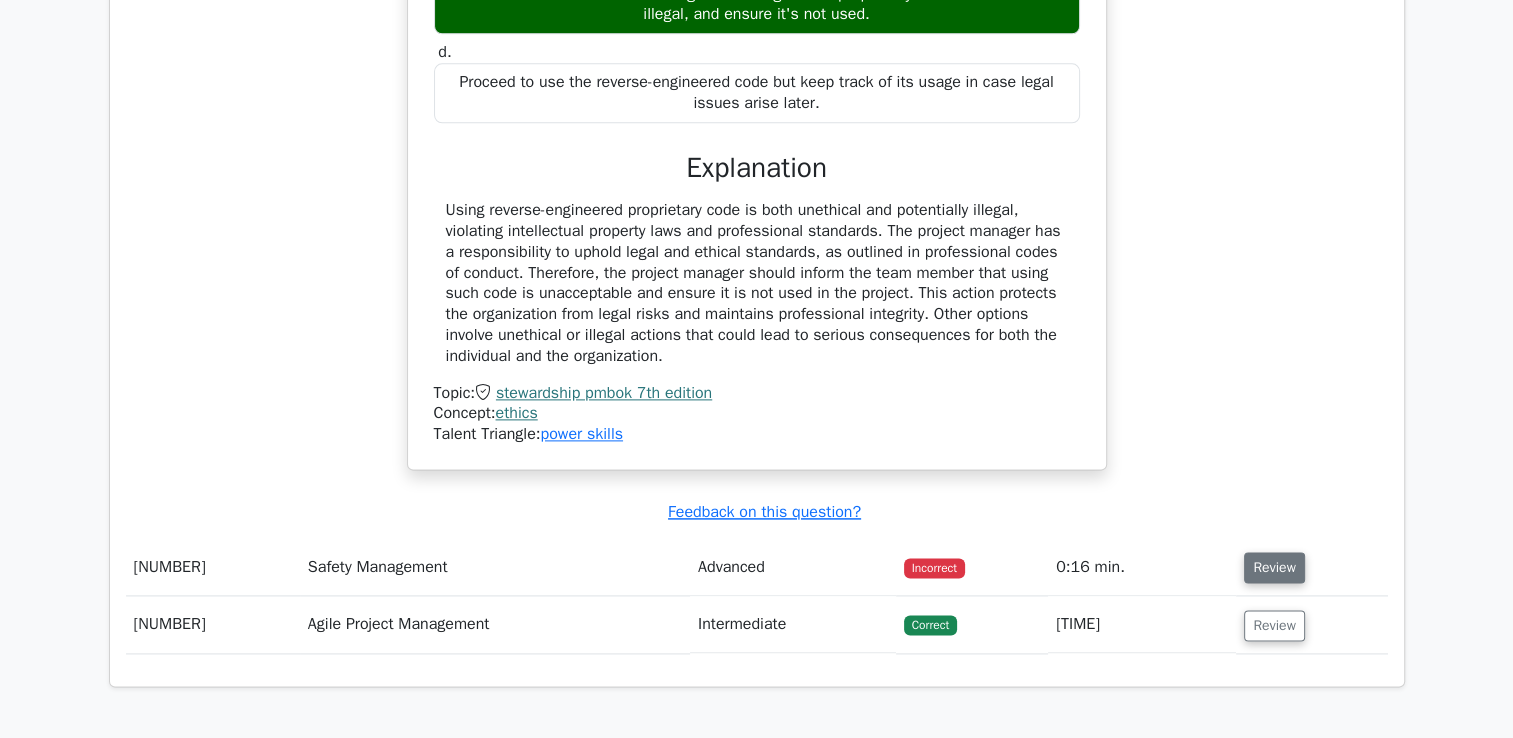 click on "Review" at bounding box center (1274, 567) 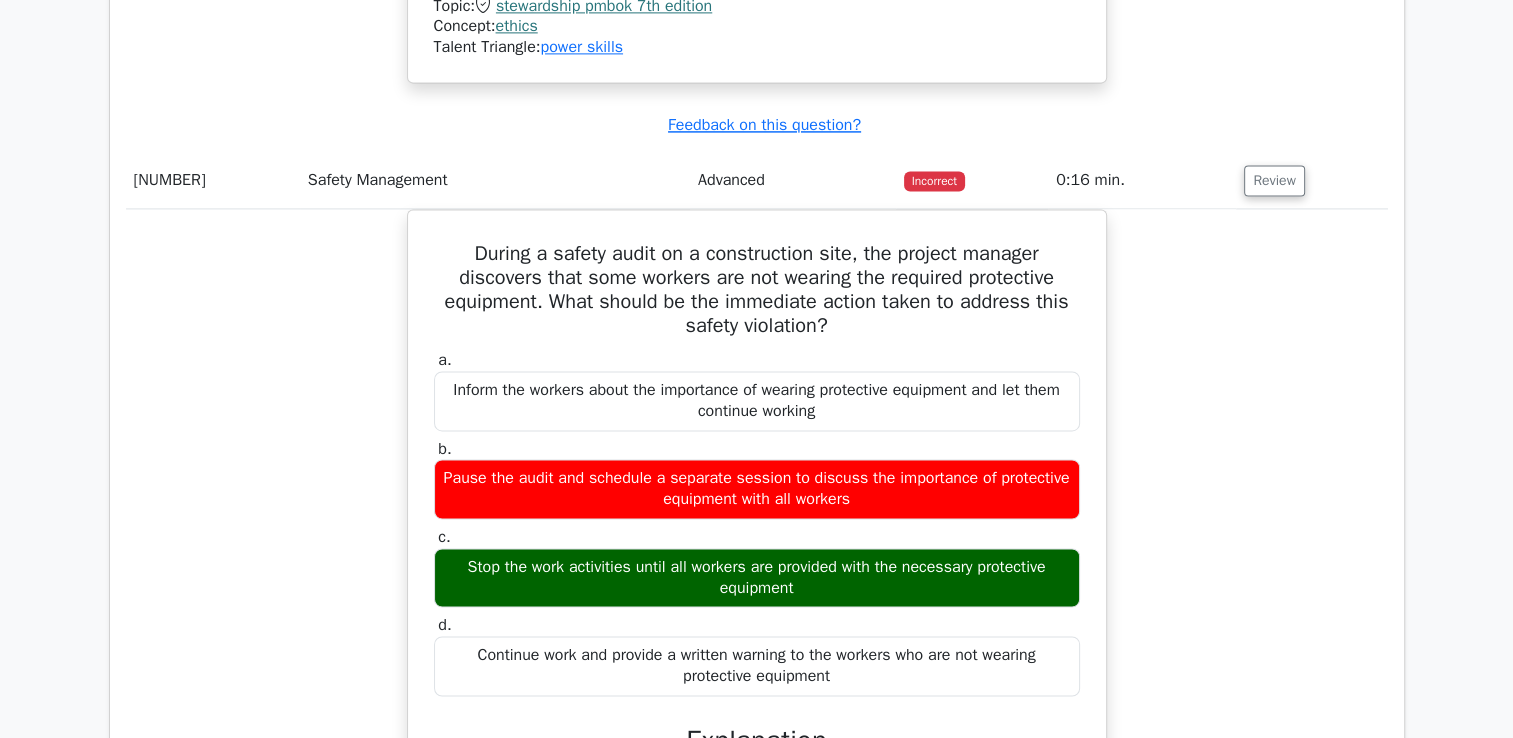 scroll, scrollTop: 10539, scrollLeft: 0, axis: vertical 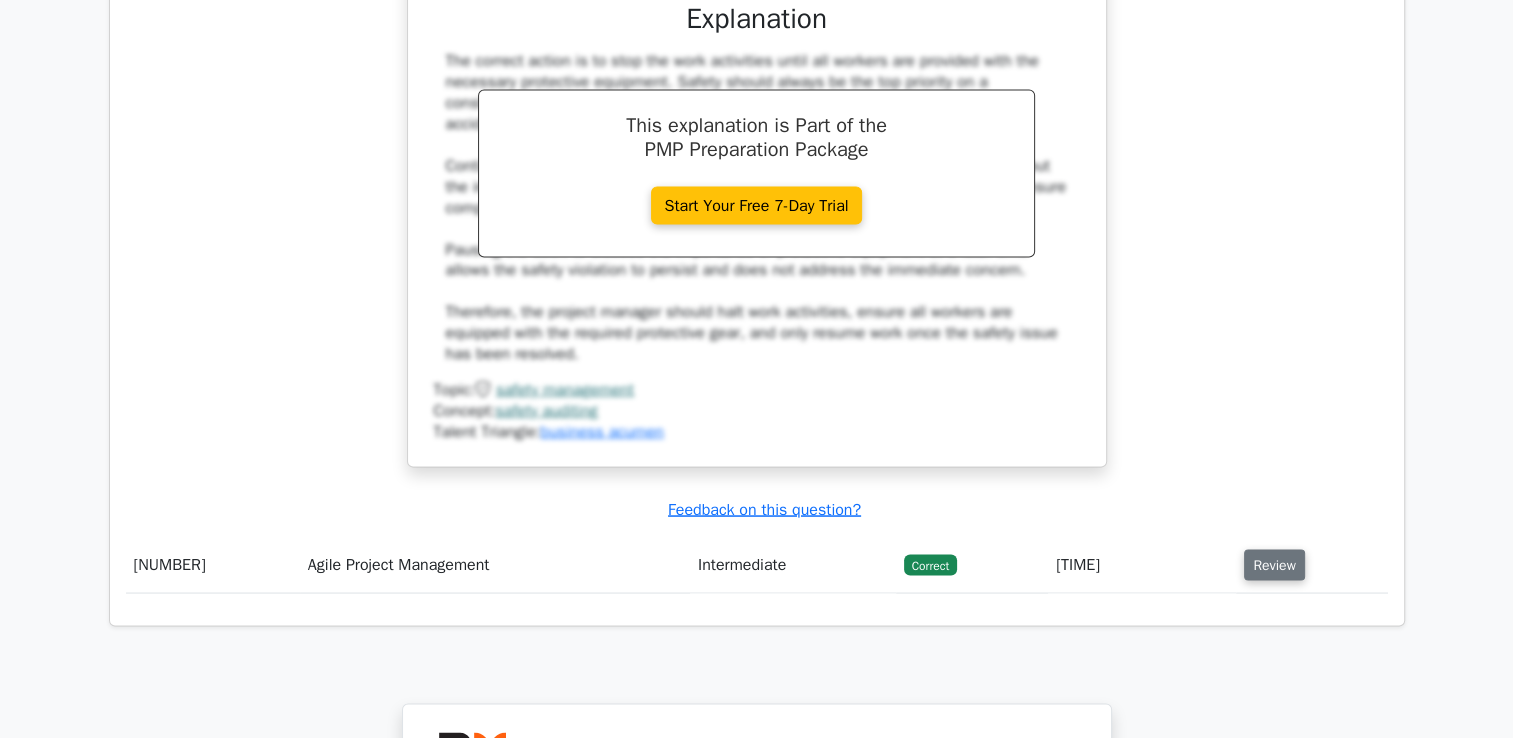 click on "Review" at bounding box center (1274, 564) 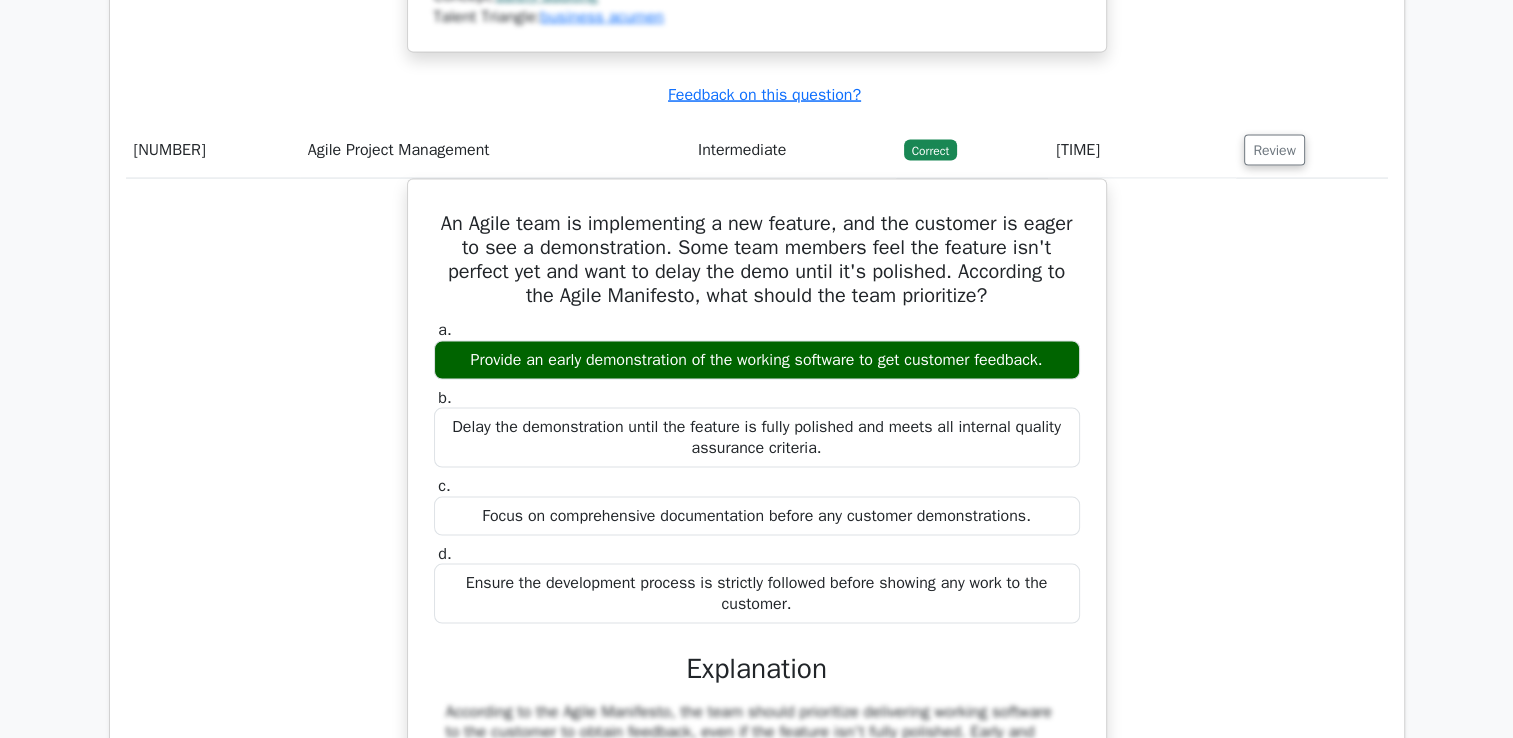 scroll, scrollTop: 11728, scrollLeft: 0, axis: vertical 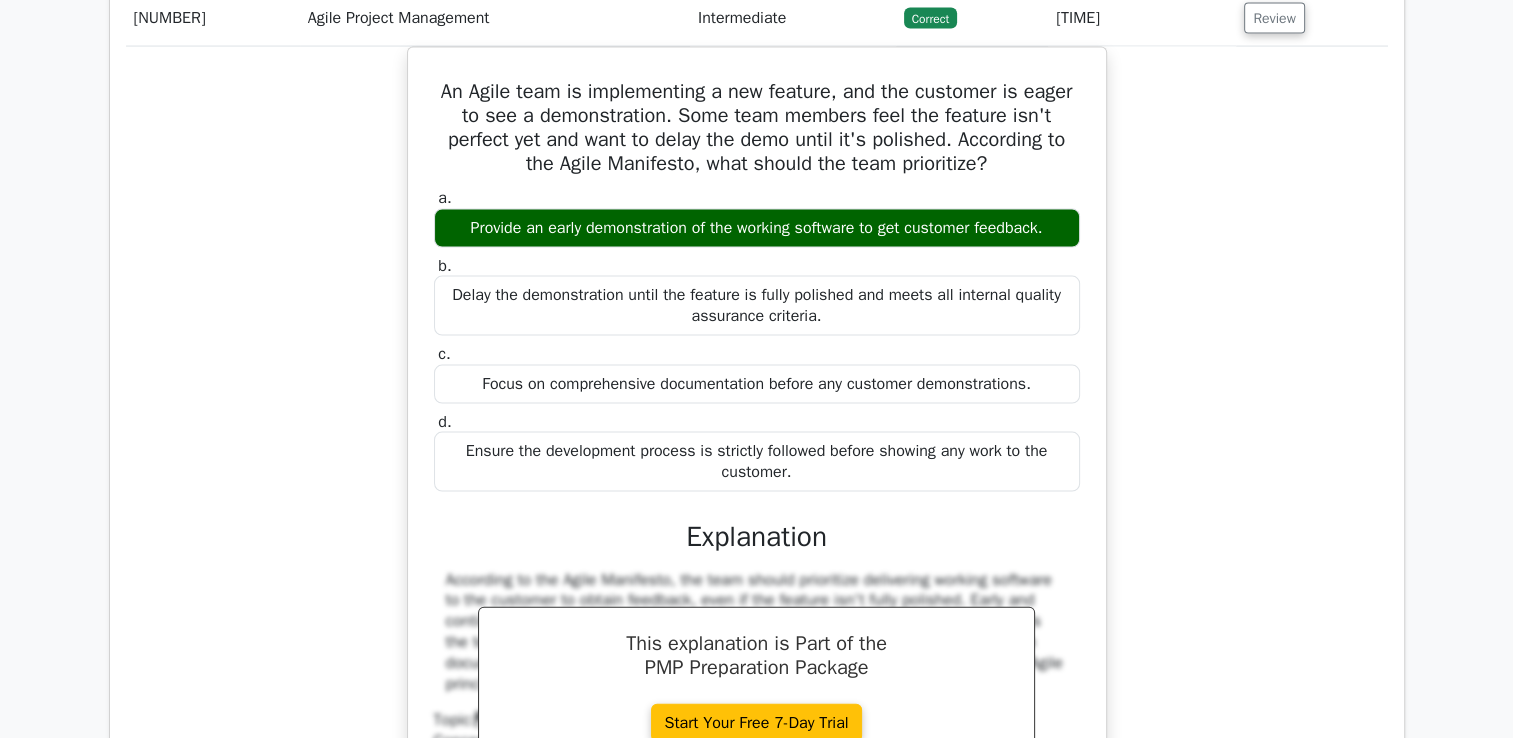 click on "An Agile team is implementing a new feature, and the customer is eager to see a demonstration. Some team members feel the feature isn't perfect yet and want to delay the demo until it's polished. According to the Agile Manifesto, what should the team prioritize?
a.
Provide an early demonstration of the working software to get customer feedback.
b. c. d." at bounding box center (757, 473) 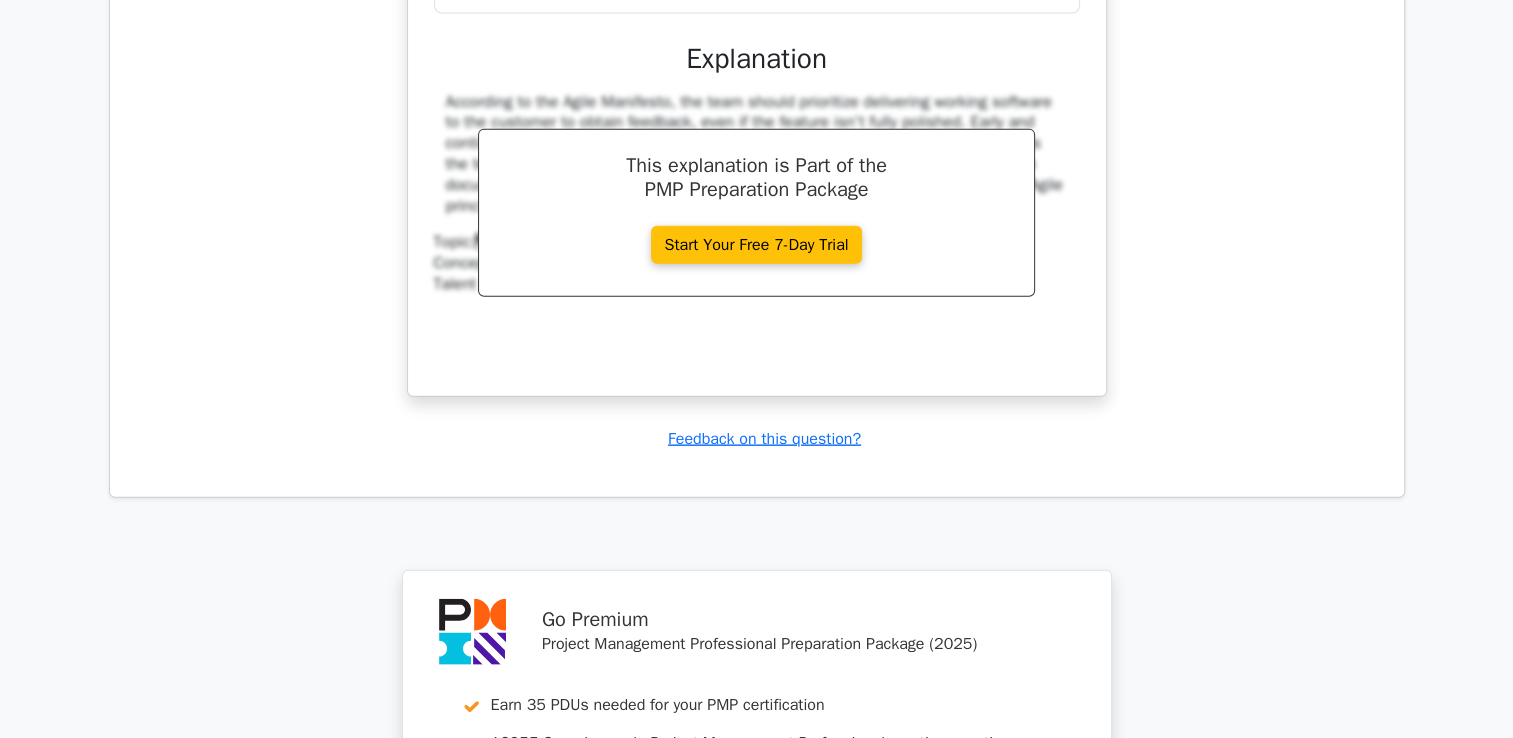 scroll, scrollTop: 12226, scrollLeft: 0, axis: vertical 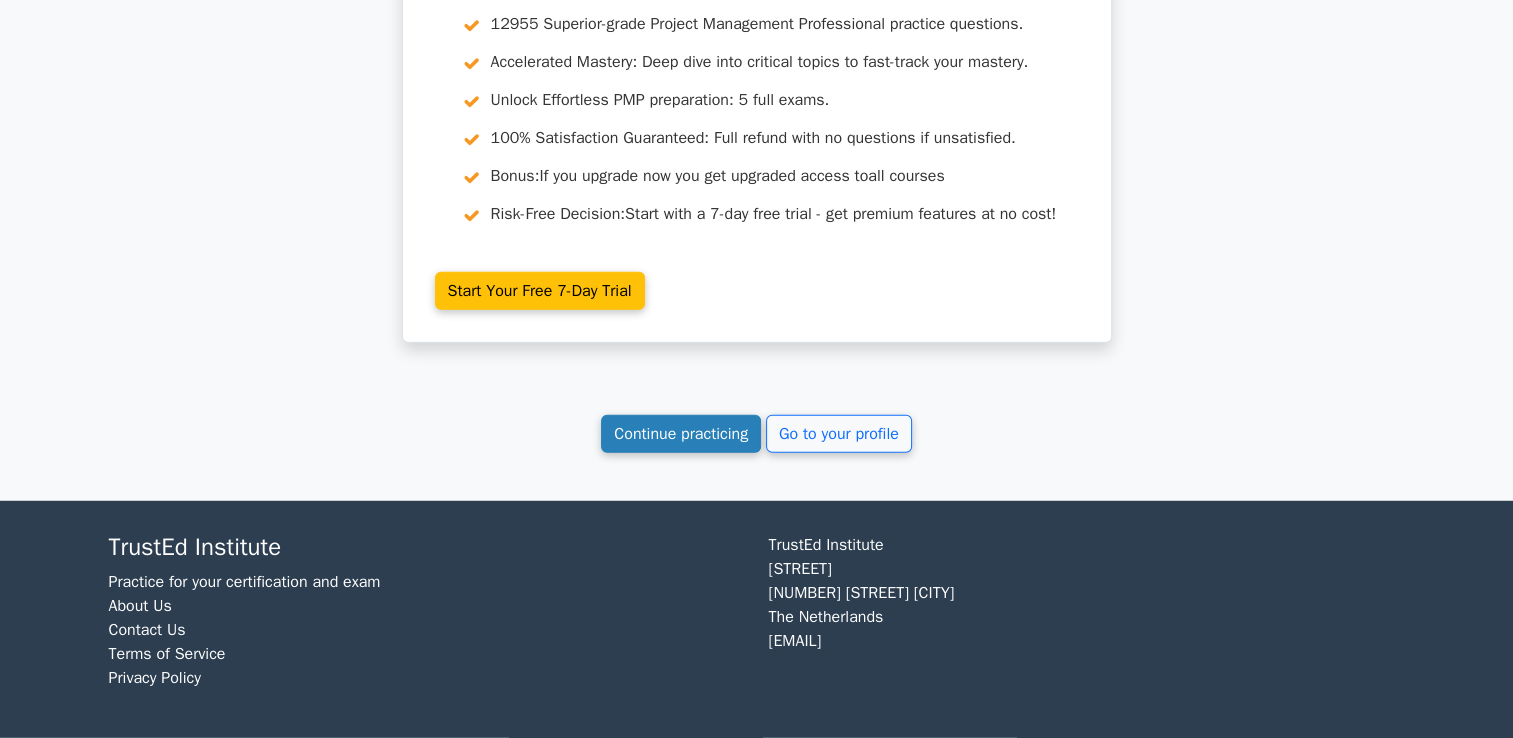 click on "Continue practicing" at bounding box center [681, 434] 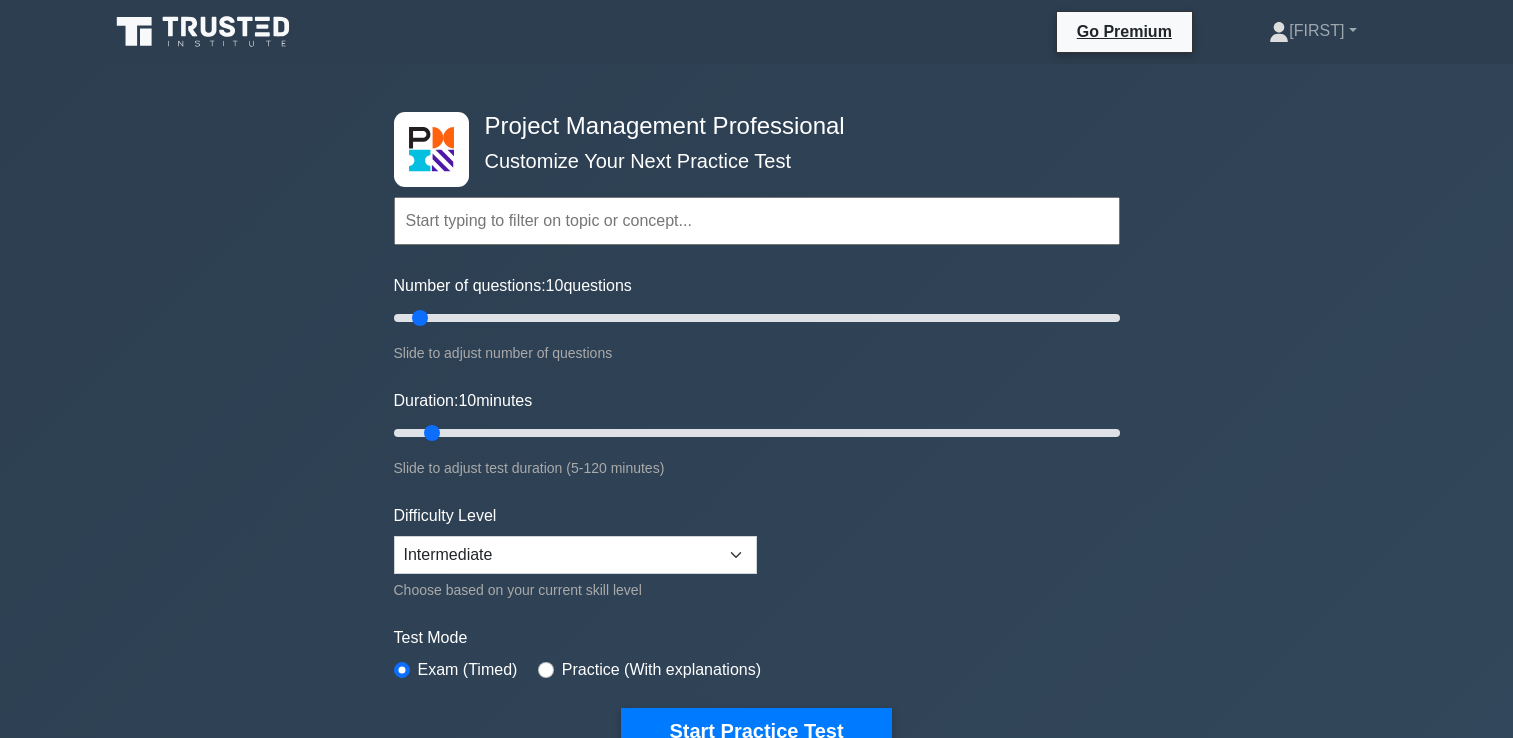 scroll, scrollTop: 0, scrollLeft: 0, axis: both 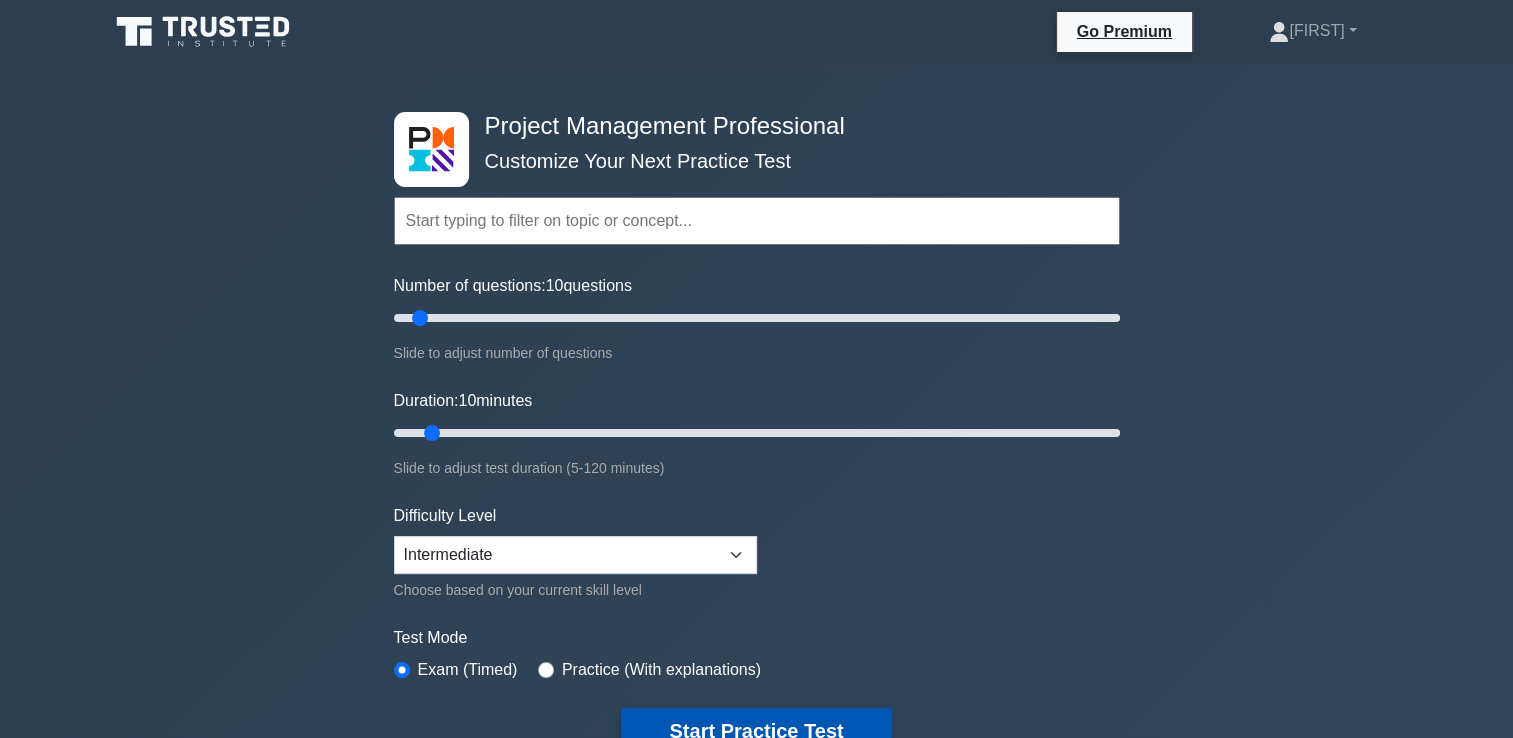 click on "Start Practice Test" at bounding box center [756, 731] 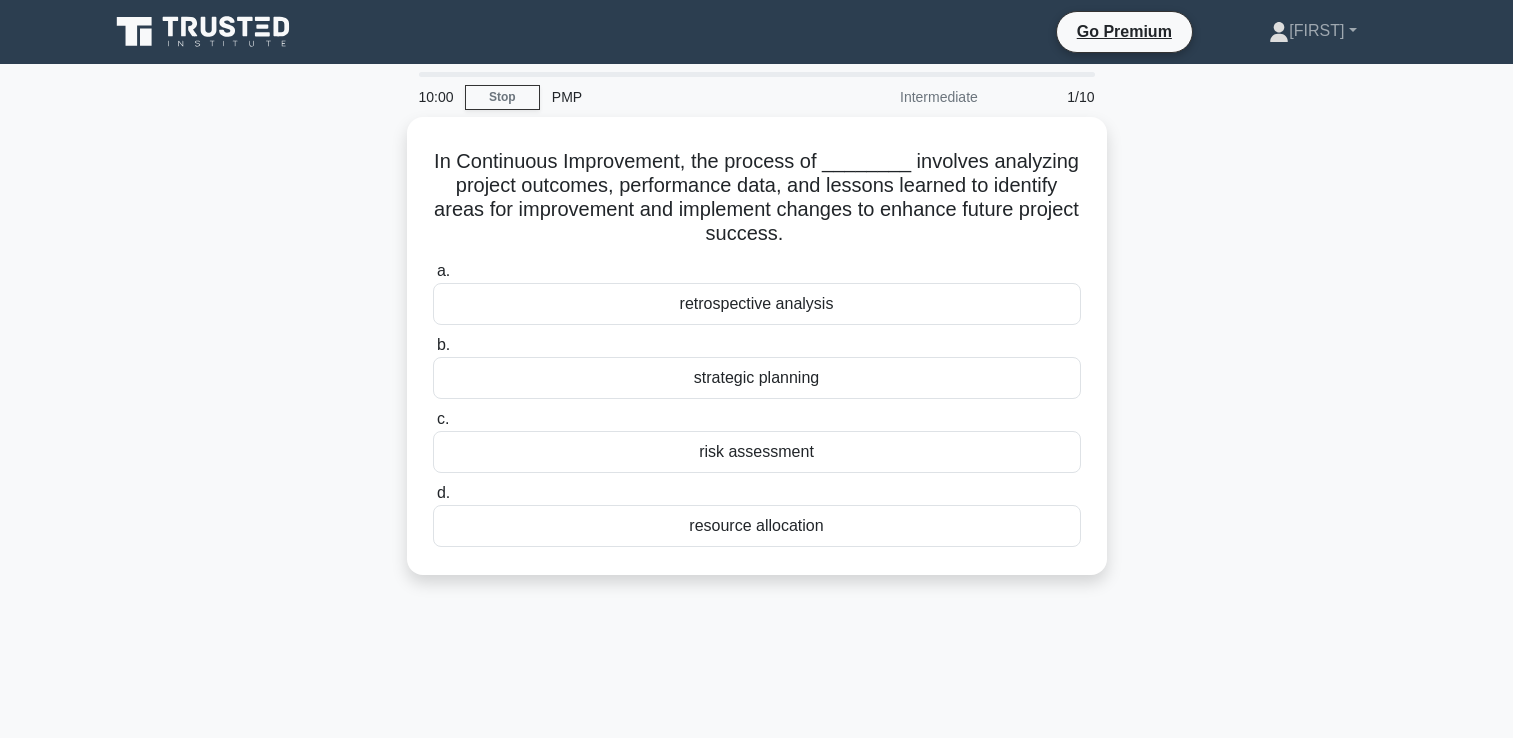 scroll, scrollTop: 0, scrollLeft: 0, axis: both 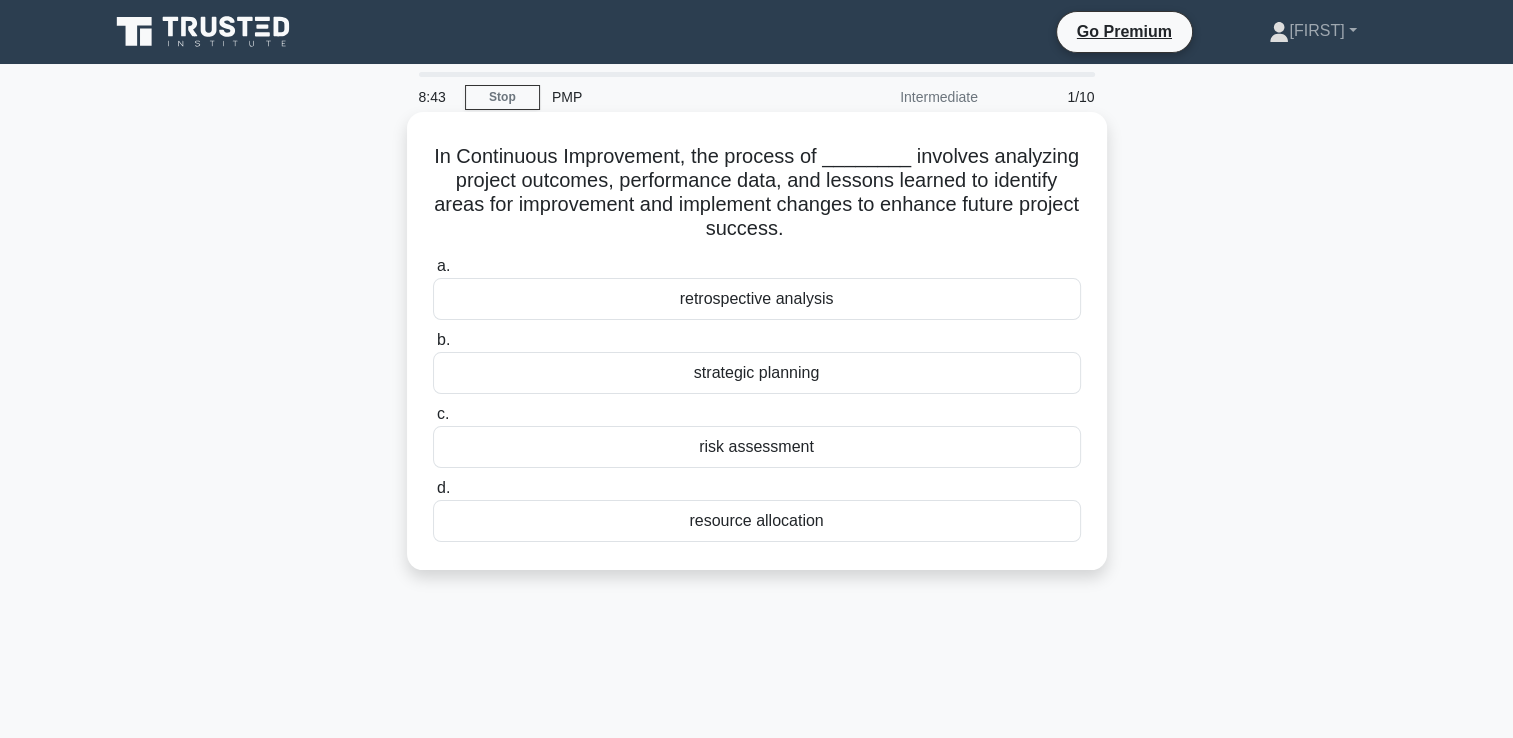 click on "retrospective analysis" at bounding box center (757, 299) 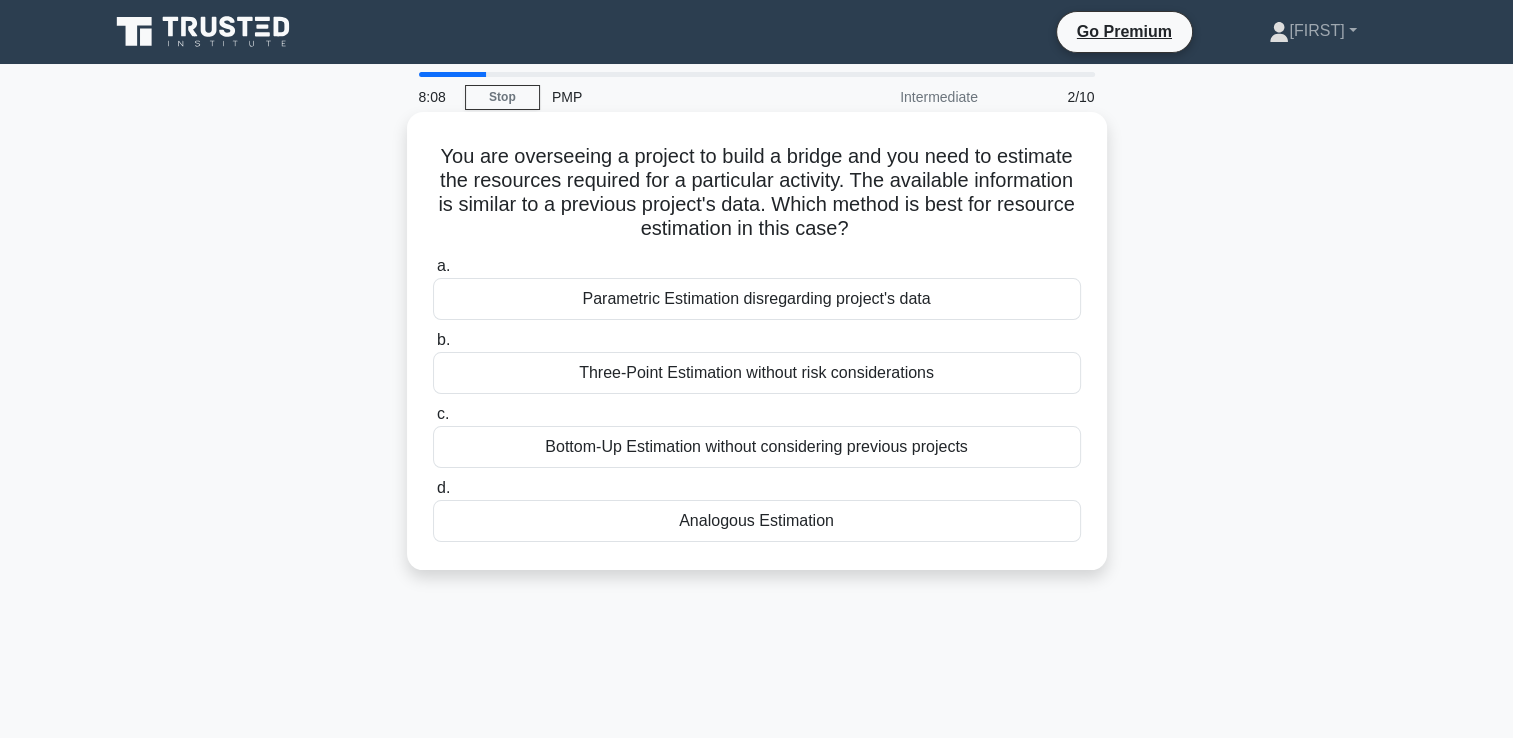 click on "Analogous Estimation" at bounding box center [757, 521] 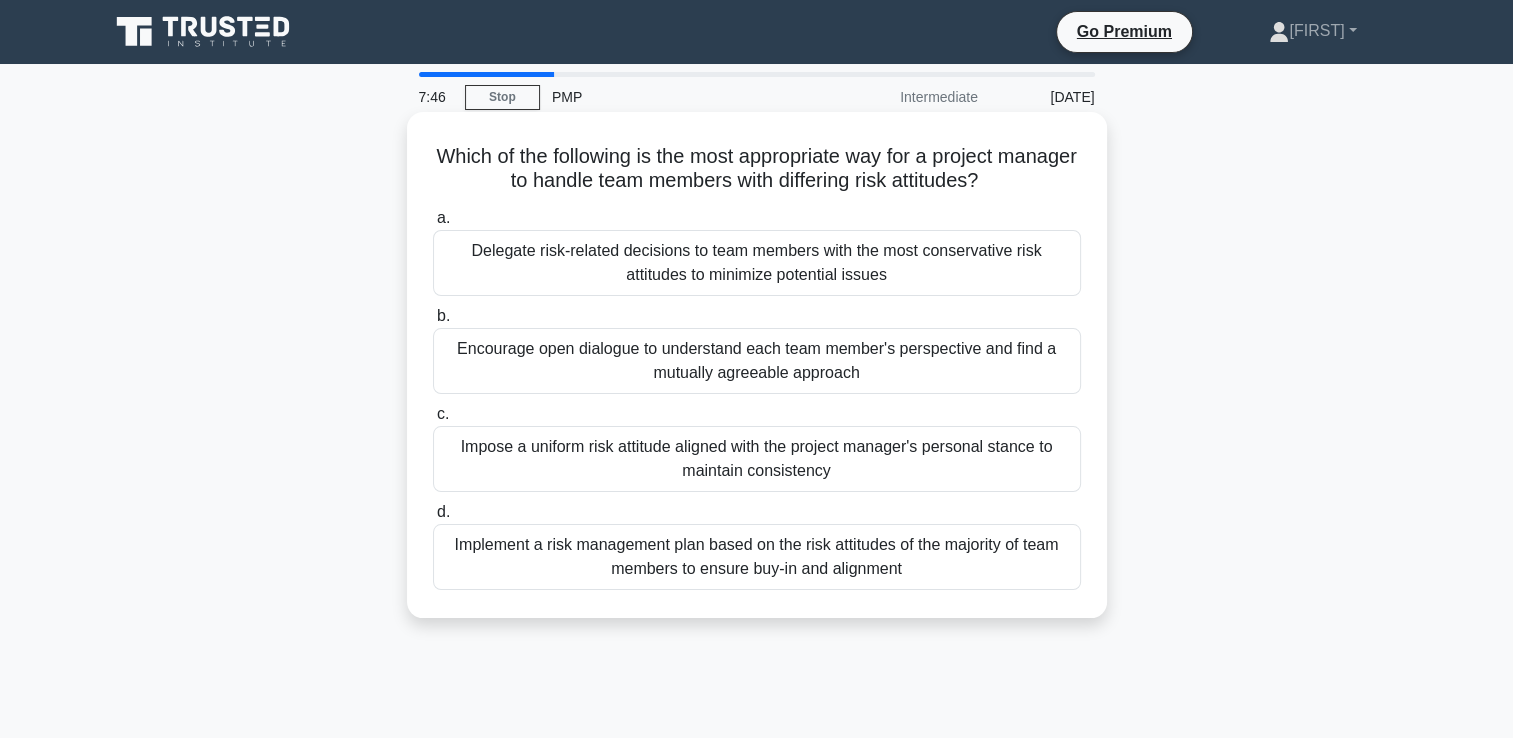 click on "Encourage open dialogue to understand each team member's perspective and find a mutually agreeable approach" at bounding box center [757, 361] 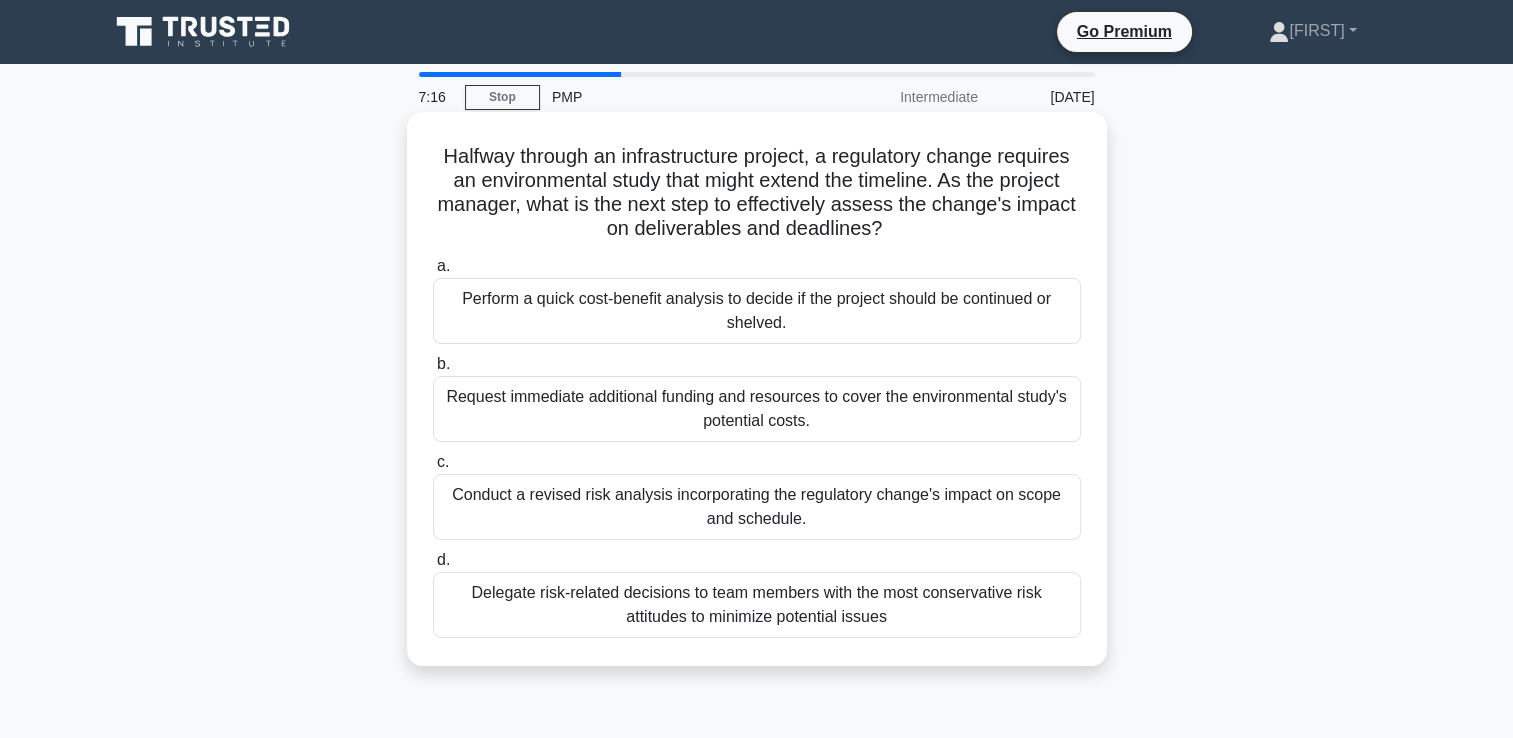 click on "Conduct a revised risk analysis incorporating the regulatory change's impact on scope and schedule." at bounding box center [757, 507] 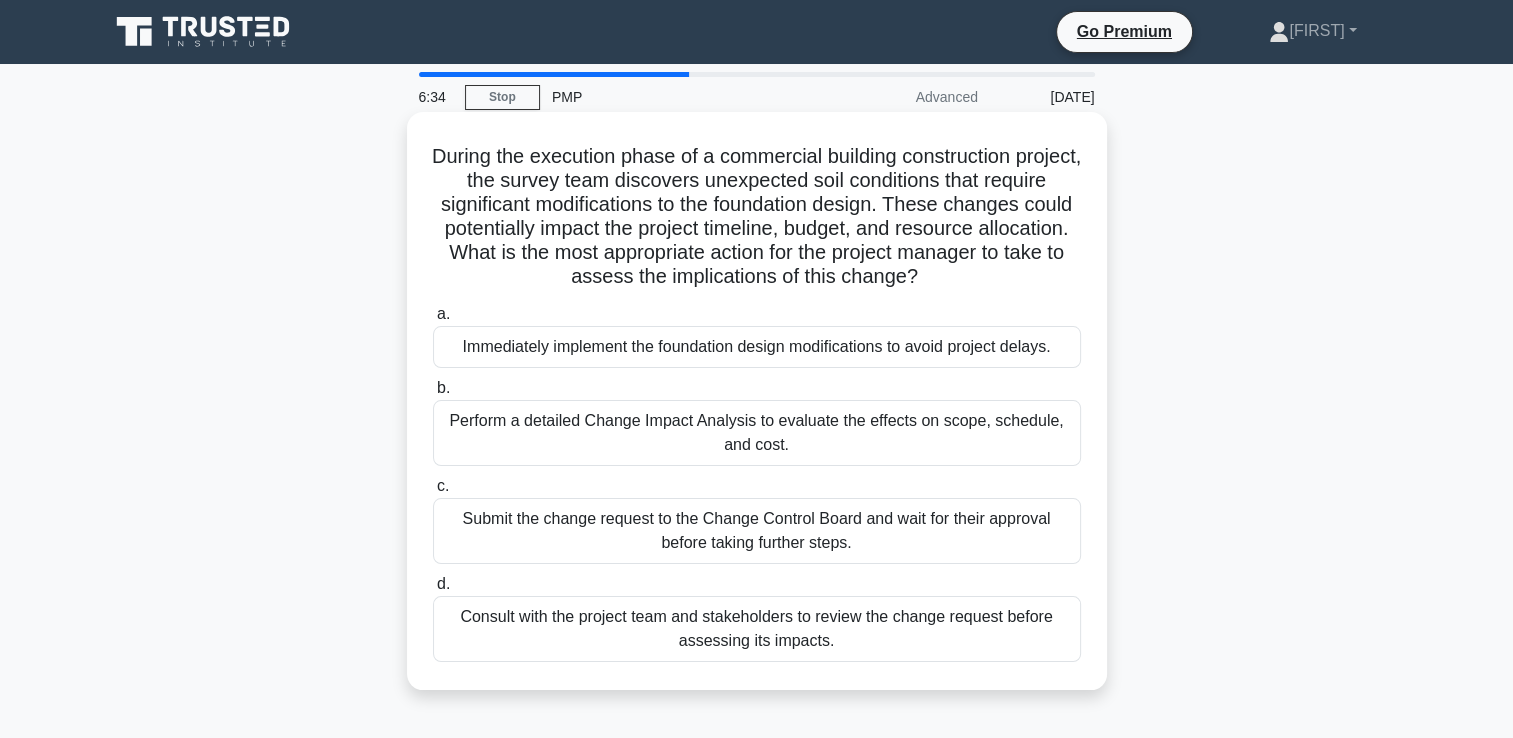click on "Perform a detailed Change Impact Analysis to evaluate the effects on scope, schedule, and cost." at bounding box center [757, 433] 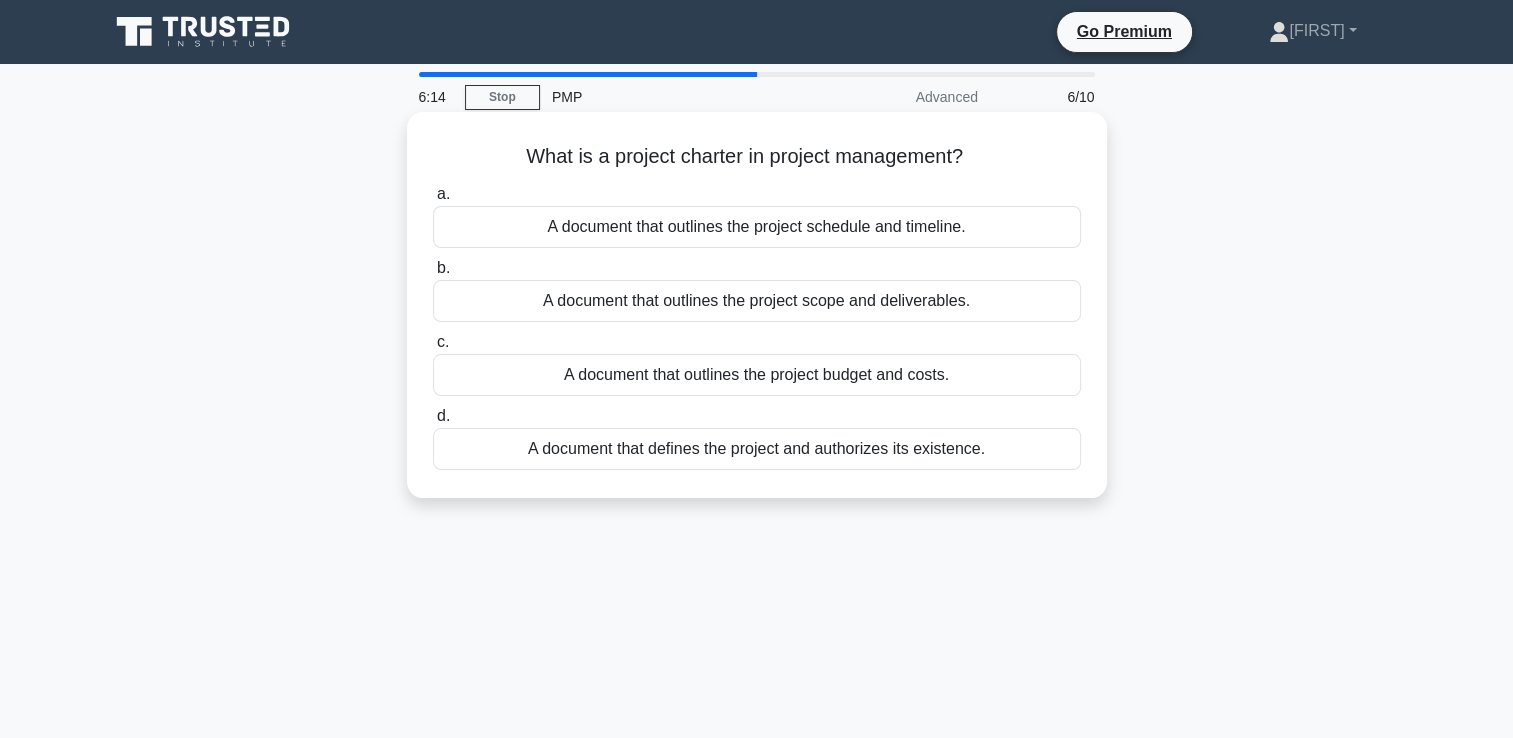 click on "A document that defines the project and authorizes its existence." at bounding box center (757, 449) 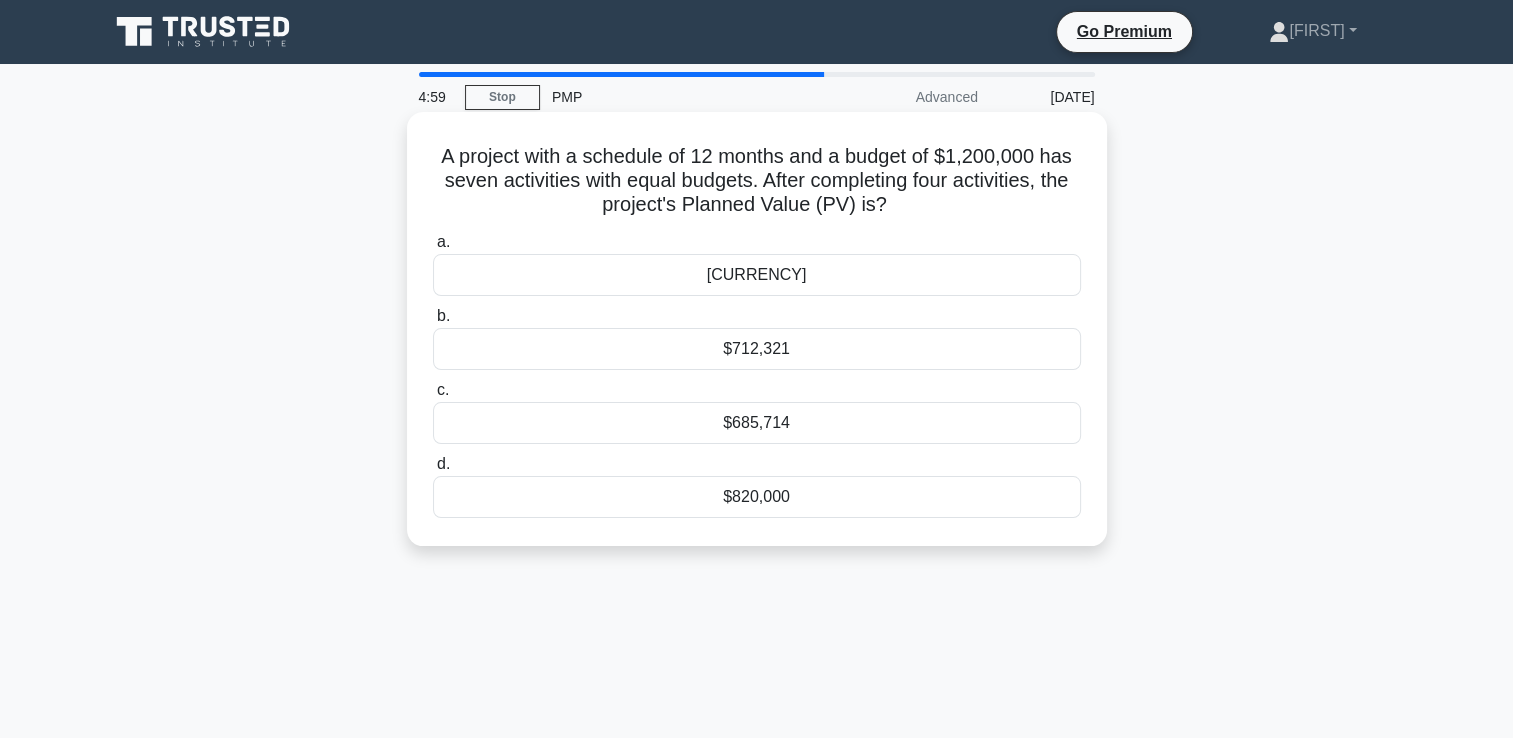 click on "$712,321" at bounding box center (757, 349) 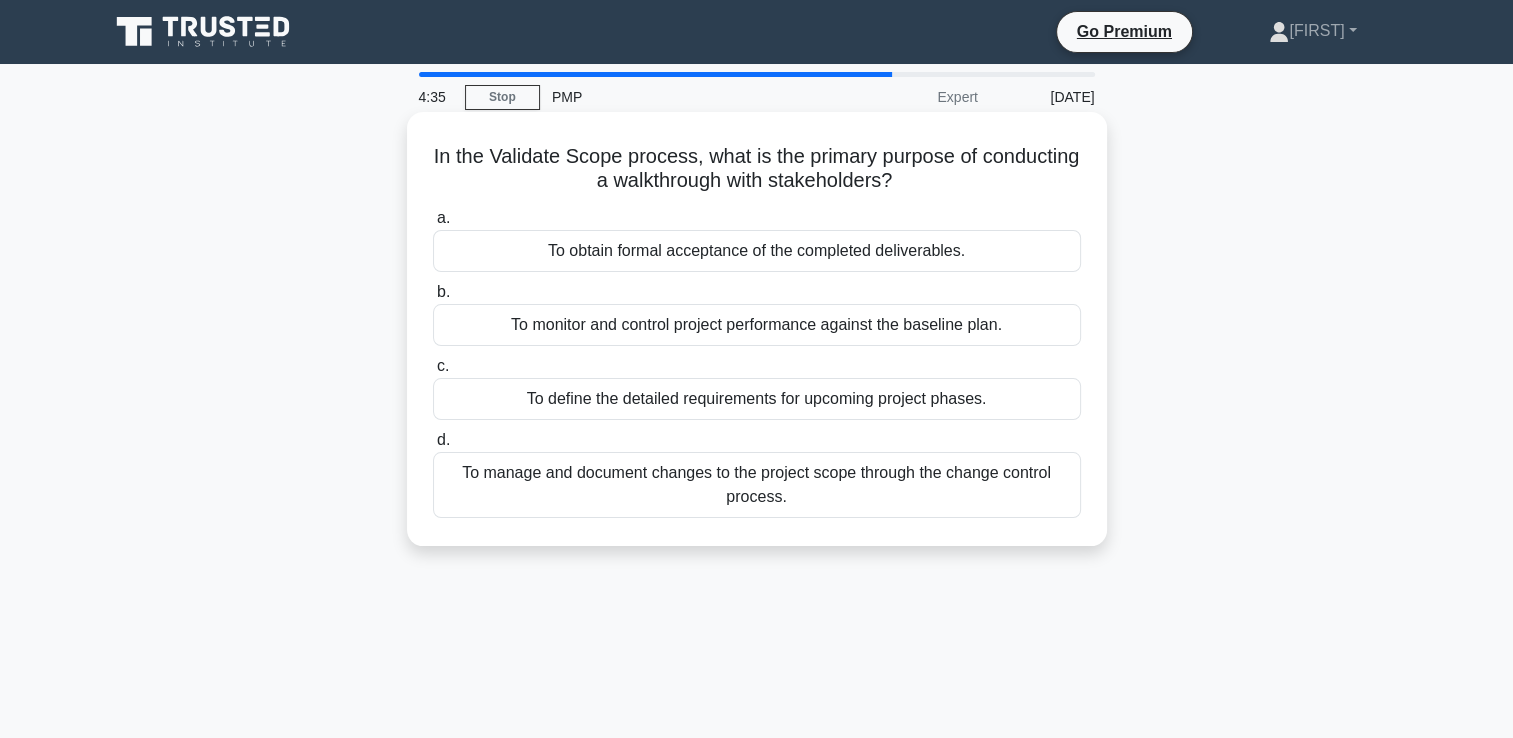 click on "To obtain formal acceptance of the completed deliverables." at bounding box center (757, 251) 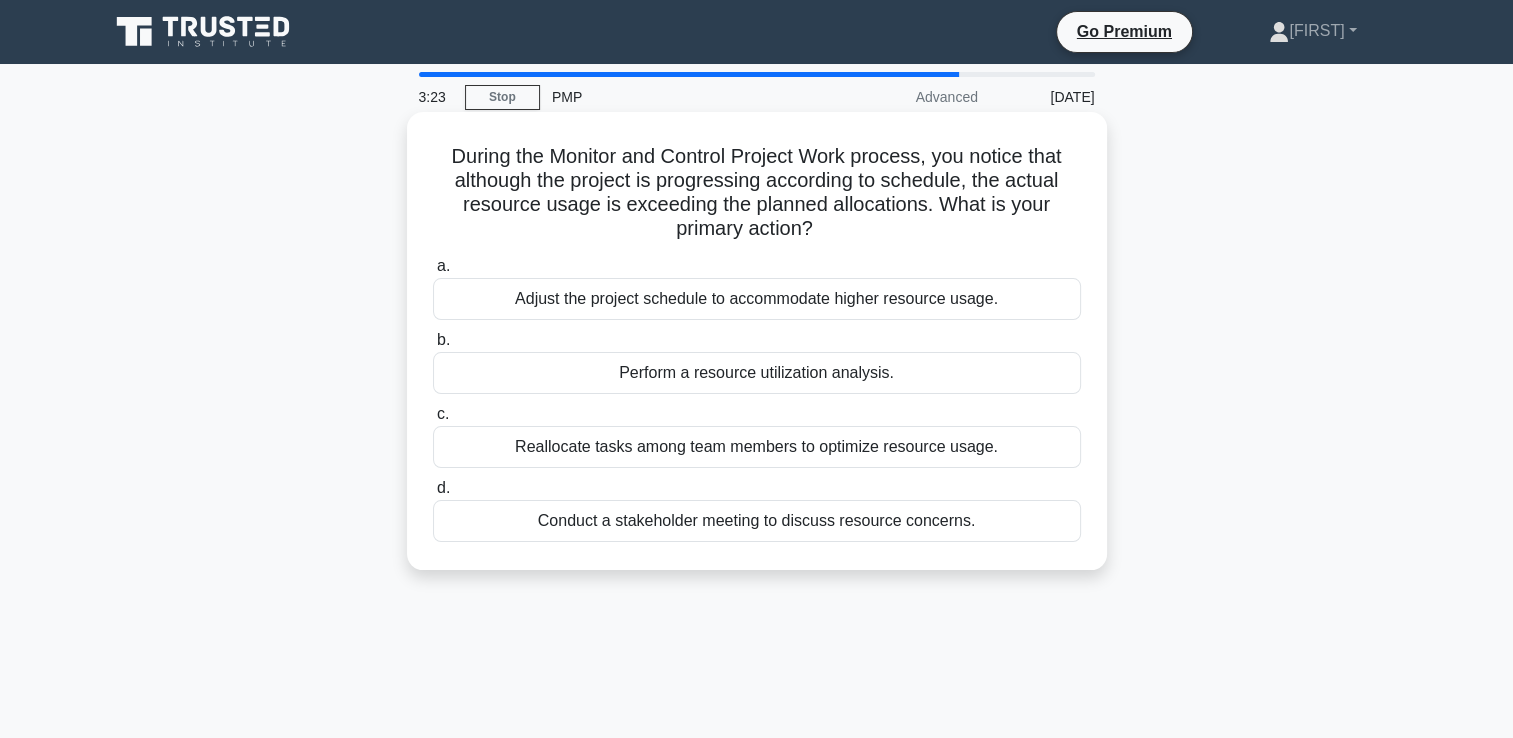 click on "Reallocate tasks among team members to optimize resource usage." at bounding box center [757, 447] 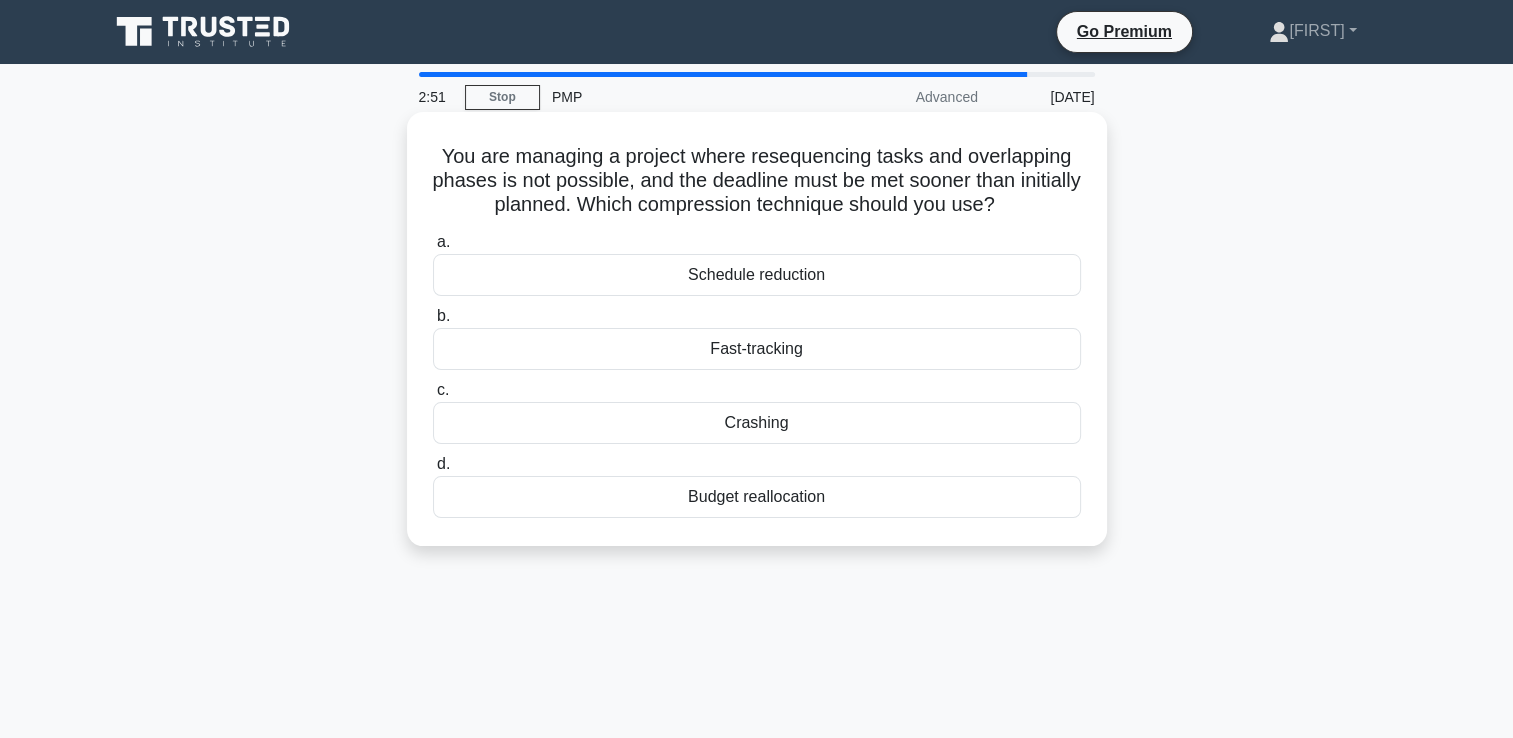 click on "Crashing" at bounding box center [757, 423] 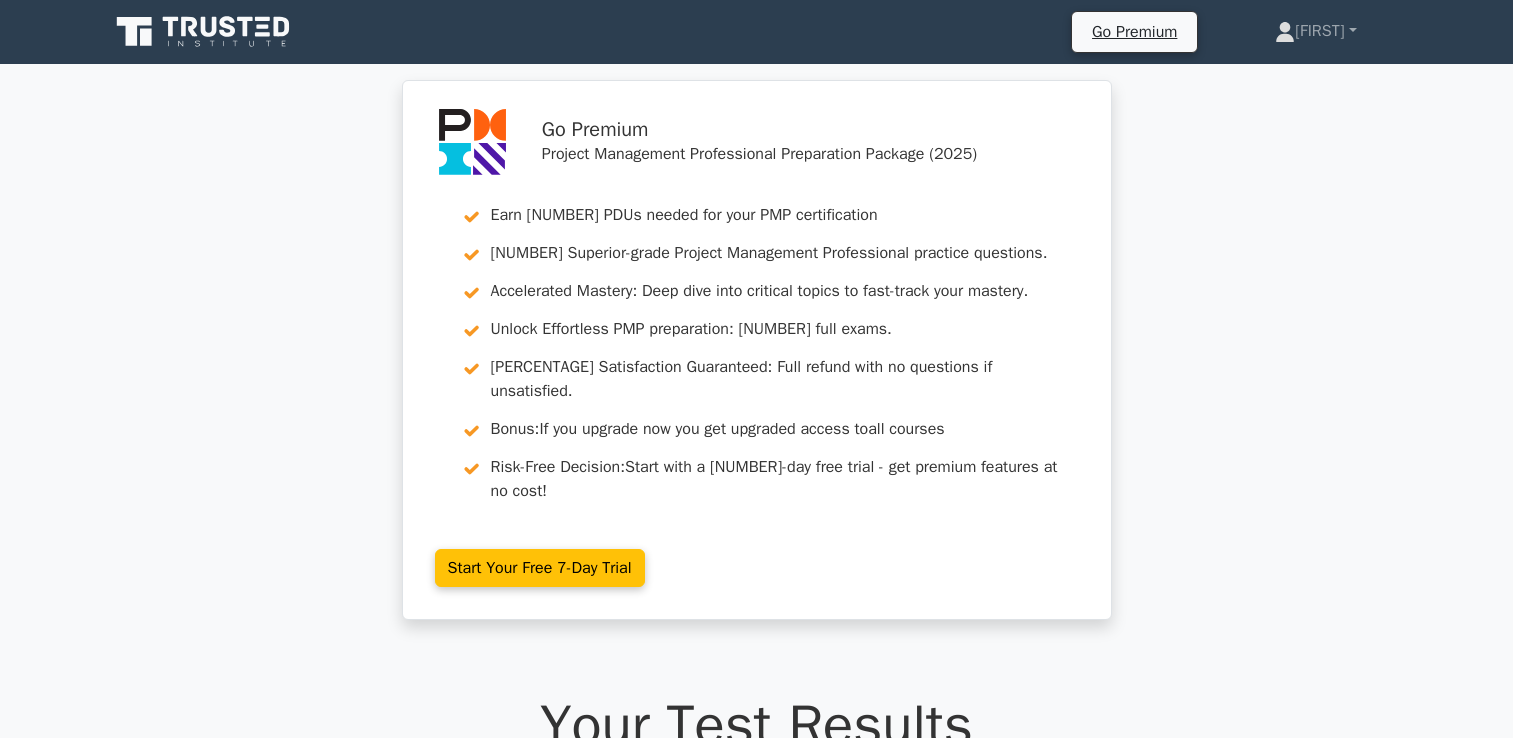 scroll, scrollTop: 0, scrollLeft: 0, axis: both 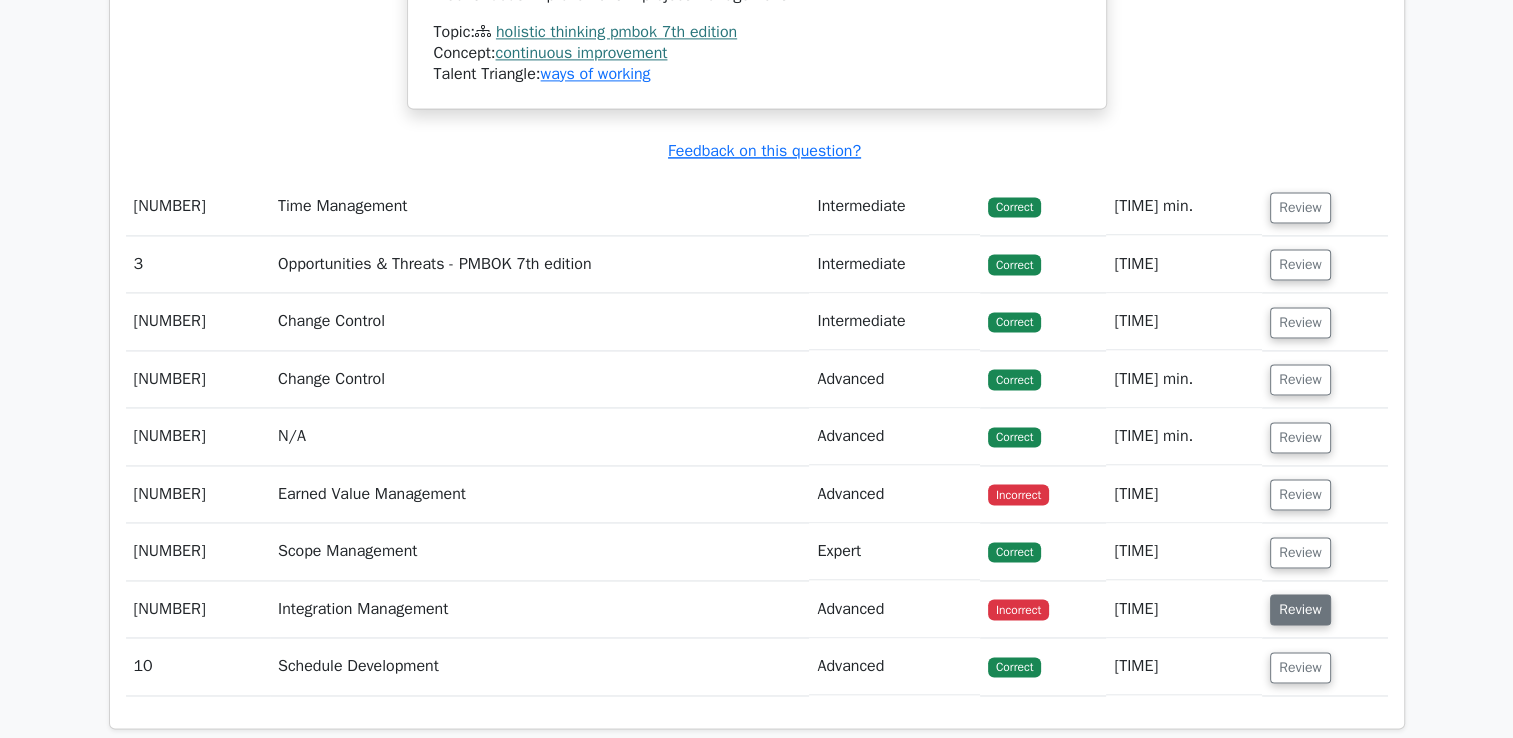click on "Review" at bounding box center (1300, 609) 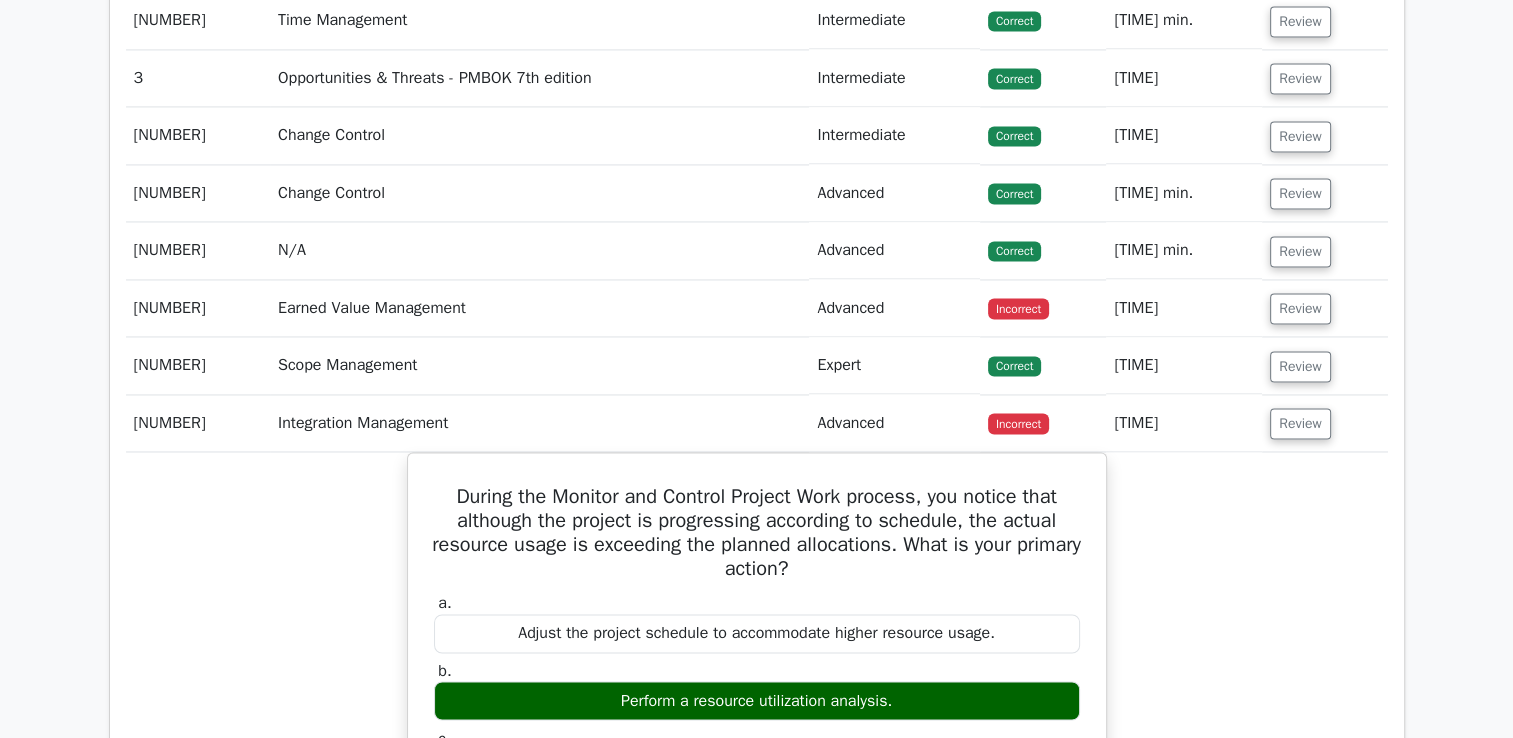 scroll, scrollTop: 3112, scrollLeft: 0, axis: vertical 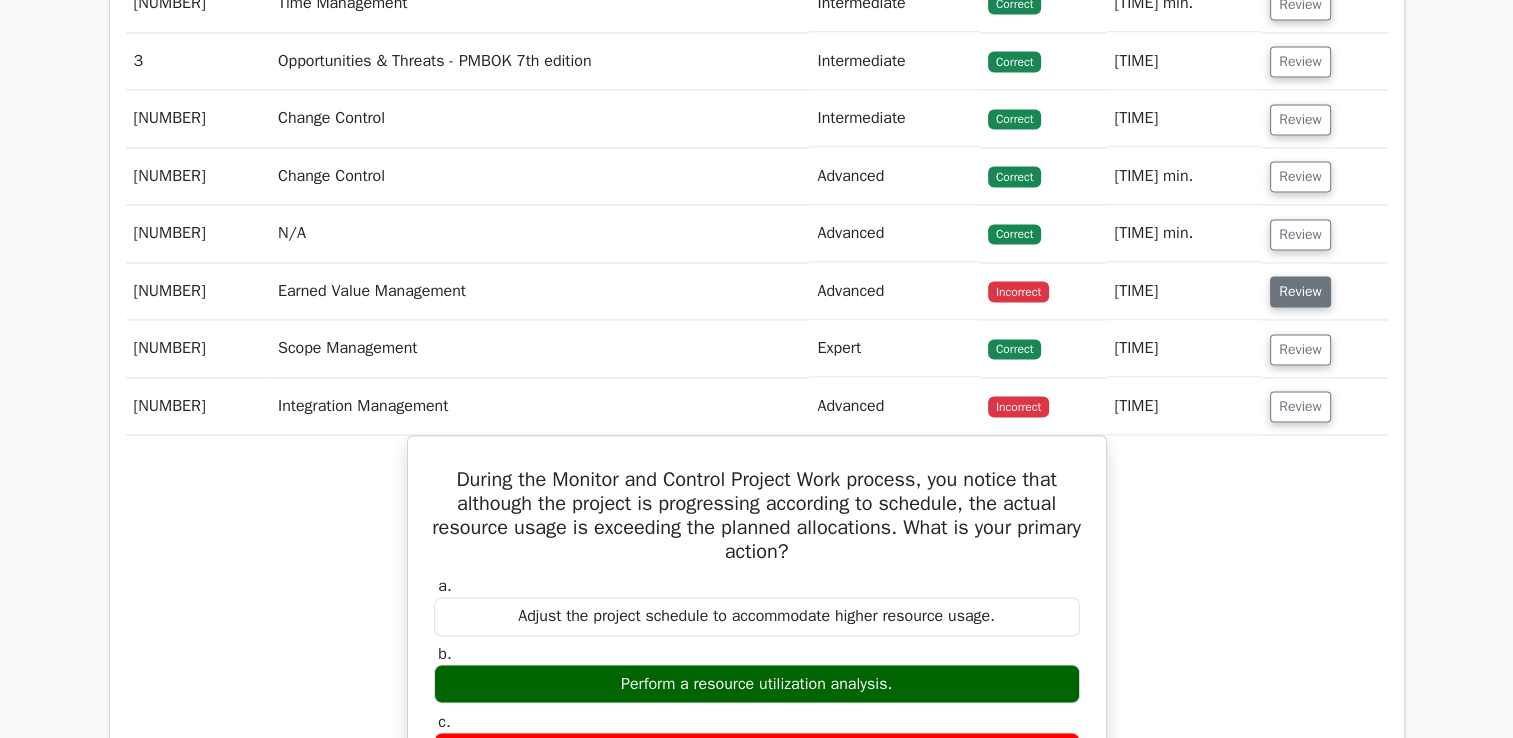 click on "Review" at bounding box center [1300, 291] 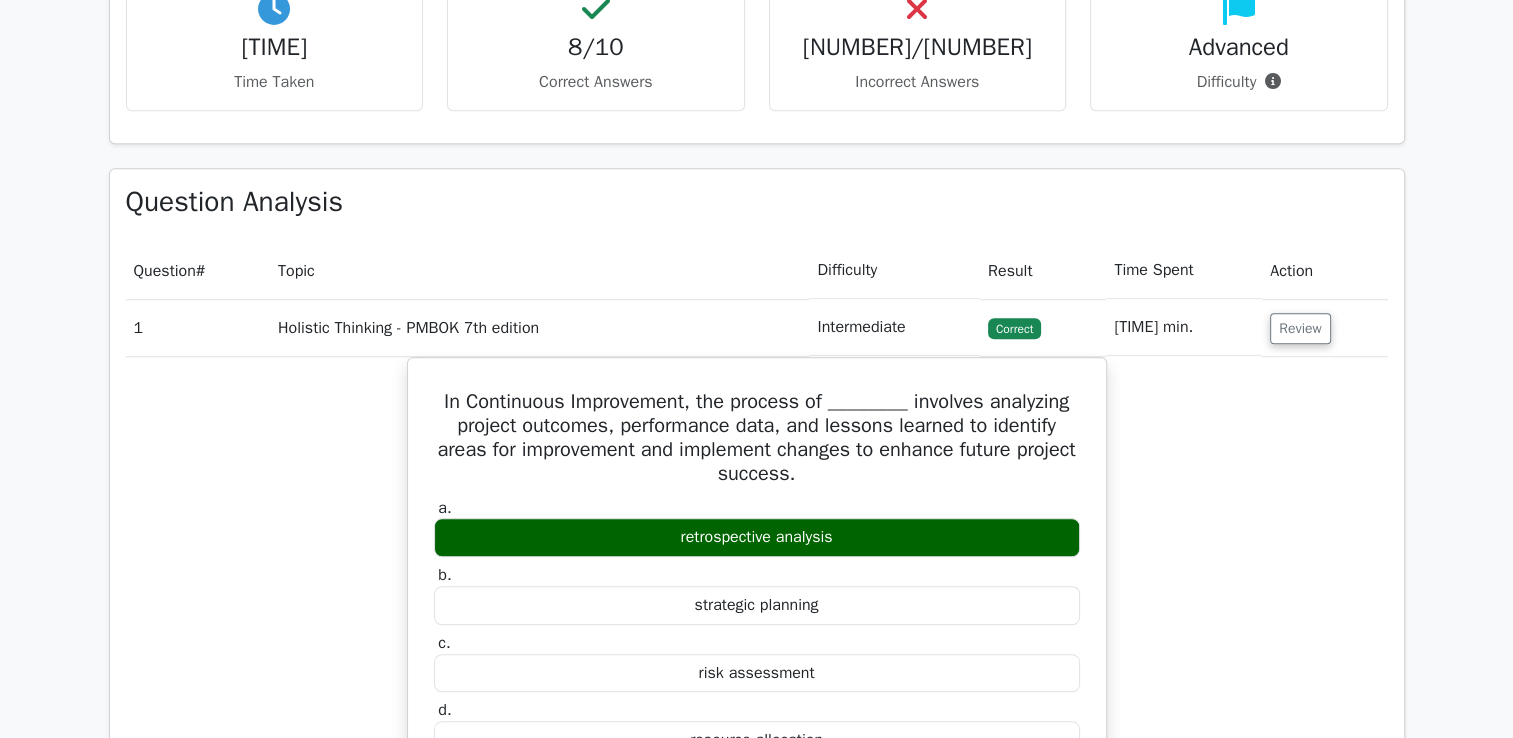 scroll, scrollTop: 1493, scrollLeft: 0, axis: vertical 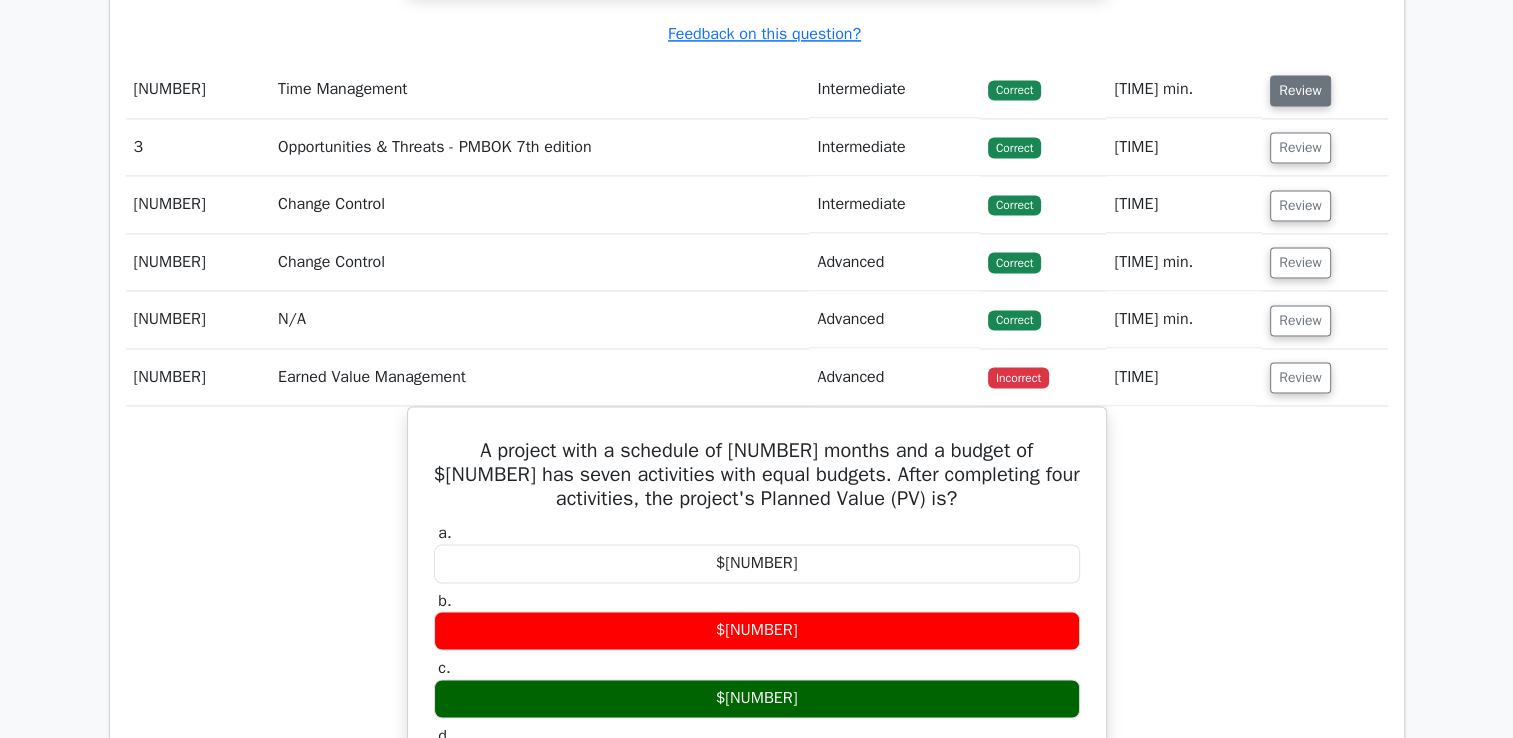 click on "Review" at bounding box center (1300, 90) 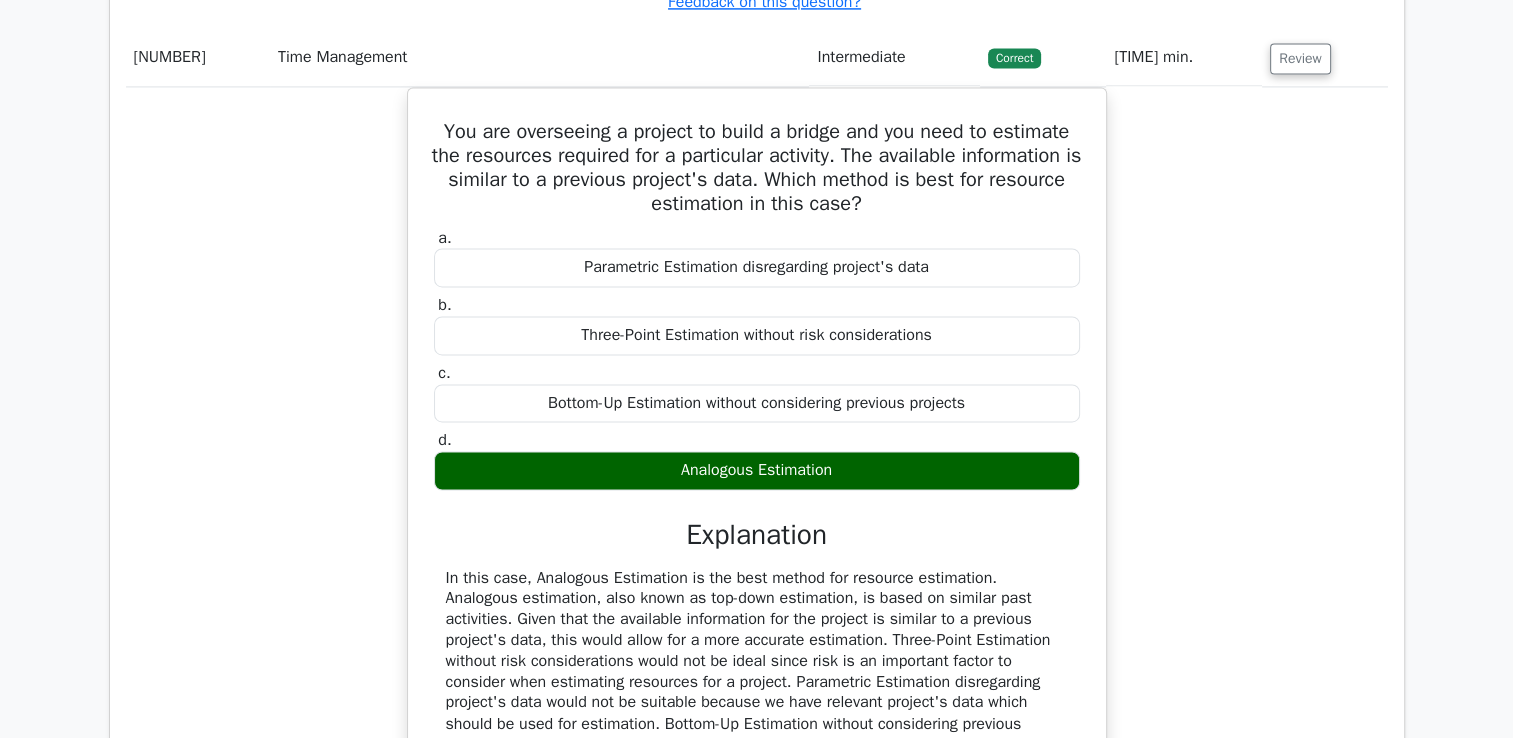 scroll, scrollTop: 3120, scrollLeft: 0, axis: vertical 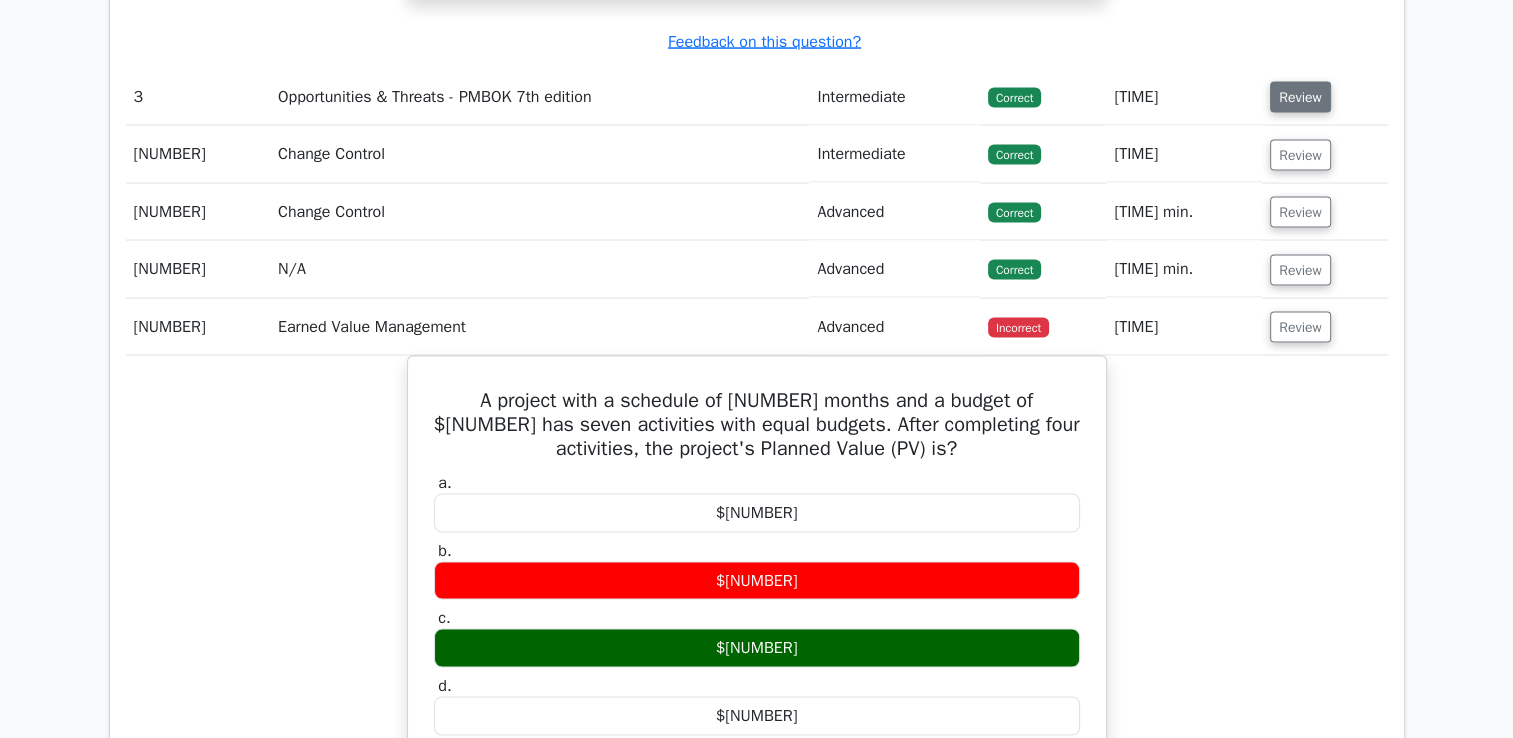 click on "Review" at bounding box center [1300, 97] 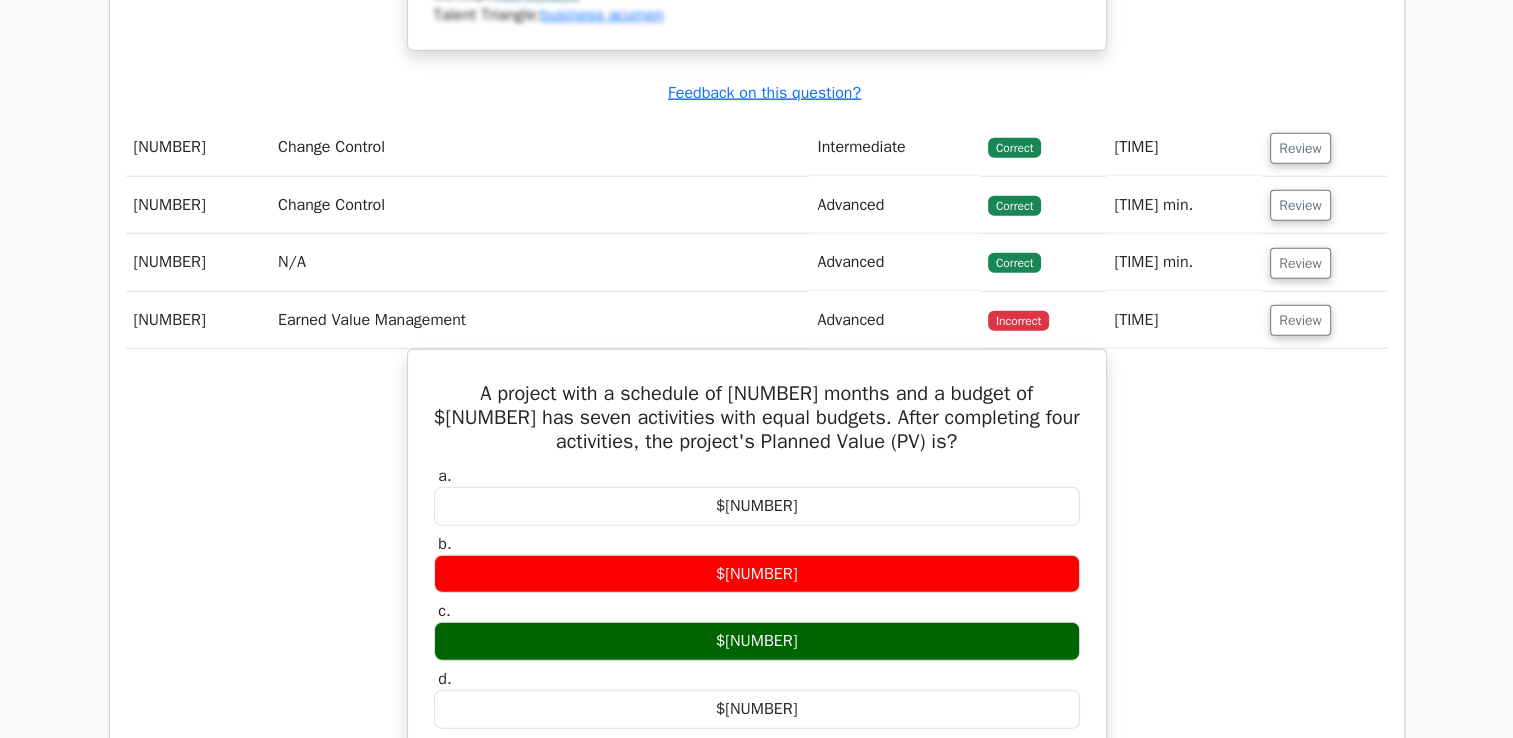 scroll, scrollTop: 5084, scrollLeft: 0, axis: vertical 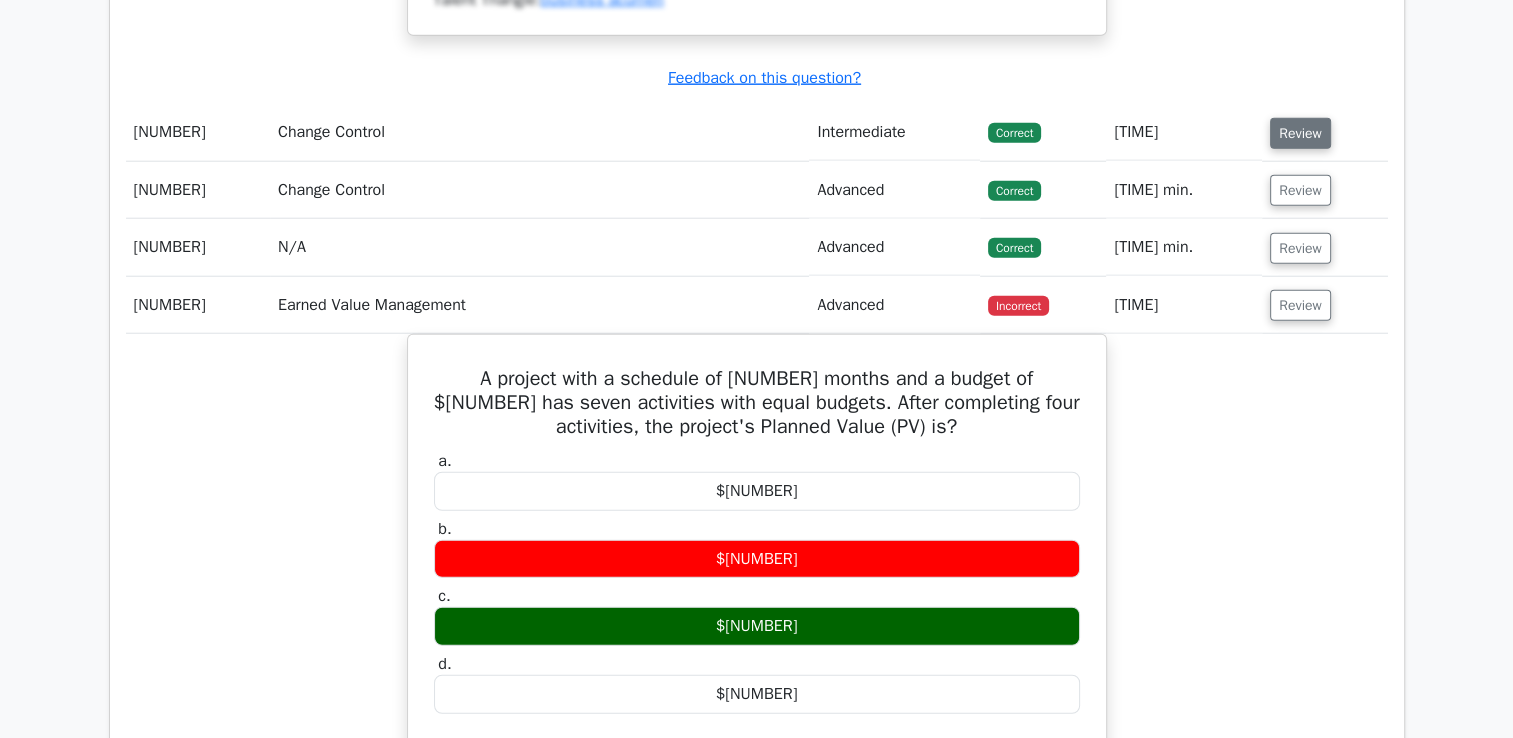 click on "Review" at bounding box center [1300, 133] 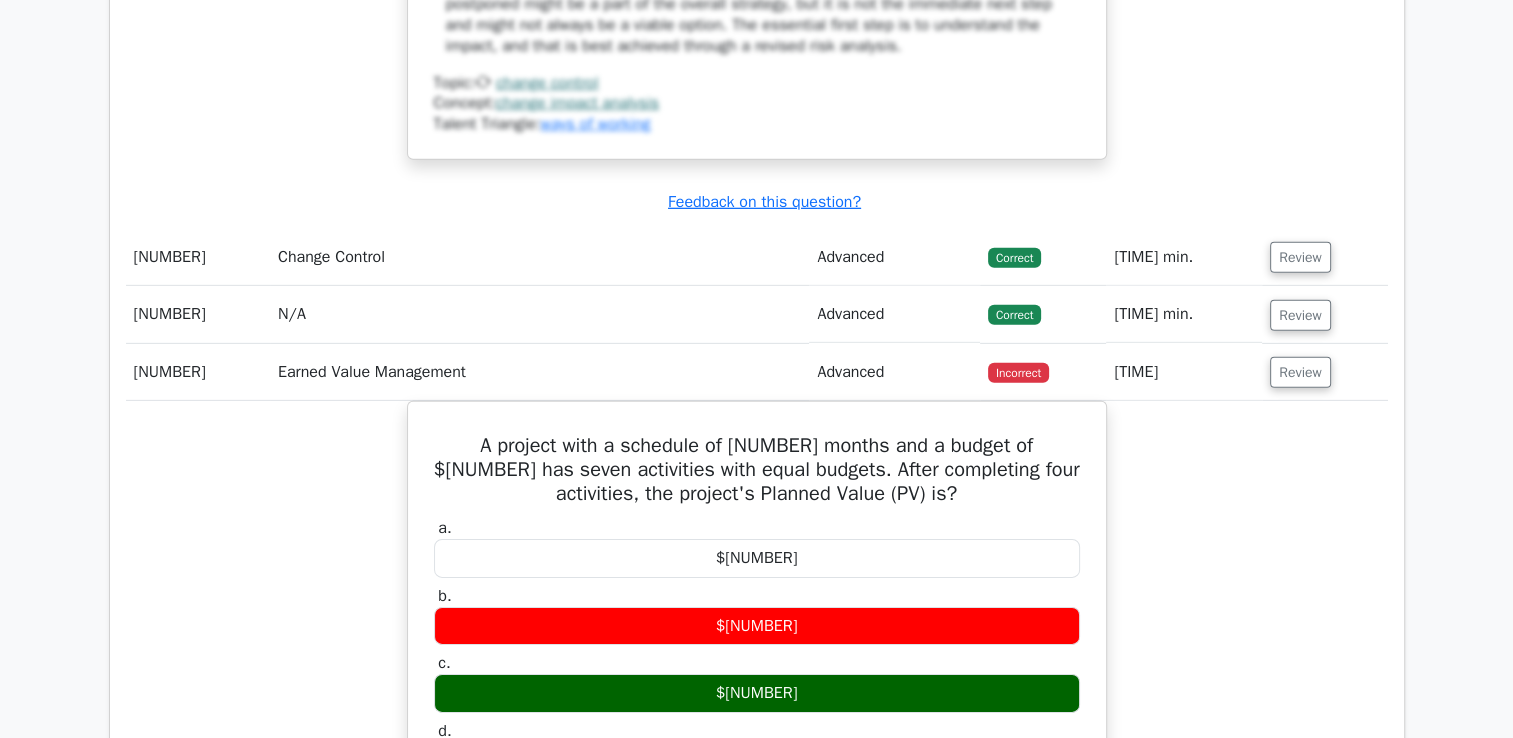 scroll, scrollTop: 6133, scrollLeft: 0, axis: vertical 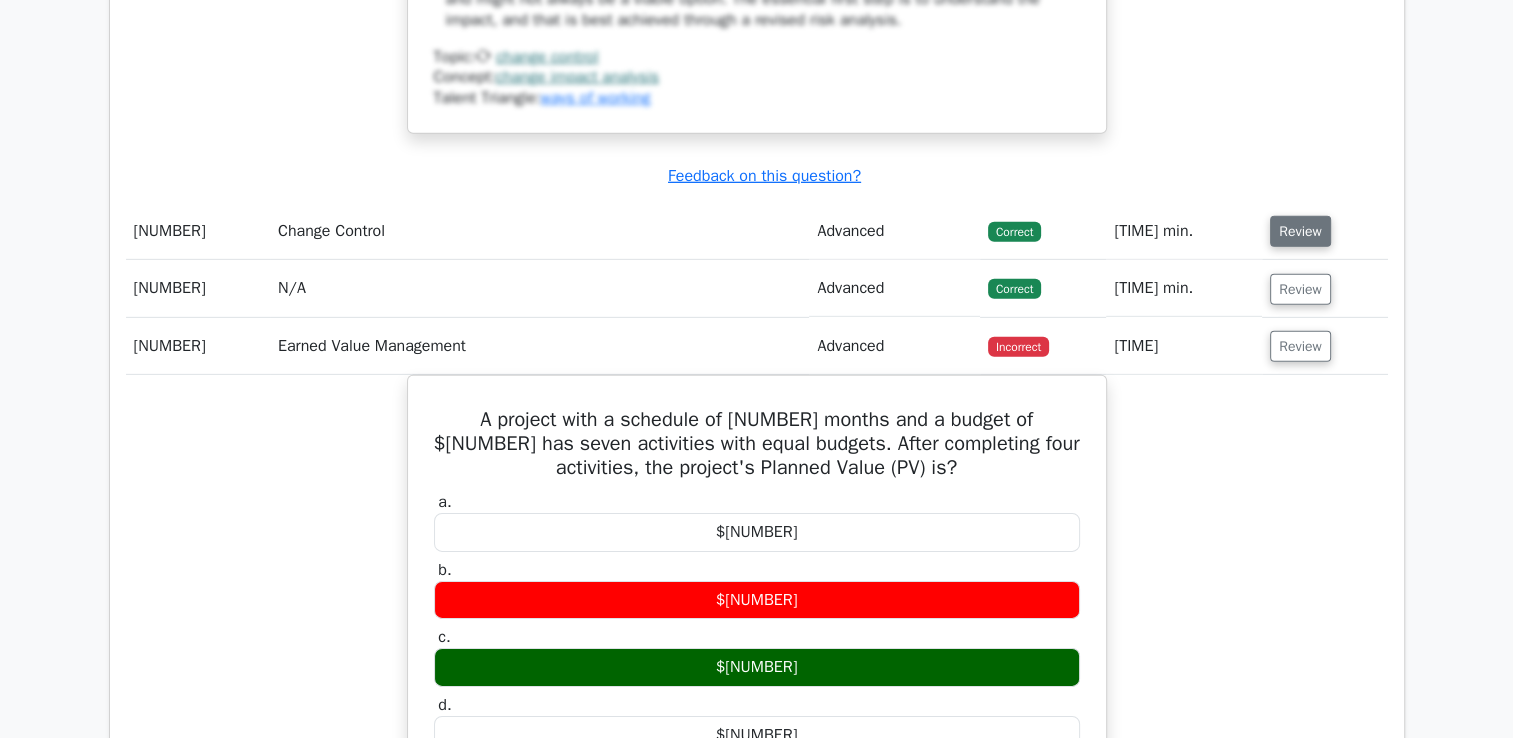 click on "Review" at bounding box center (1300, 231) 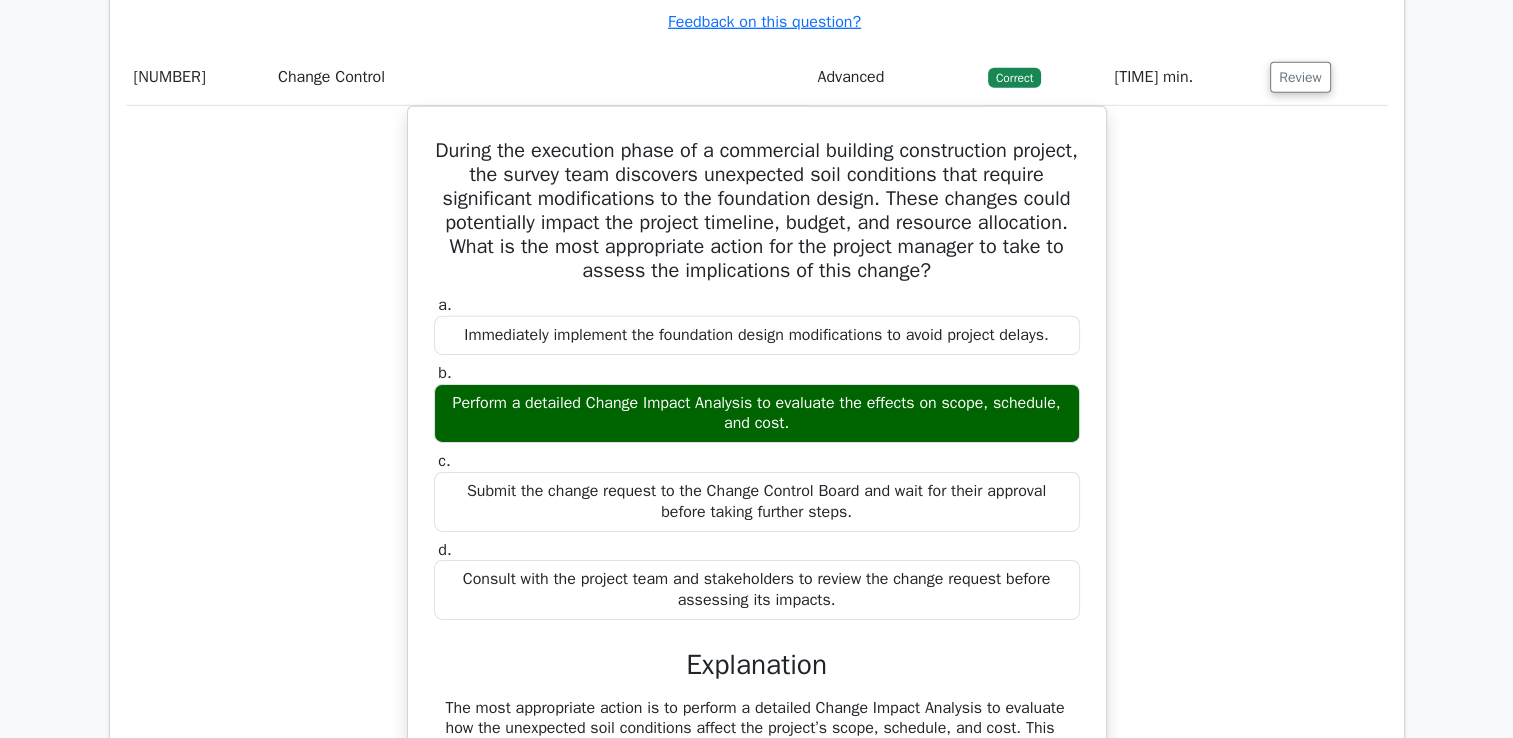 scroll, scrollTop: 6340, scrollLeft: 0, axis: vertical 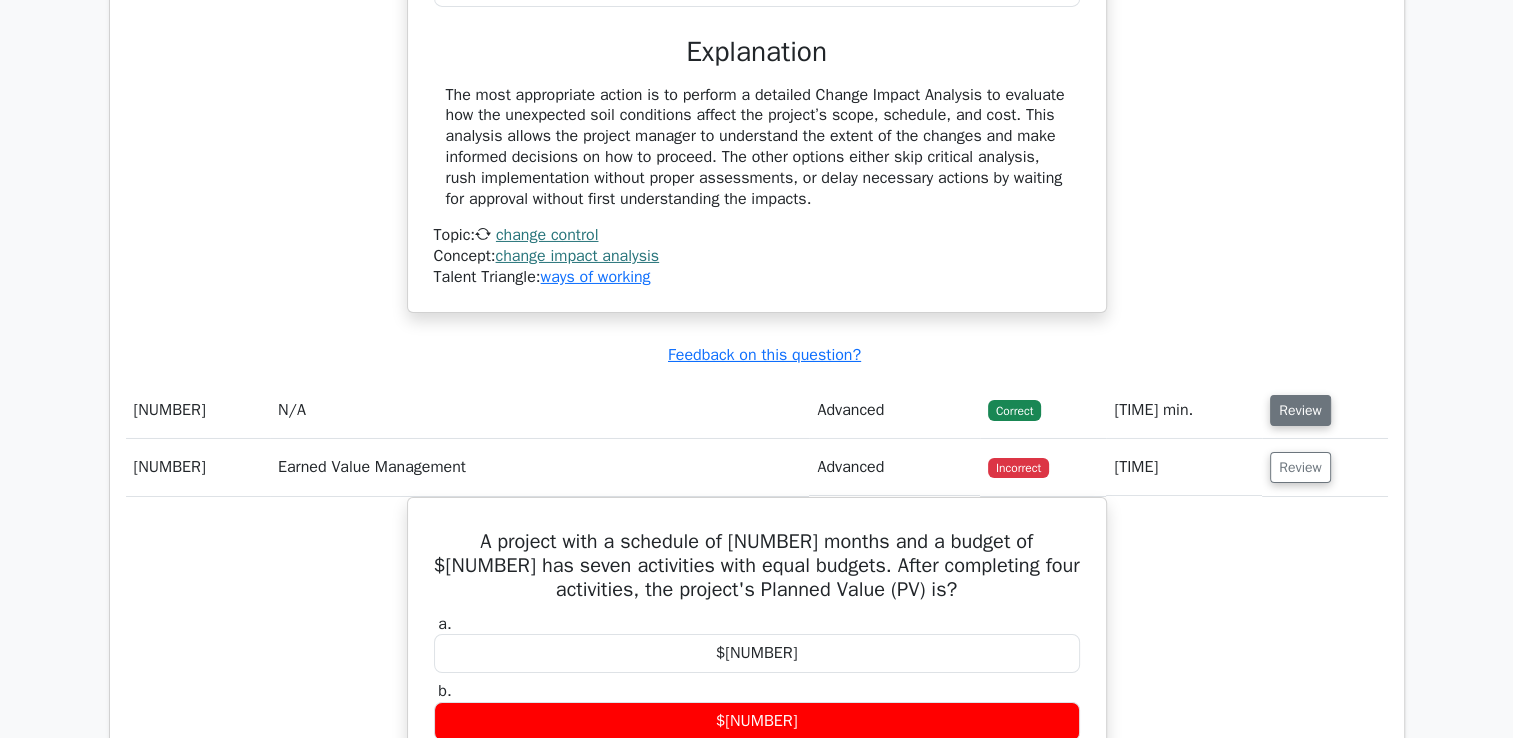click on "Review" at bounding box center (1300, 410) 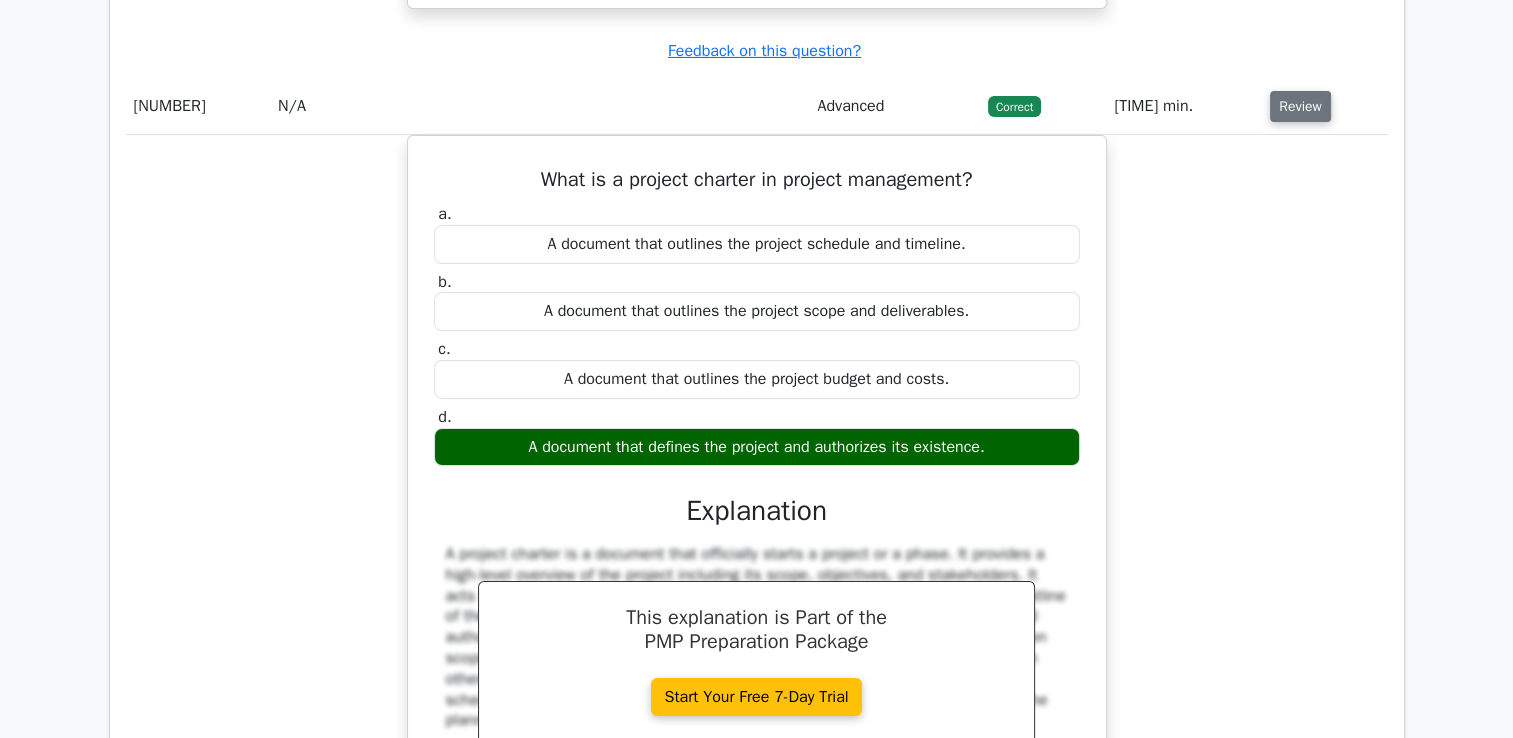 scroll, scrollTop: 7217, scrollLeft: 0, axis: vertical 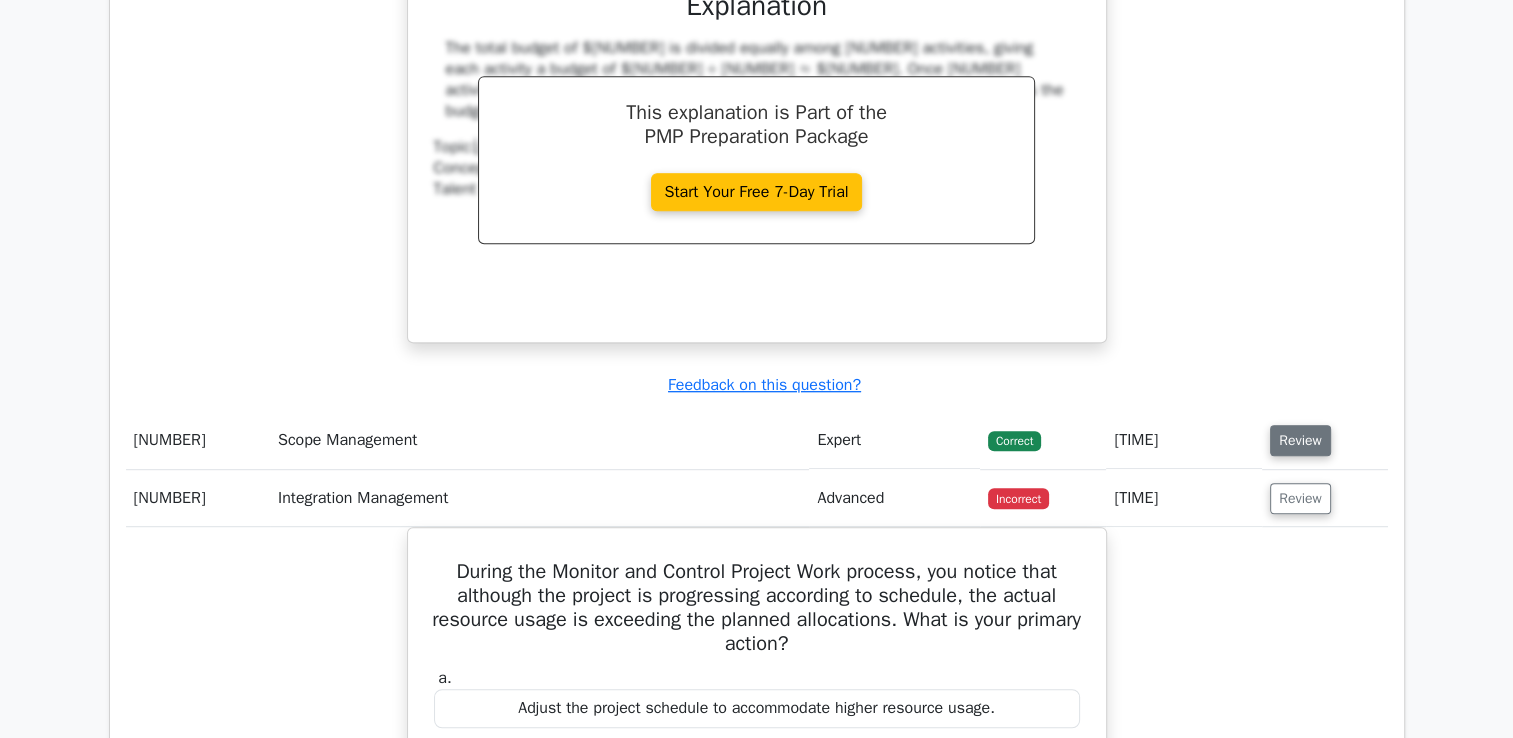 click on "Review" at bounding box center [1300, 440] 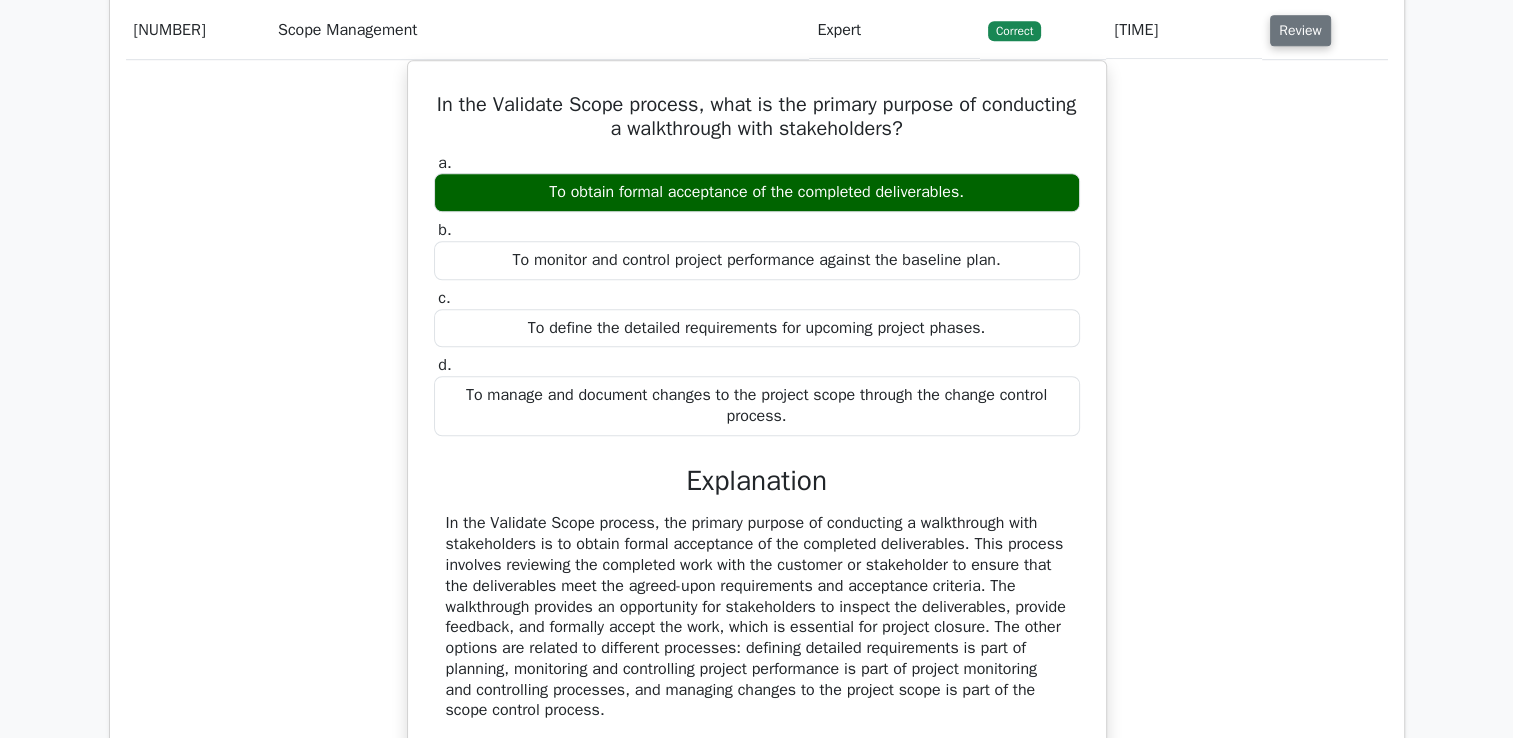 scroll, scrollTop: 9013, scrollLeft: 0, axis: vertical 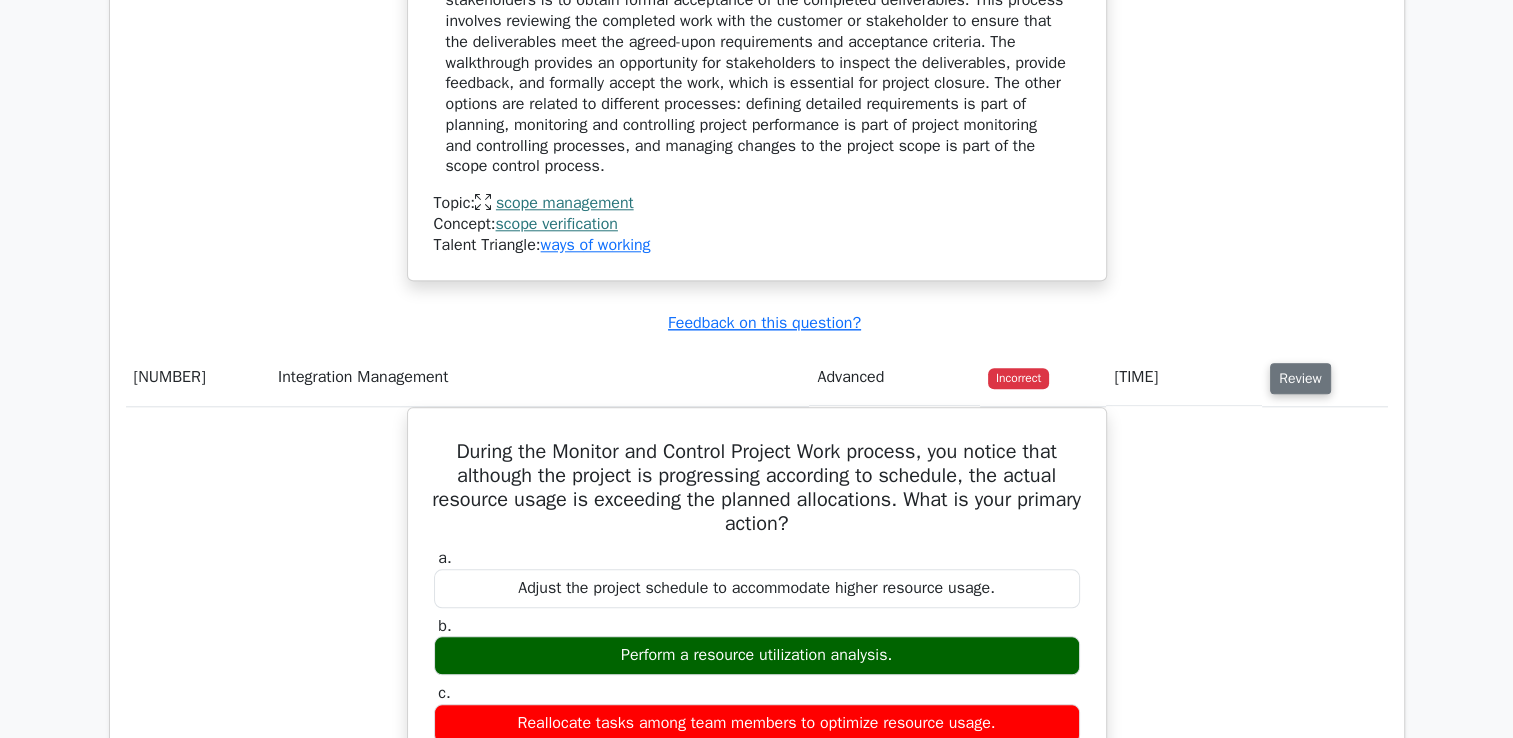 click on "Review" at bounding box center [1300, 378] 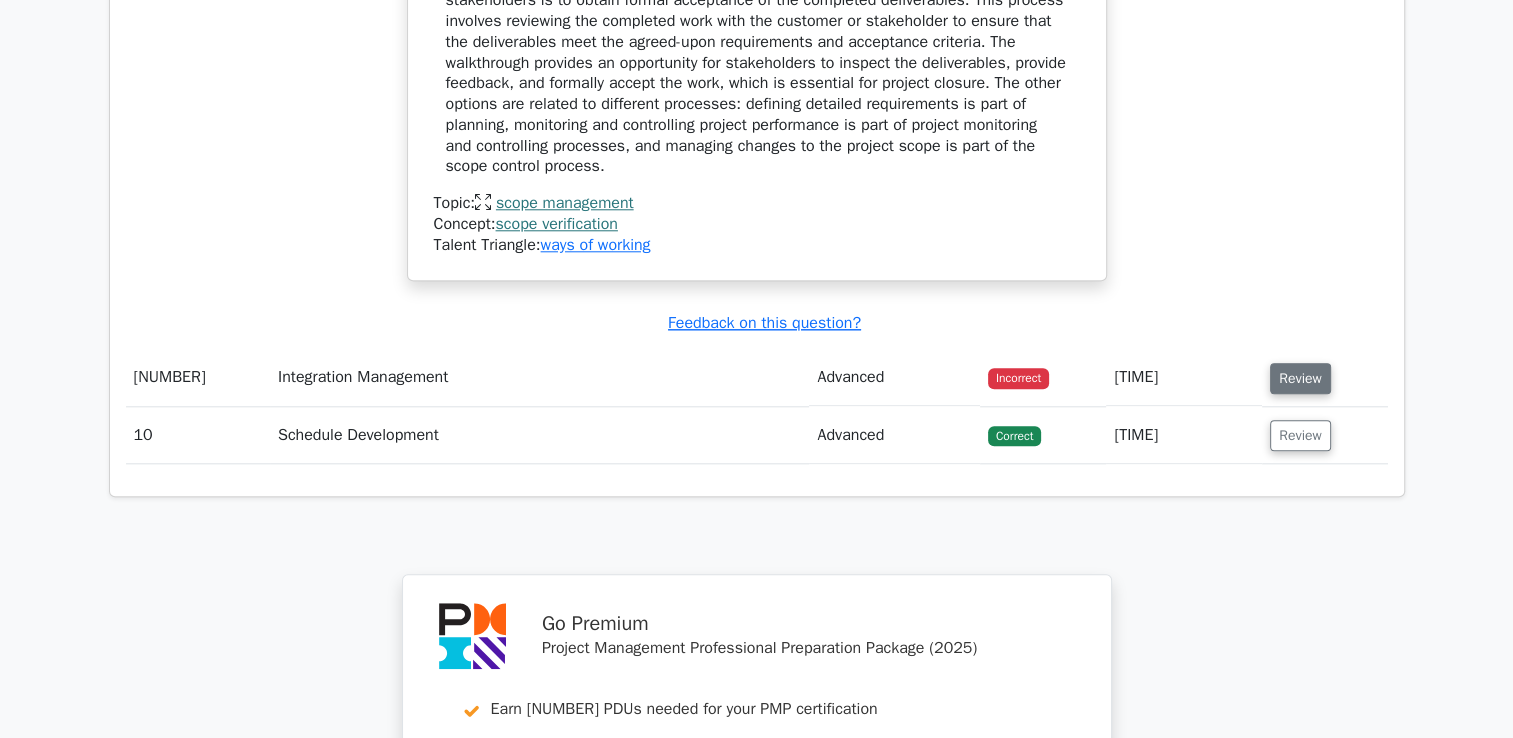 click on "Review" at bounding box center (1300, 378) 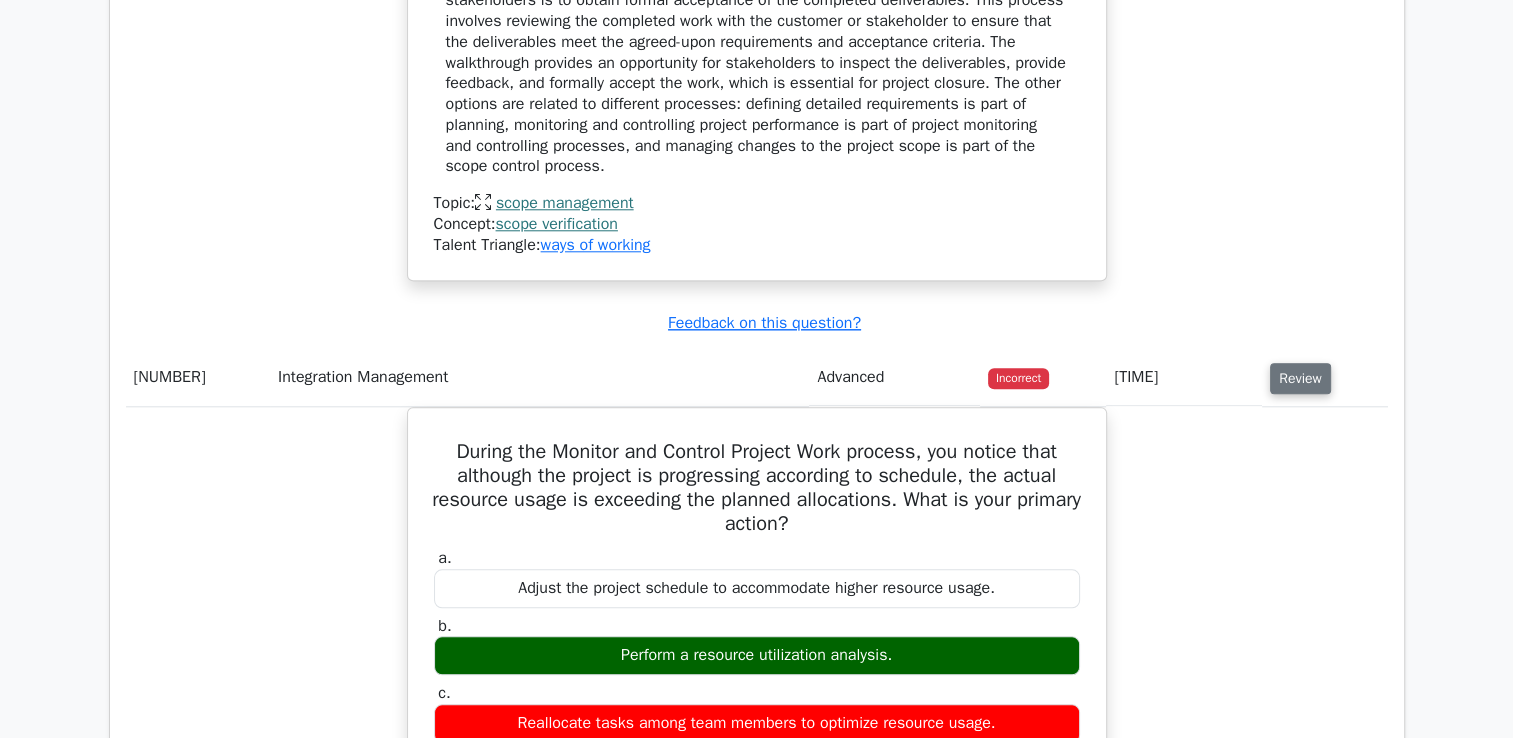 scroll, scrollTop: 0, scrollLeft: 1, axis: horizontal 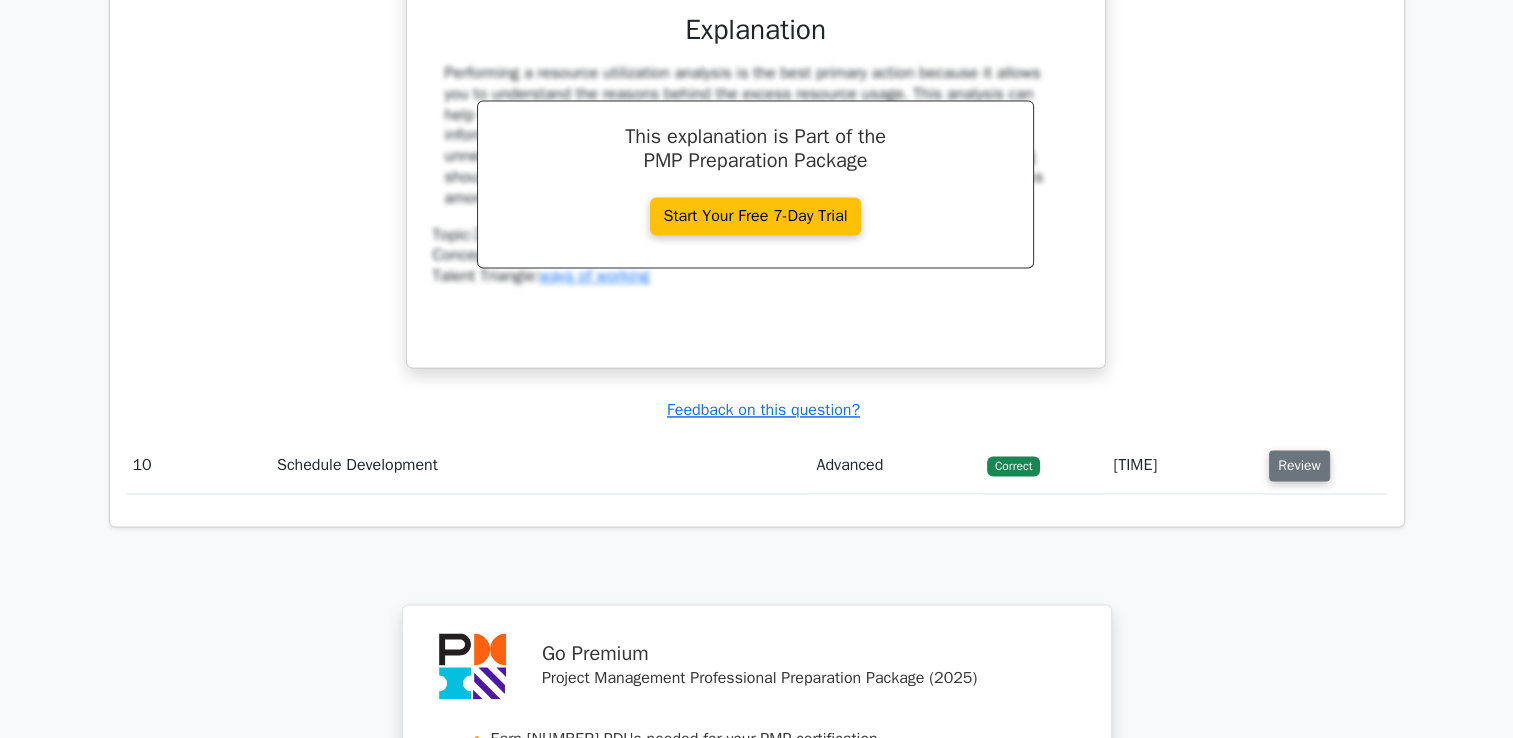 click on "Review" at bounding box center (1299, 465) 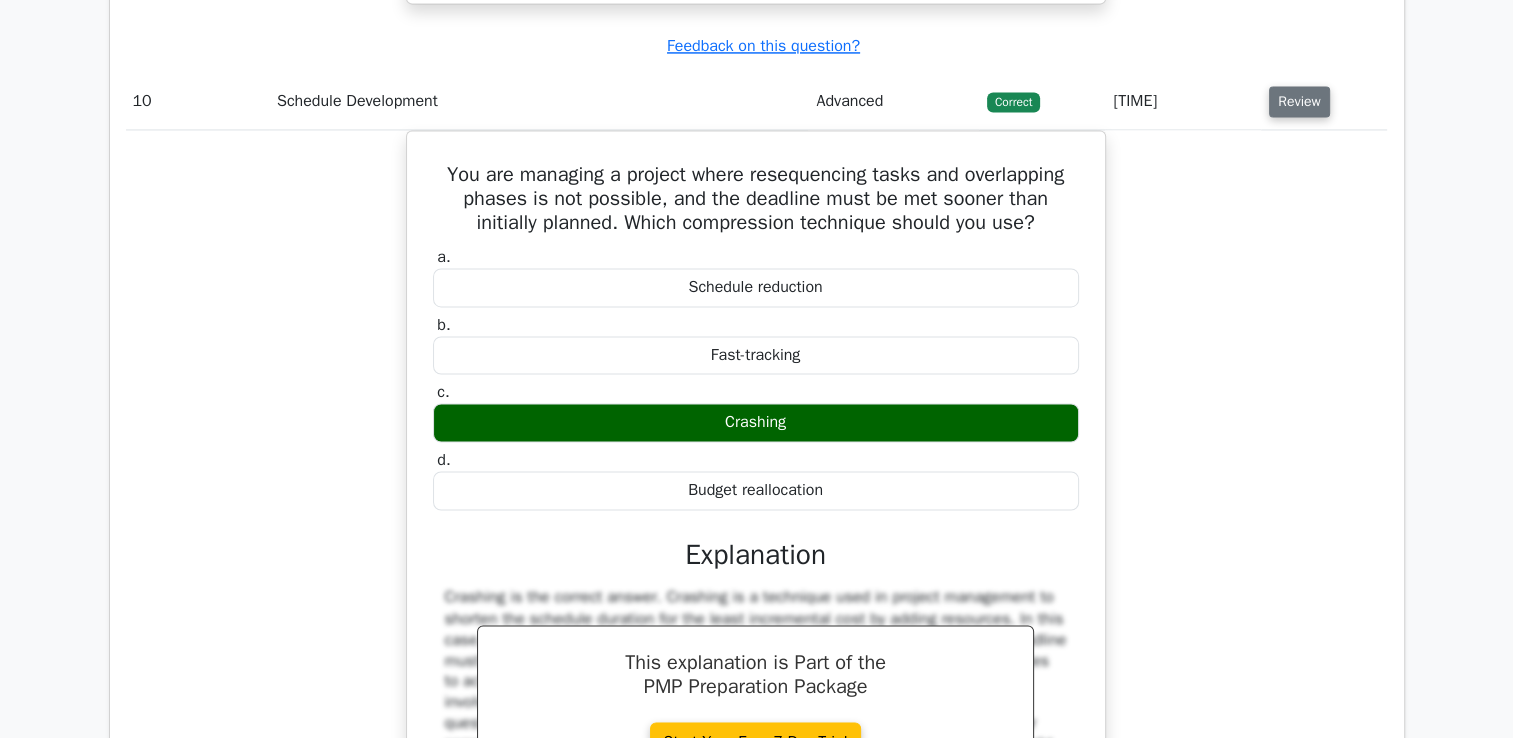 scroll, scrollTop: 10746, scrollLeft: 0, axis: vertical 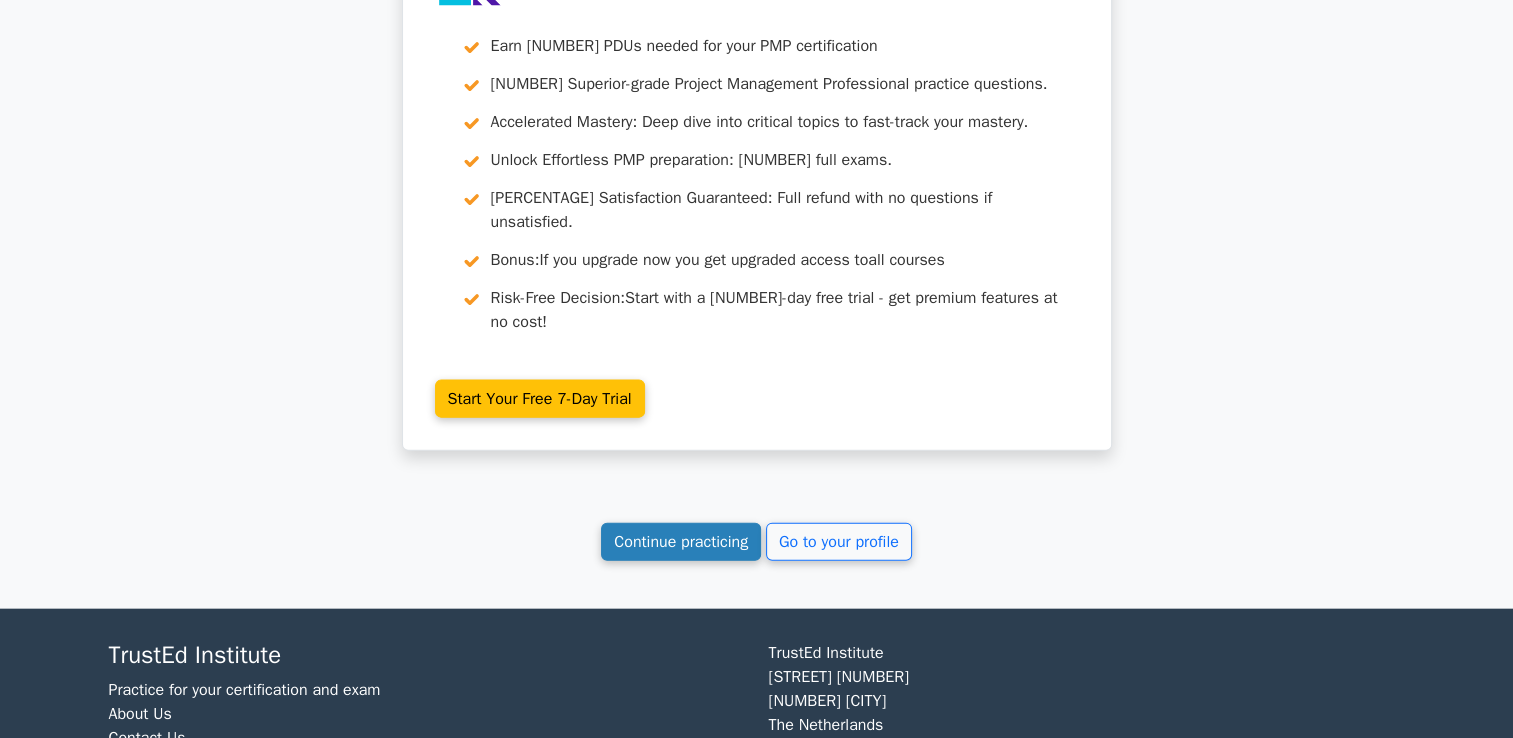 click on "Continue practicing" at bounding box center [681, 542] 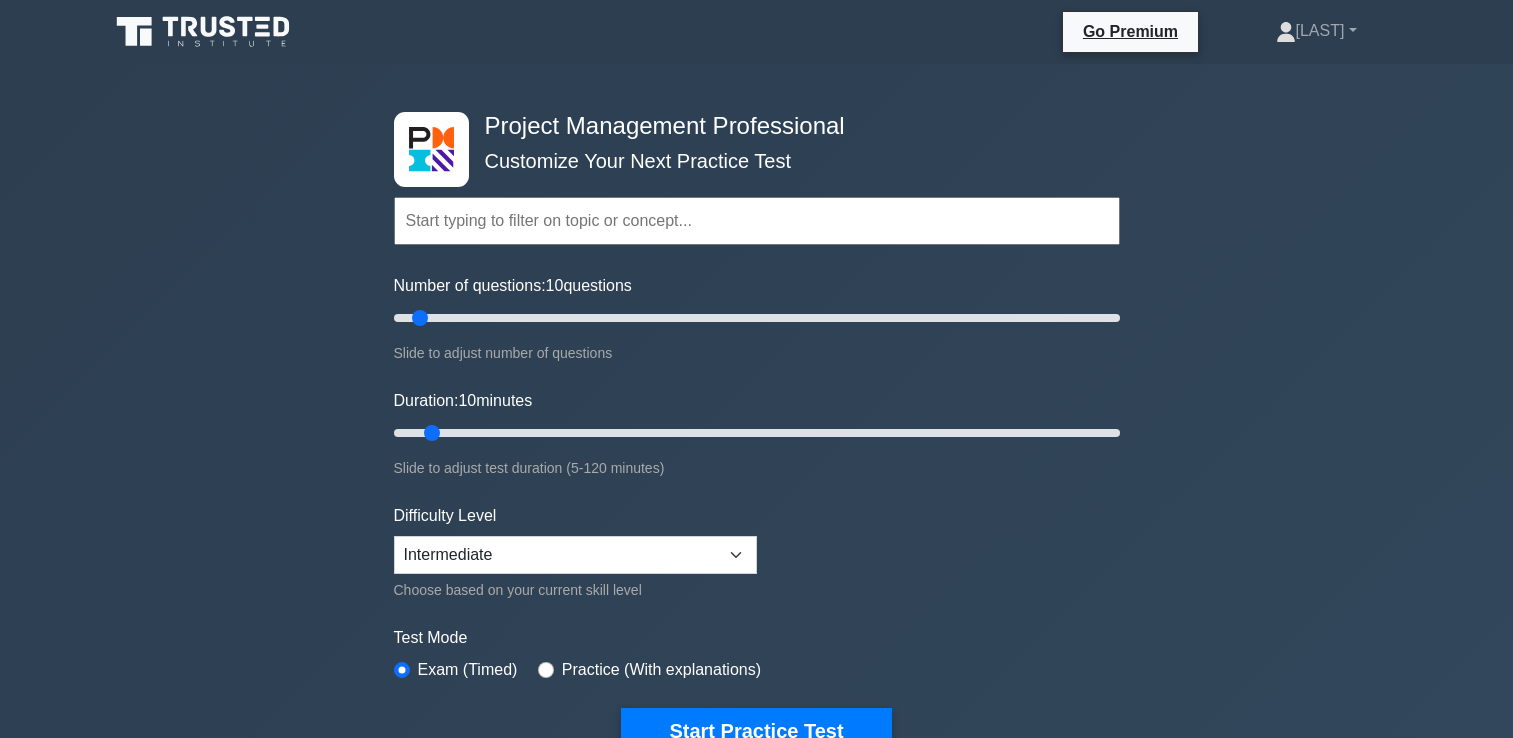 scroll, scrollTop: 0, scrollLeft: 0, axis: both 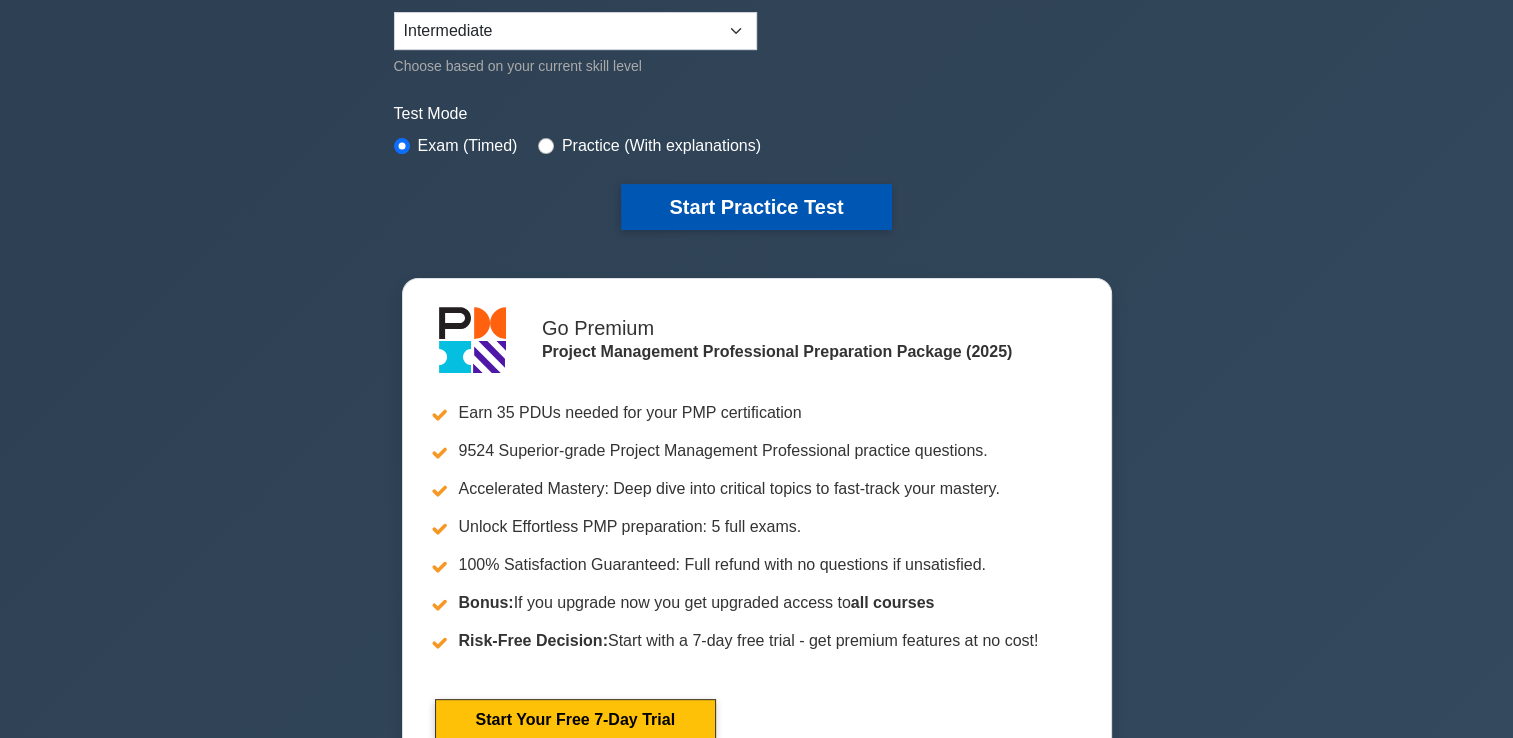 click on "Start Practice Test" at bounding box center (756, 207) 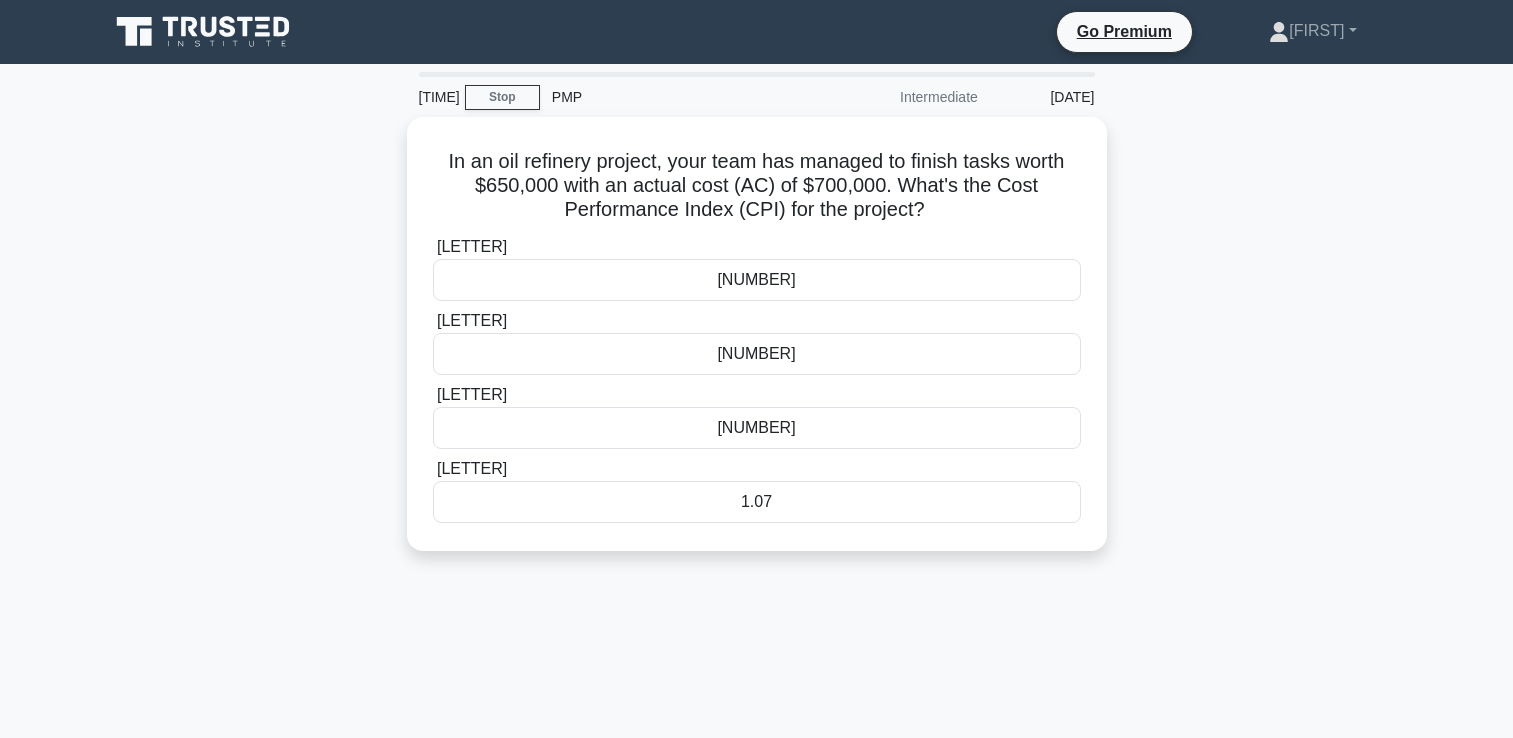 scroll, scrollTop: 0, scrollLeft: 0, axis: both 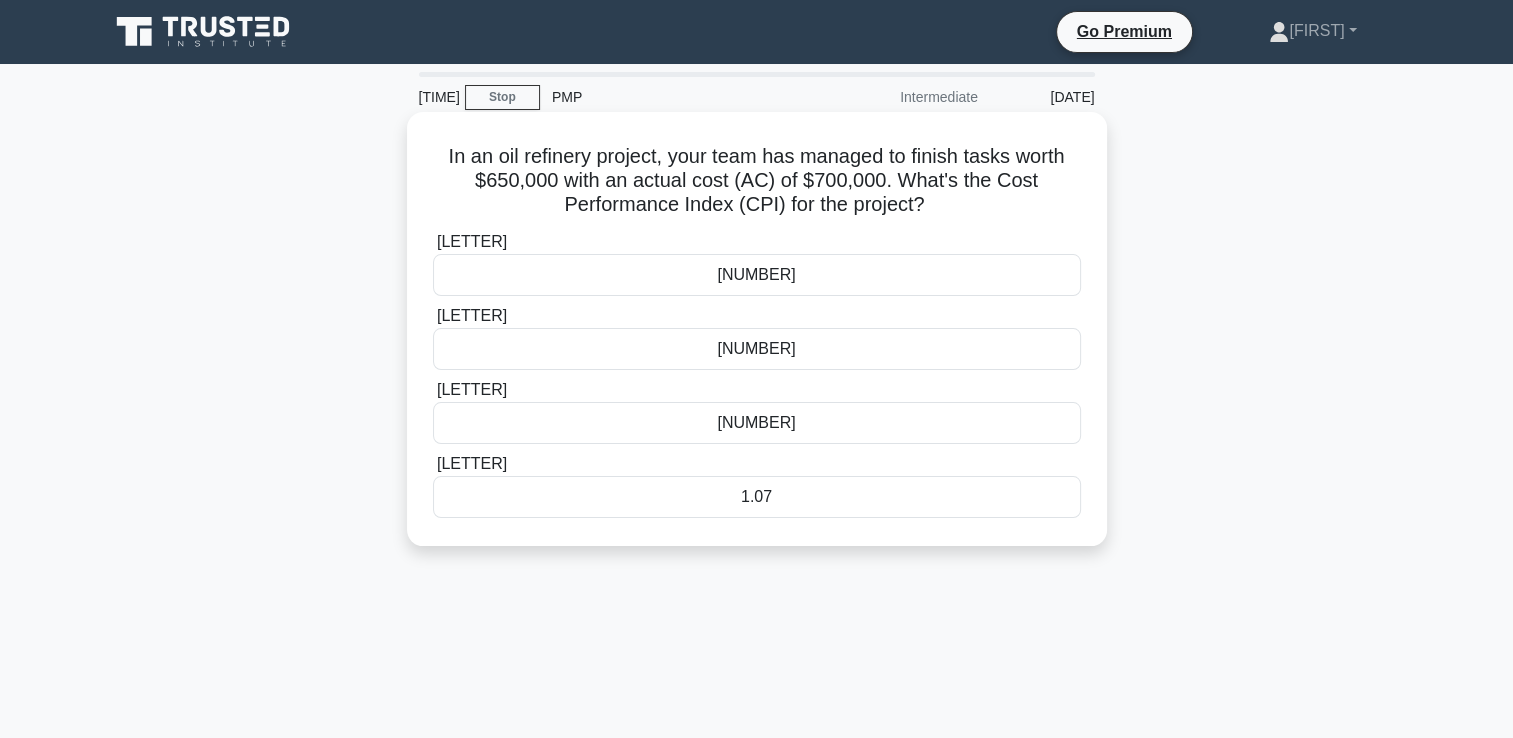 click on "1.07" at bounding box center (757, 497) 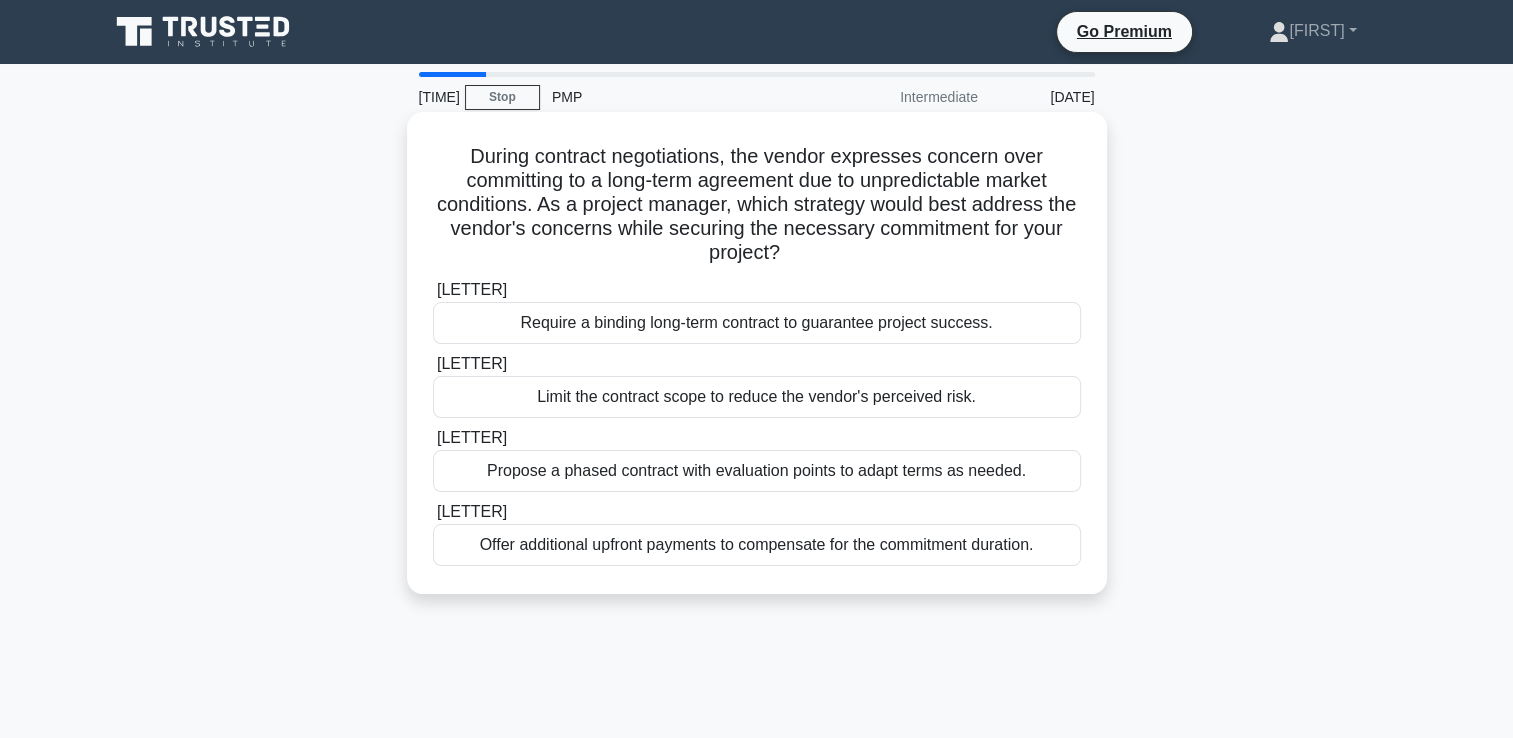 click on "Propose a phased contract with evaluation points to adapt terms as needed." at bounding box center (757, 471) 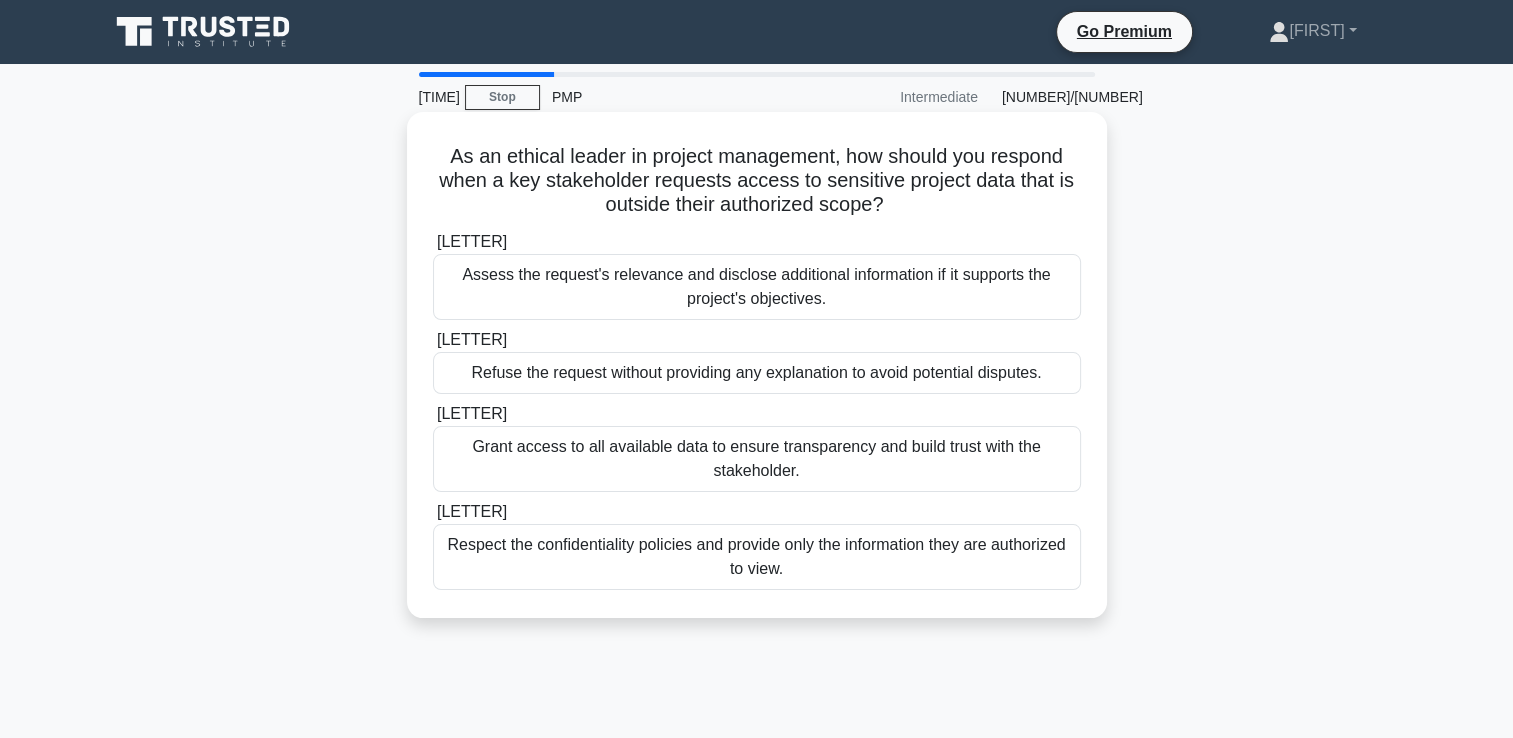 click on "Respect the confidentiality policies and provide only the information they are authorized to view." at bounding box center [757, 557] 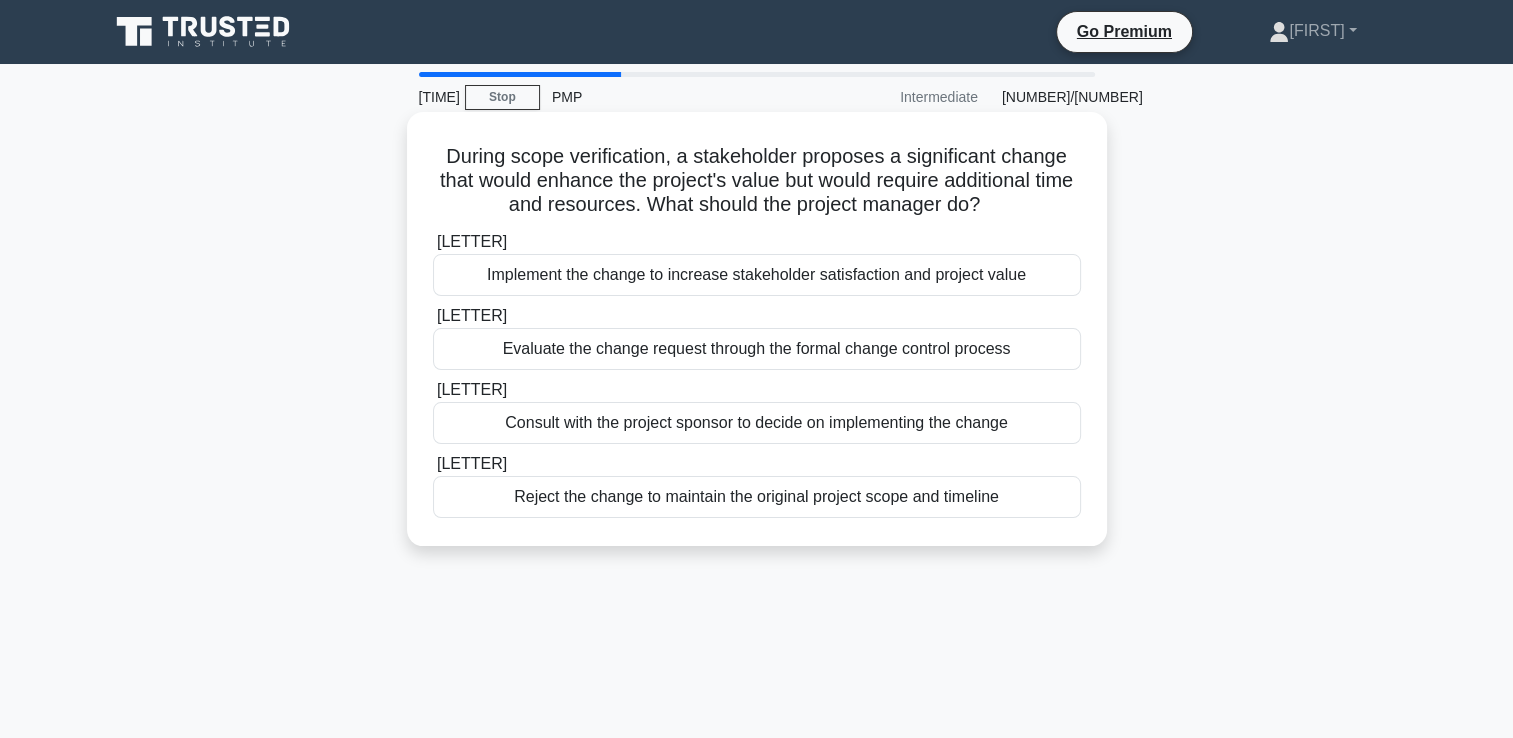 click on "Evaluate the change request through the formal change control process" at bounding box center [757, 349] 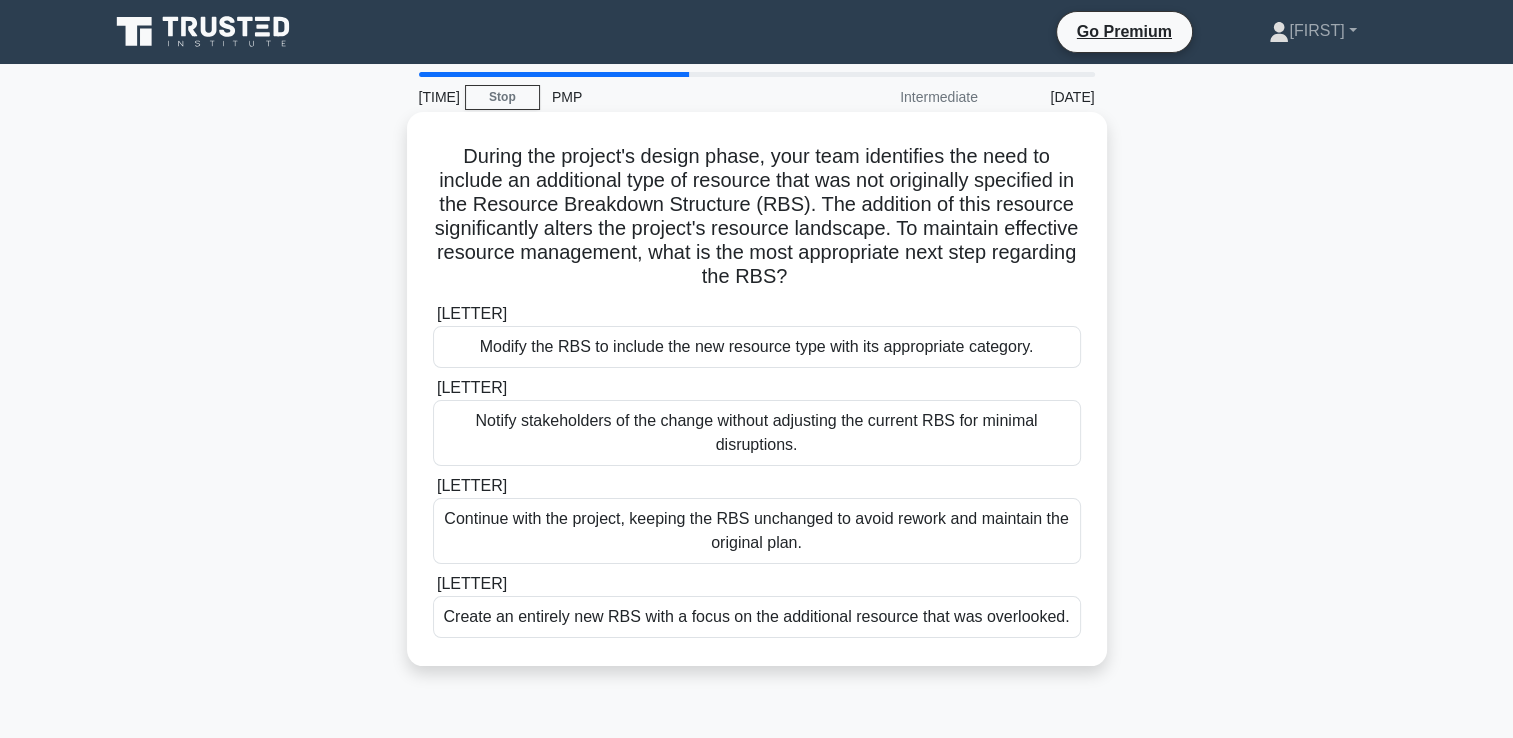 click on "Modify the RBS to include the new resource type with its appropriate category." at bounding box center [757, 347] 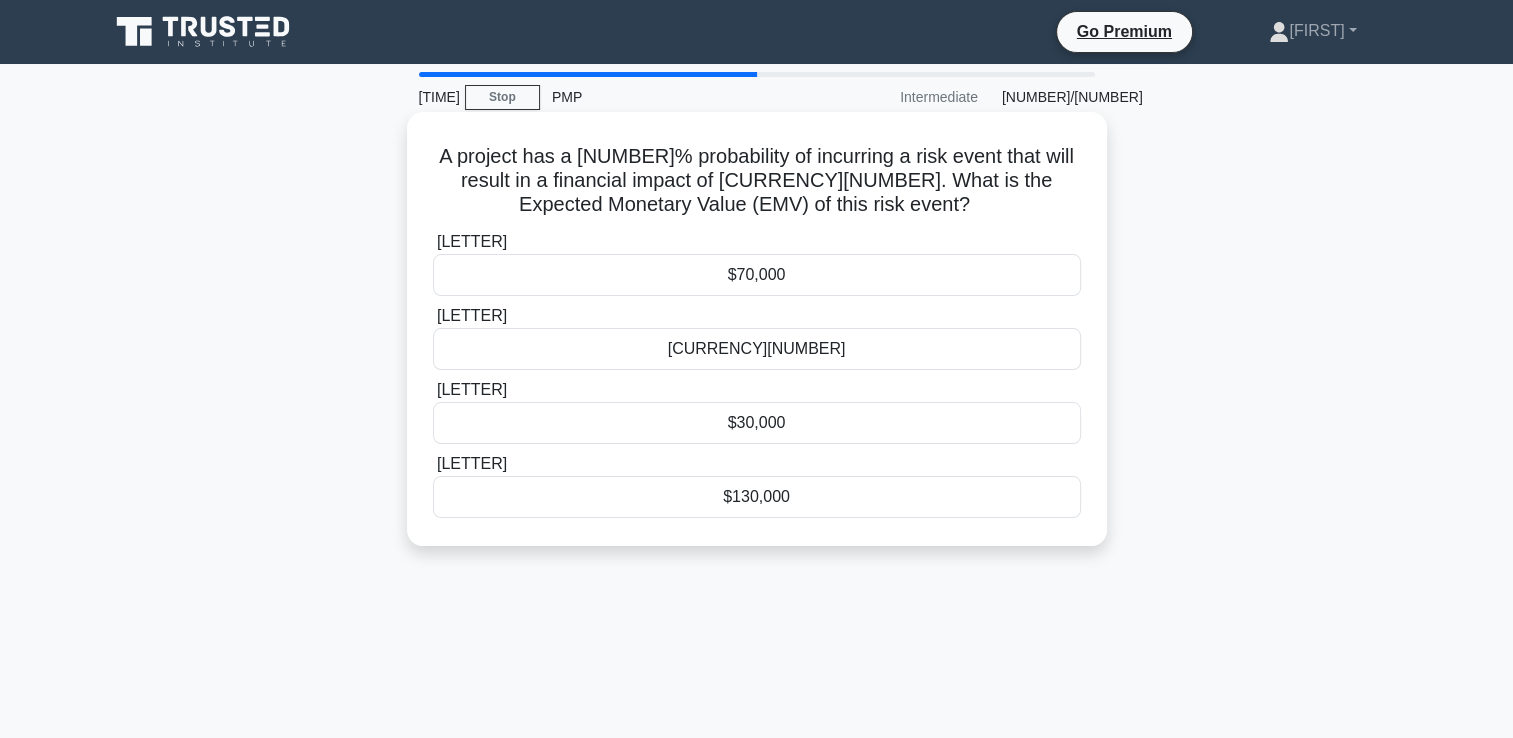 click on "[CURRENCY][NUMBER]" at bounding box center [757, 349] 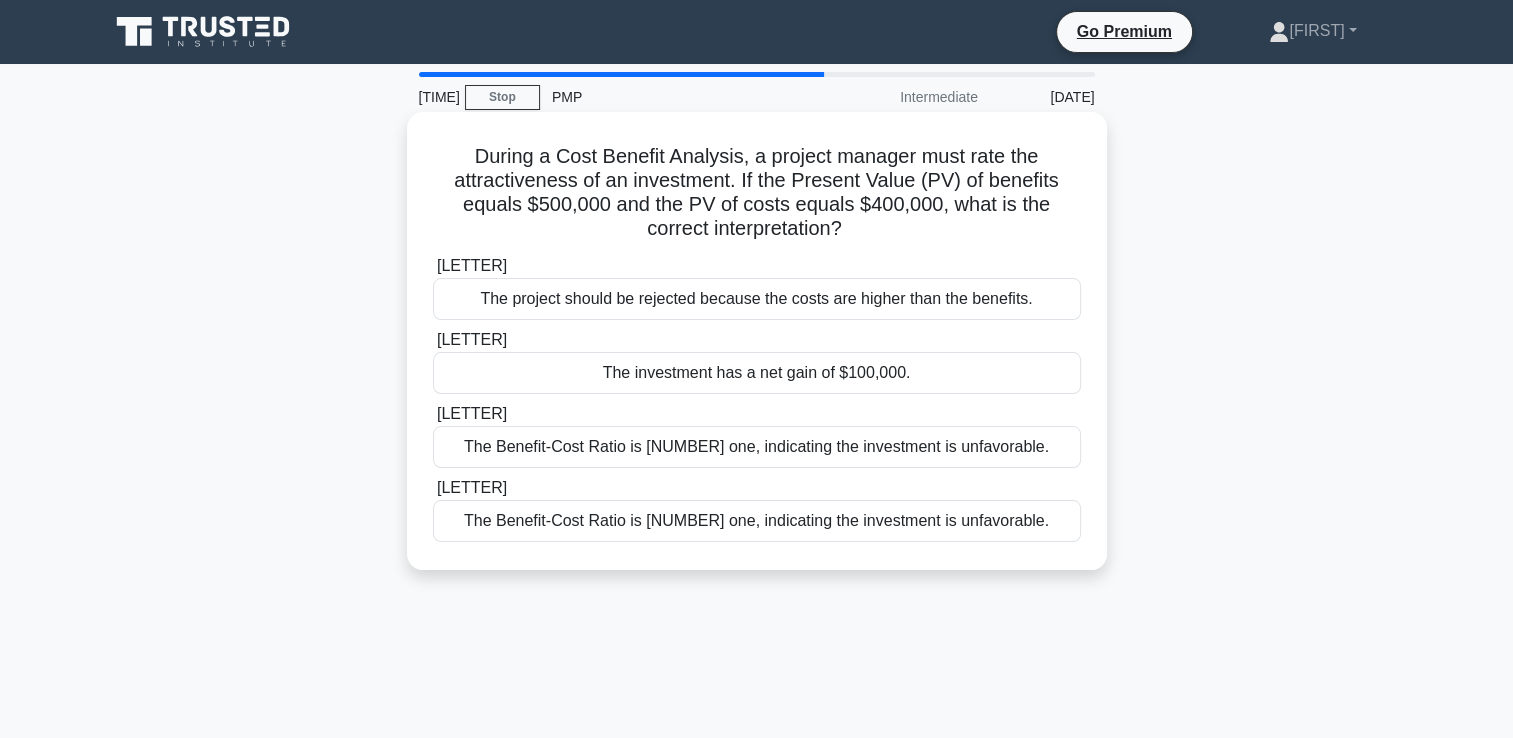 click on "The investment has a net gain of $100,000." at bounding box center (757, 373) 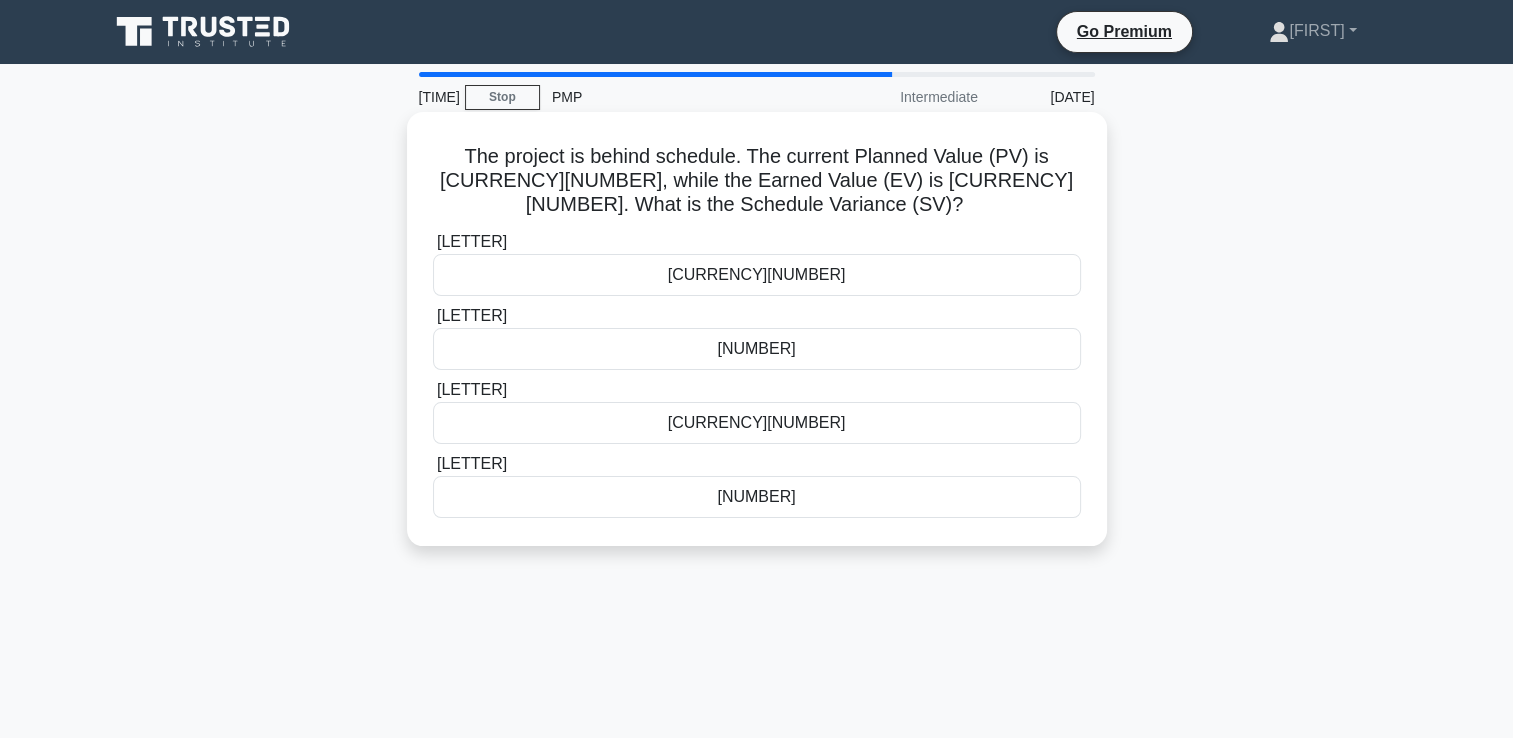 click on "[CURRENCY][NUMBER]" at bounding box center (757, 275) 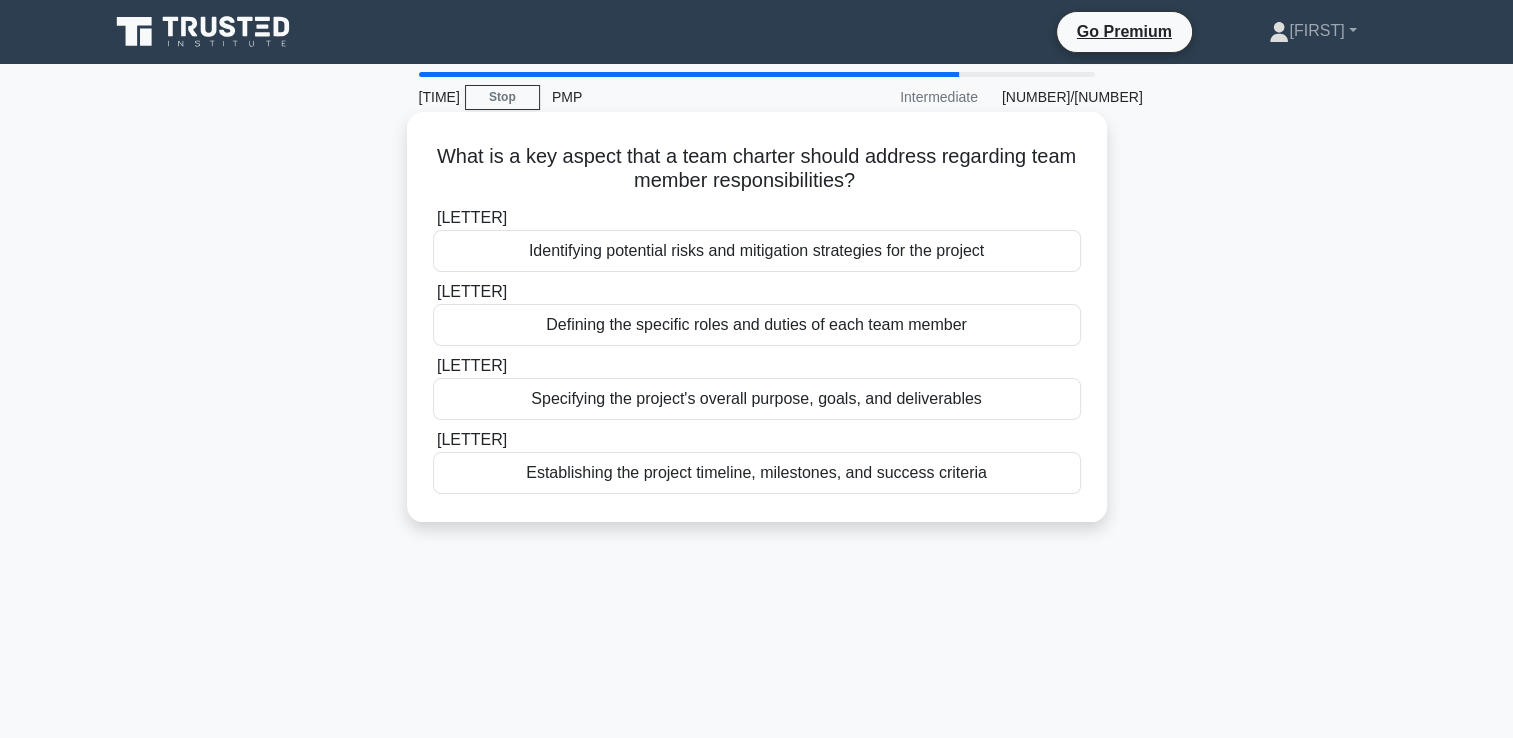 click on "Defining the specific roles and duties of each team member" at bounding box center (757, 325) 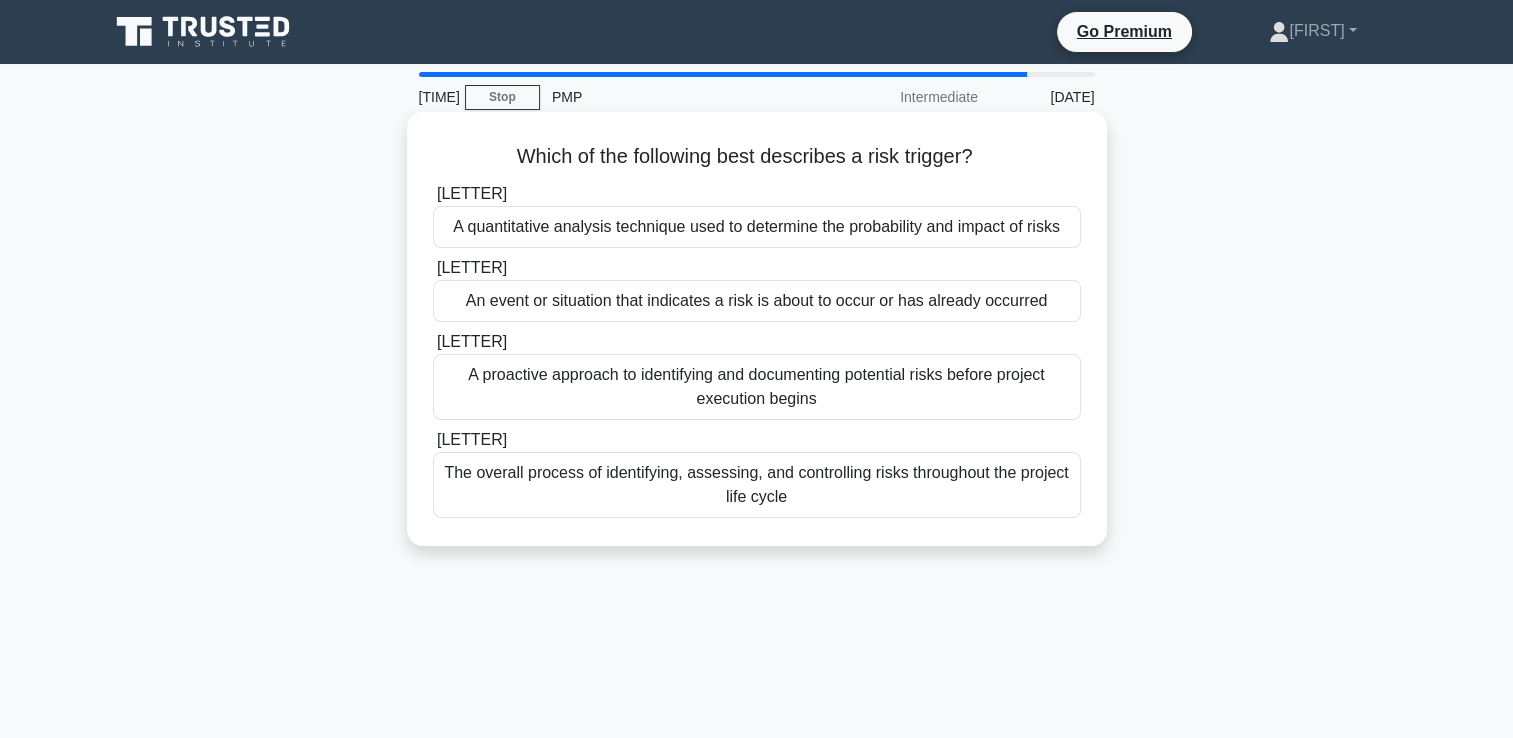 click on "An event or situation that indicates a risk is about to occur or has already occurred" at bounding box center (757, 301) 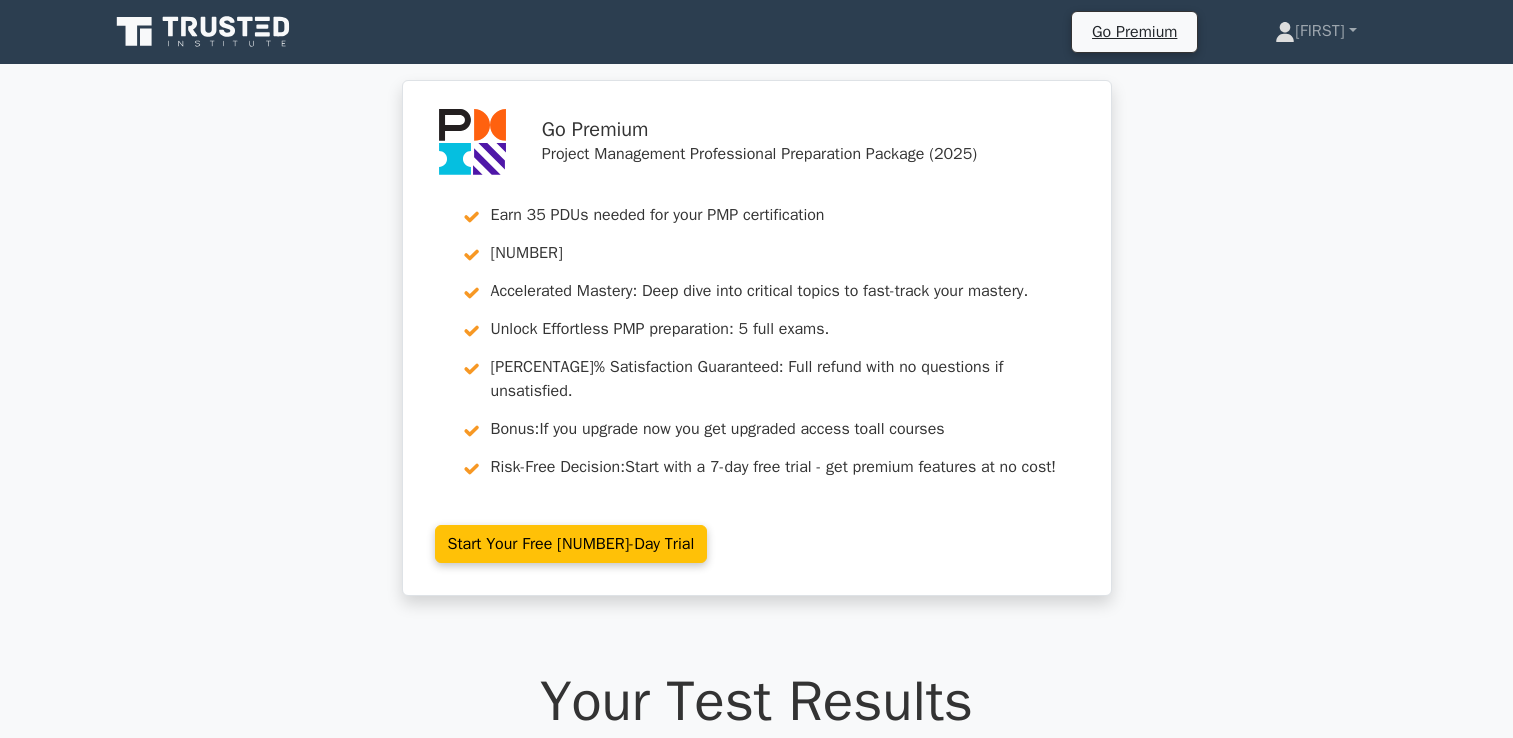 scroll, scrollTop: 0, scrollLeft: 0, axis: both 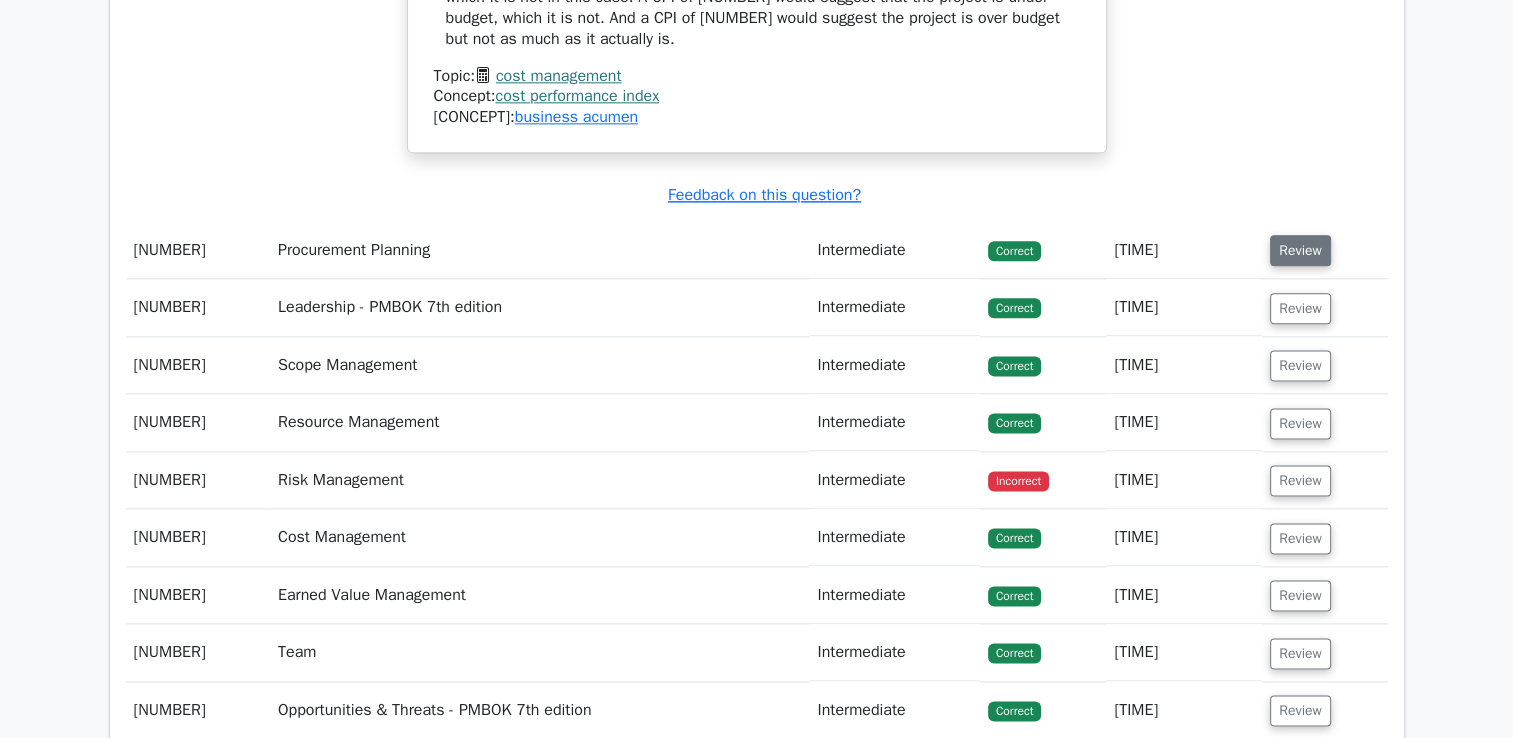 click on "Review" at bounding box center [1300, 250] 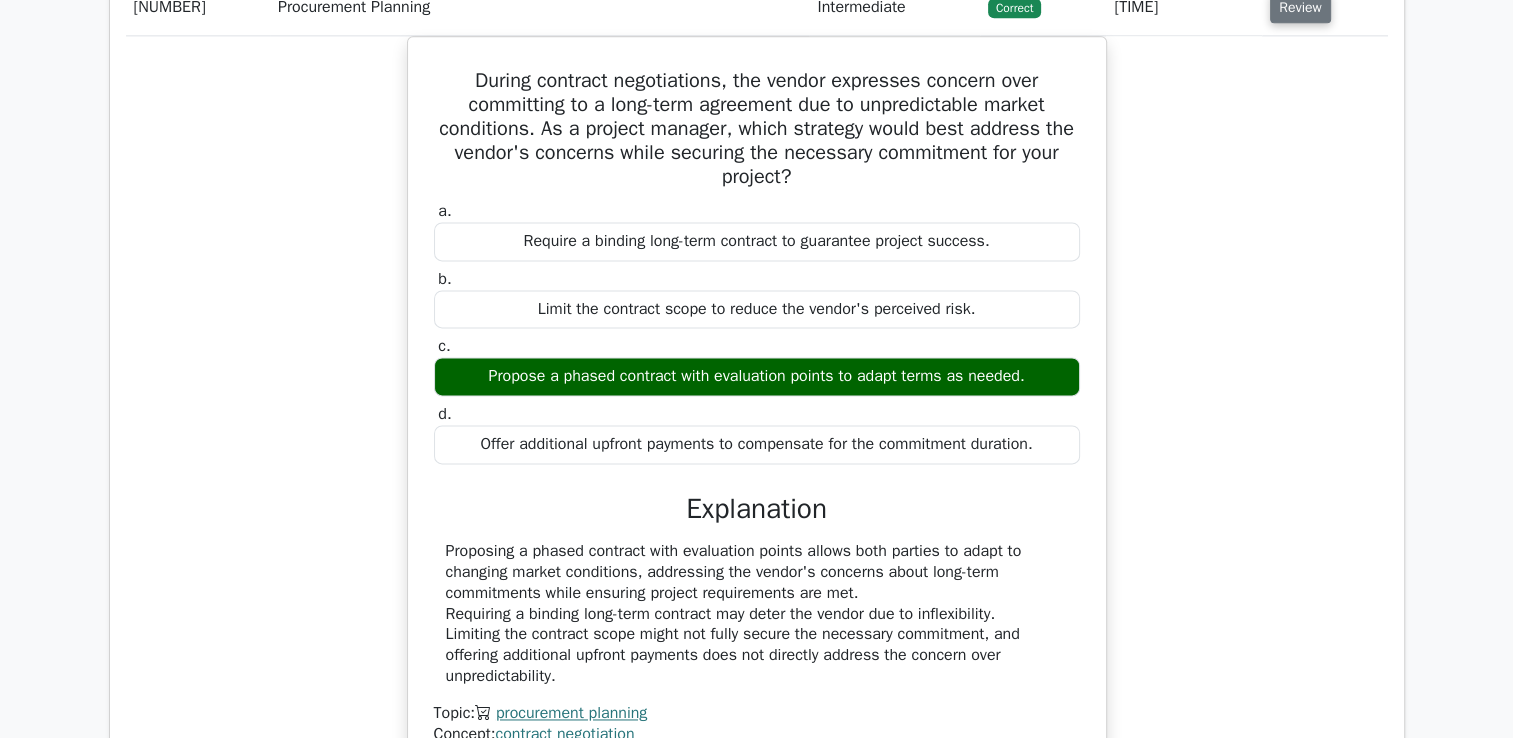 scroll, scrollTop: 2740, scrollLeft: 0, axis: vertical 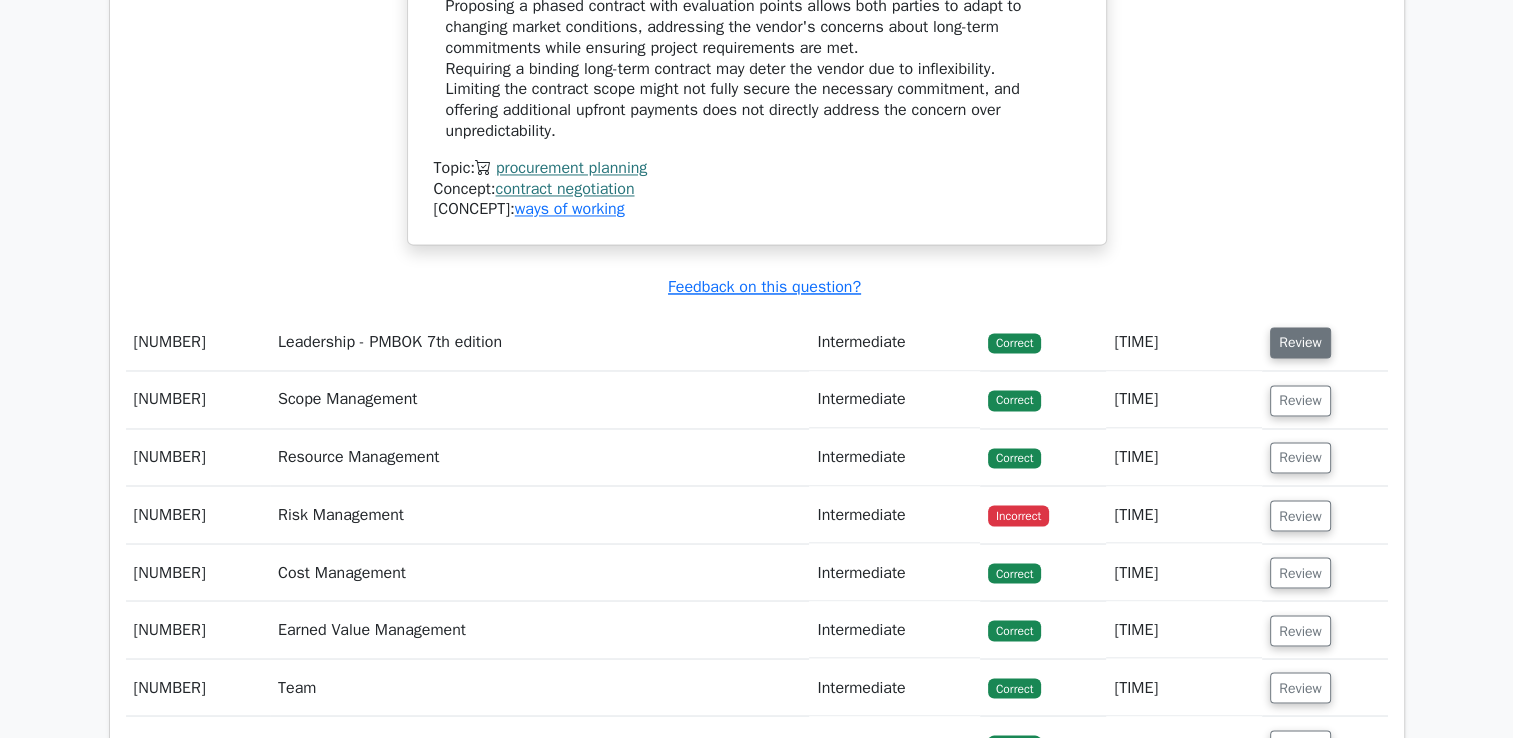 click on "Review" at bounding box center [1300, 342] 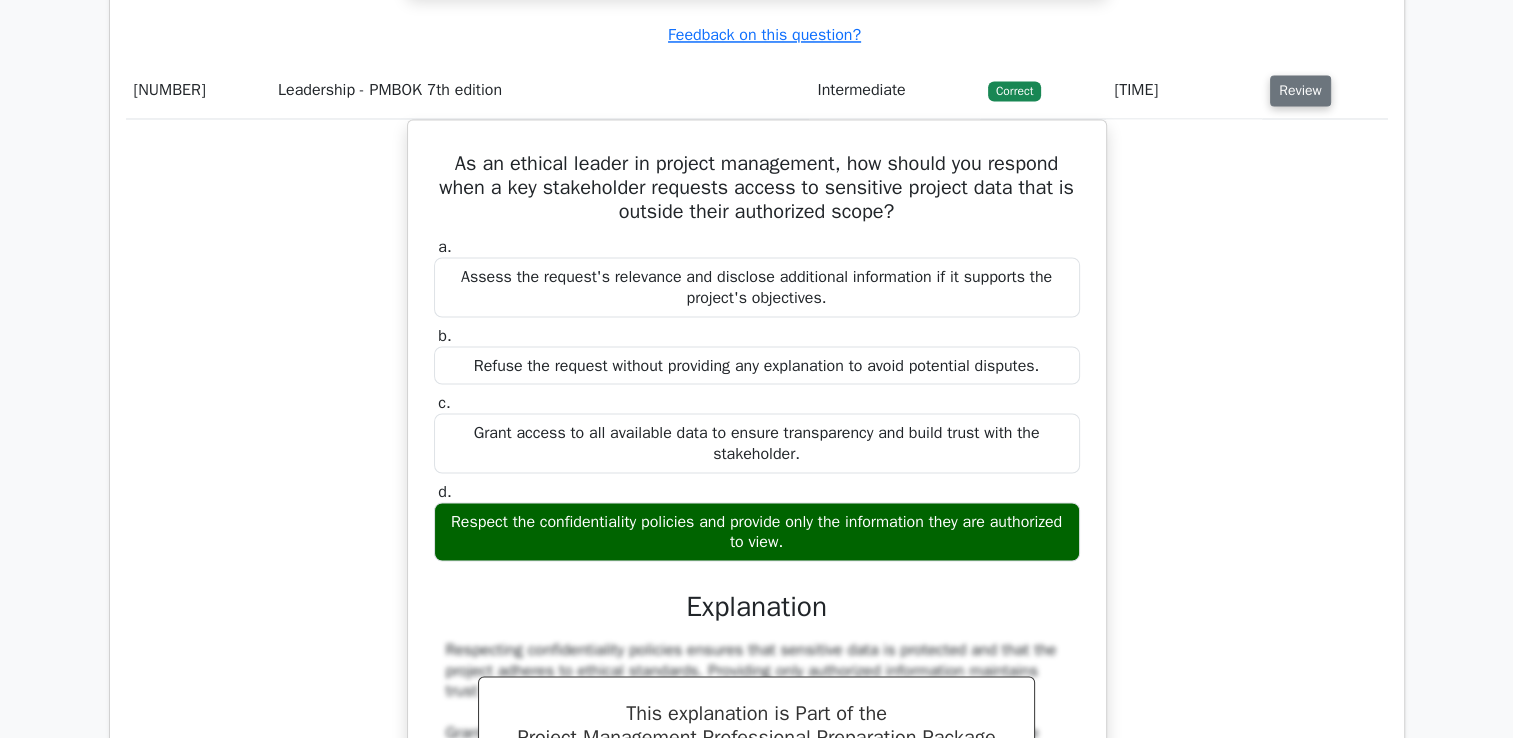 scroll, scrollTop: 3539, scrollLeft: 0, axis: vertical 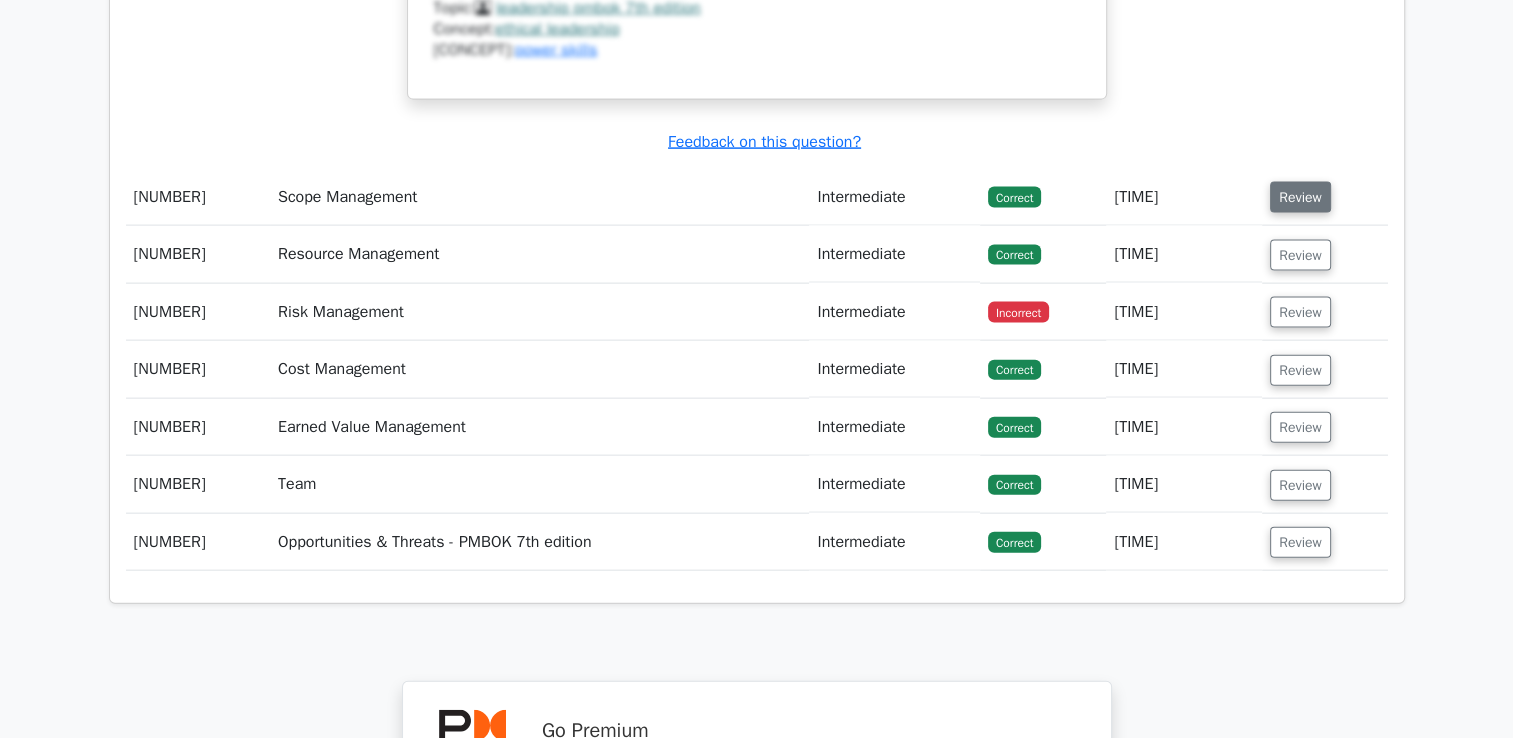 click on "Review" at bounding box center (1300, 197) 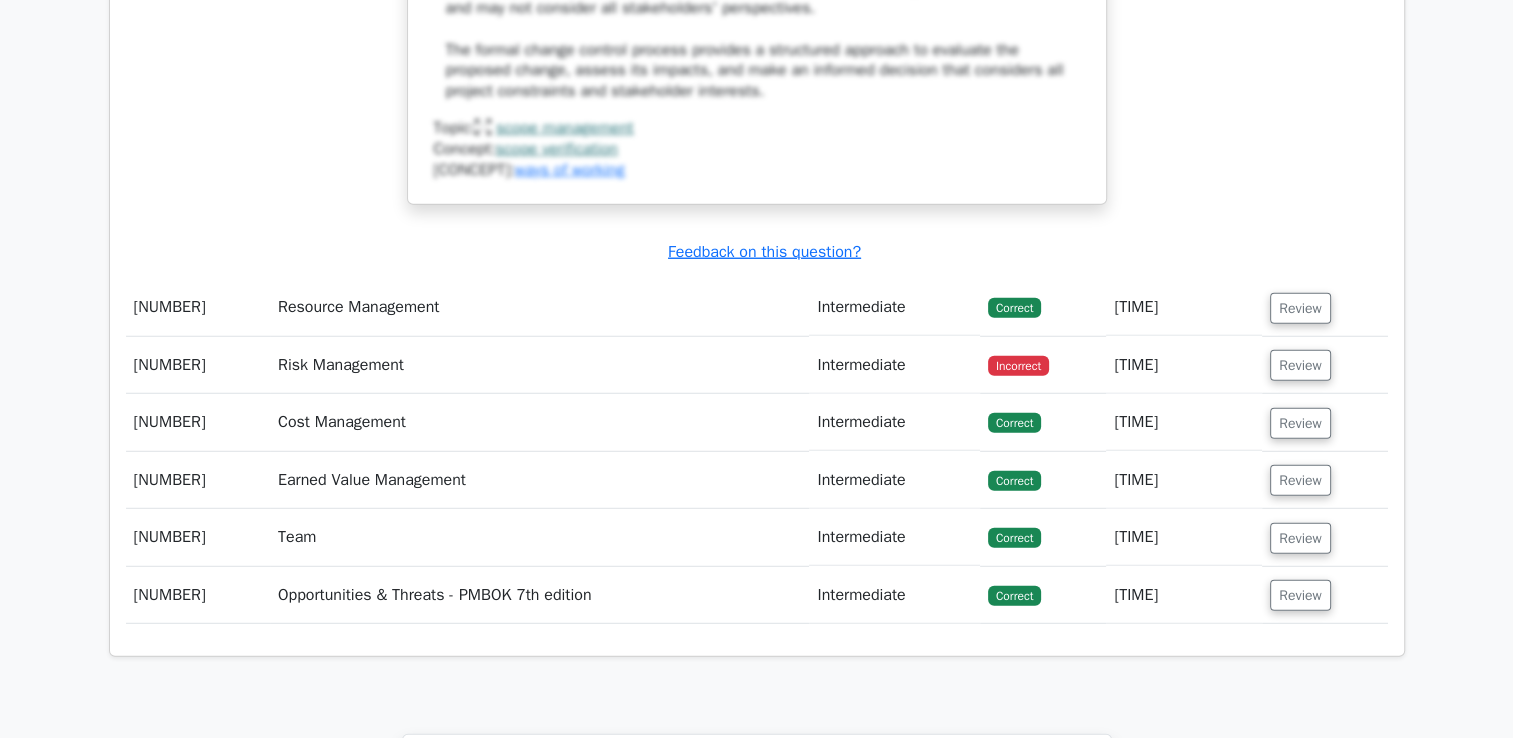 scroll, scrollTop: 5380, scrollLeft: 0, axis: vertical 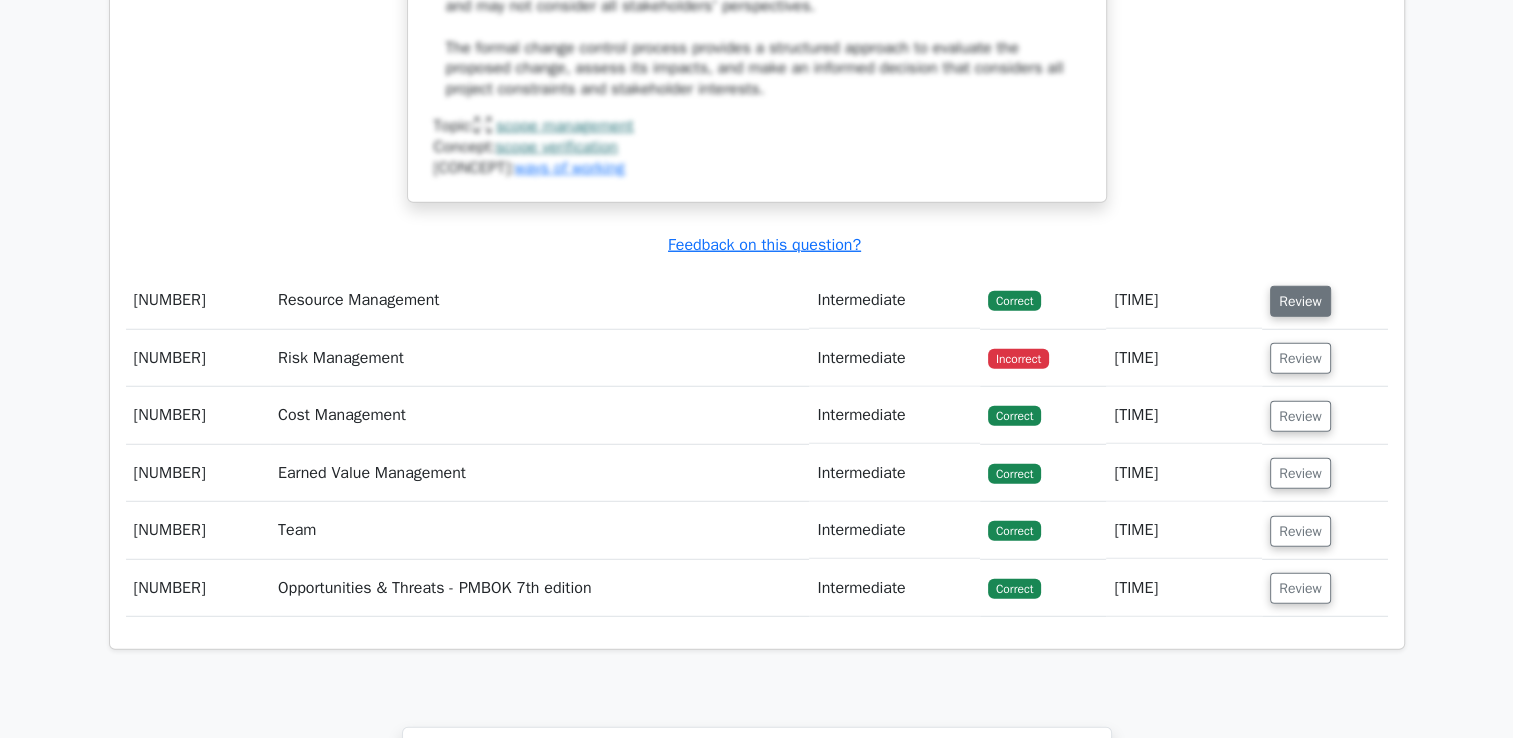 click on "Review" at bounding box center [1300, 301] 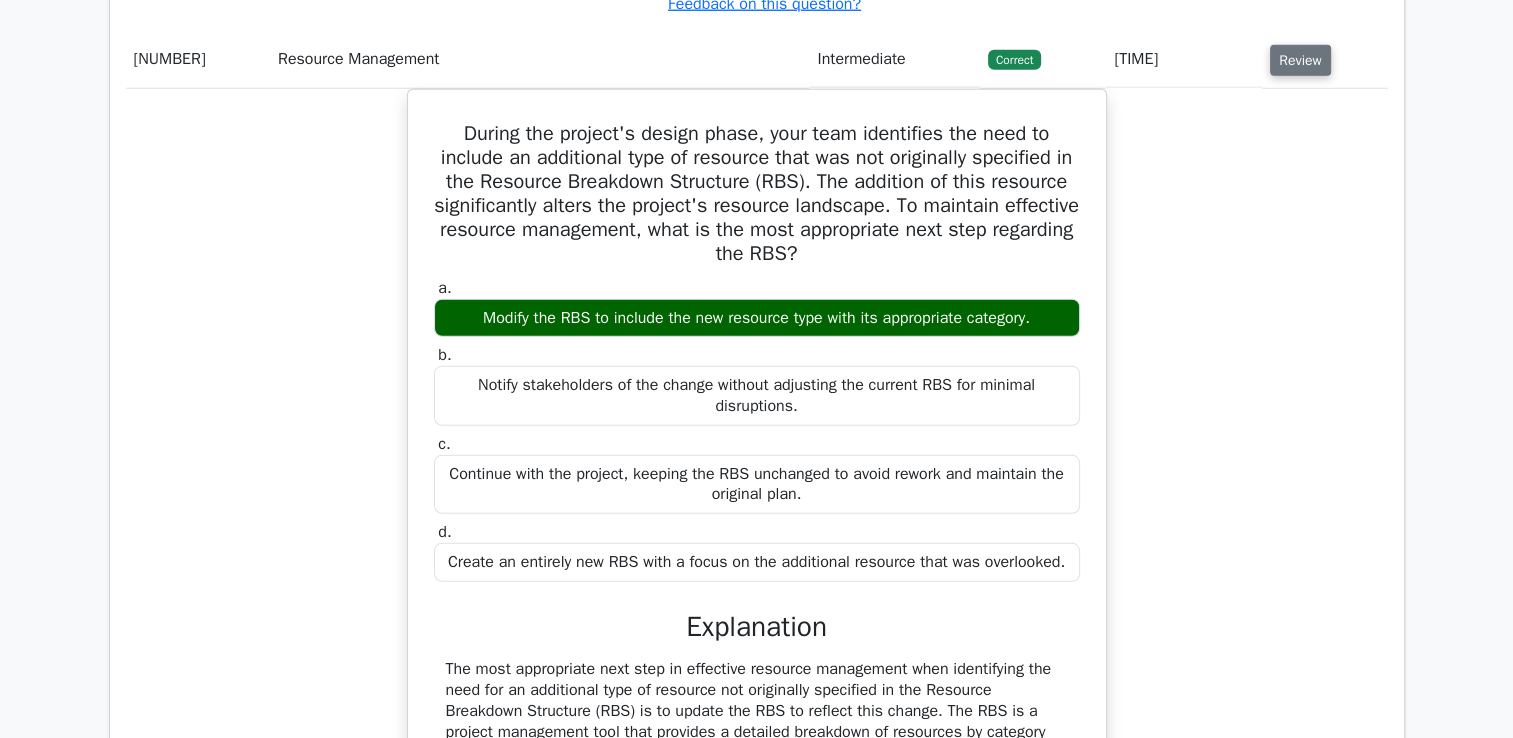 scroll, scrollTop: 5620, scrollLeft: 0, axis: vertical 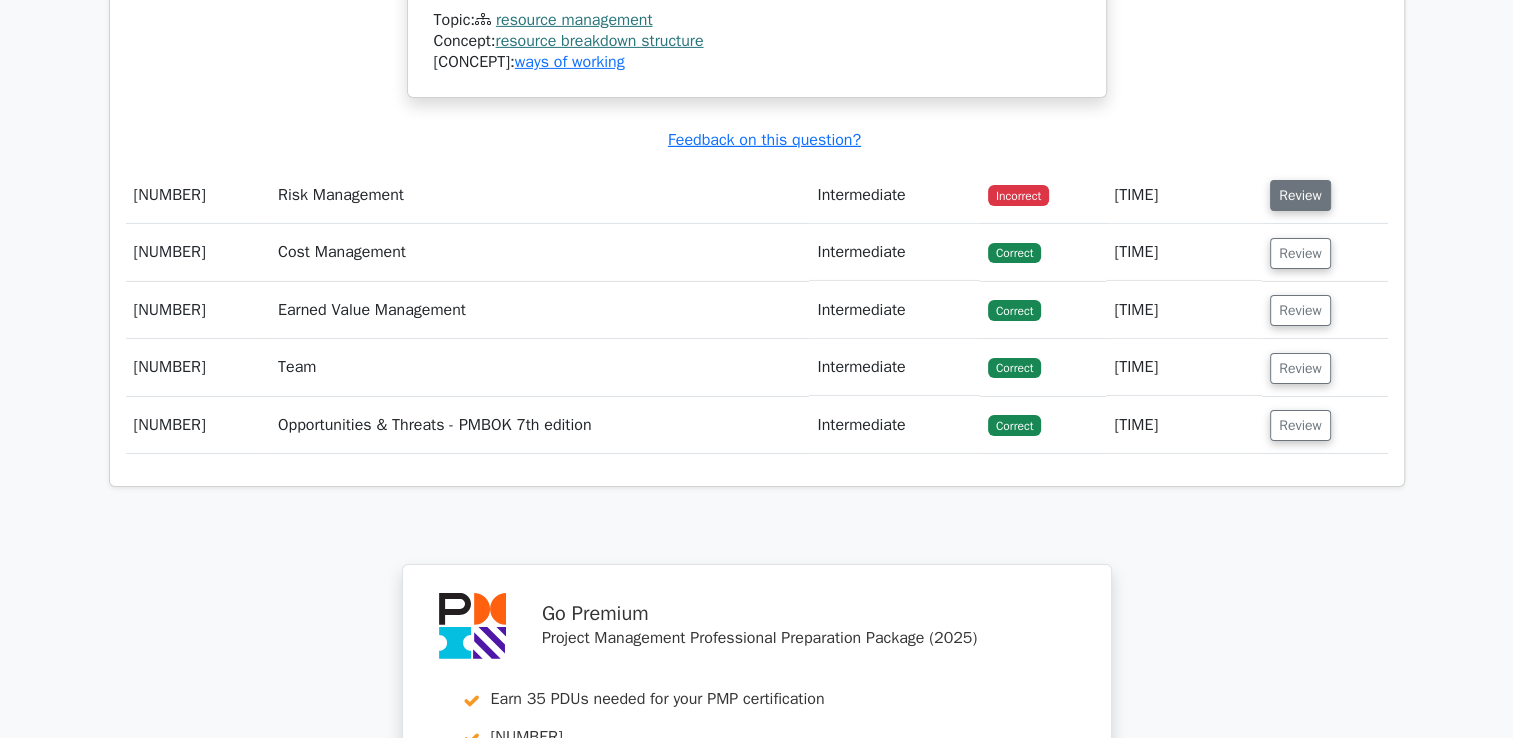 click on "Review" at bounding box center [1300, 195] 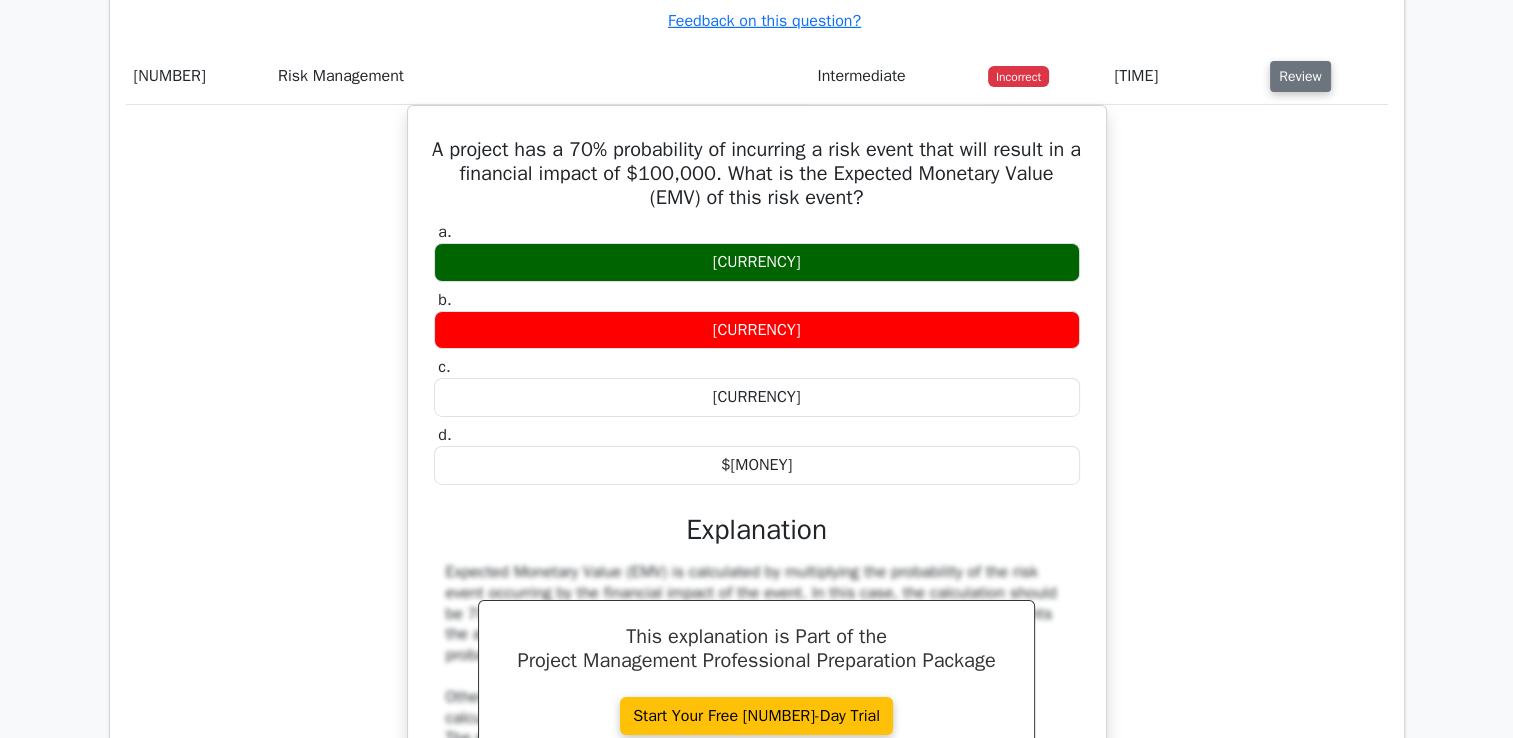 scroll, scrollTop: 6803, scrollLeft: 0, axis: vertical 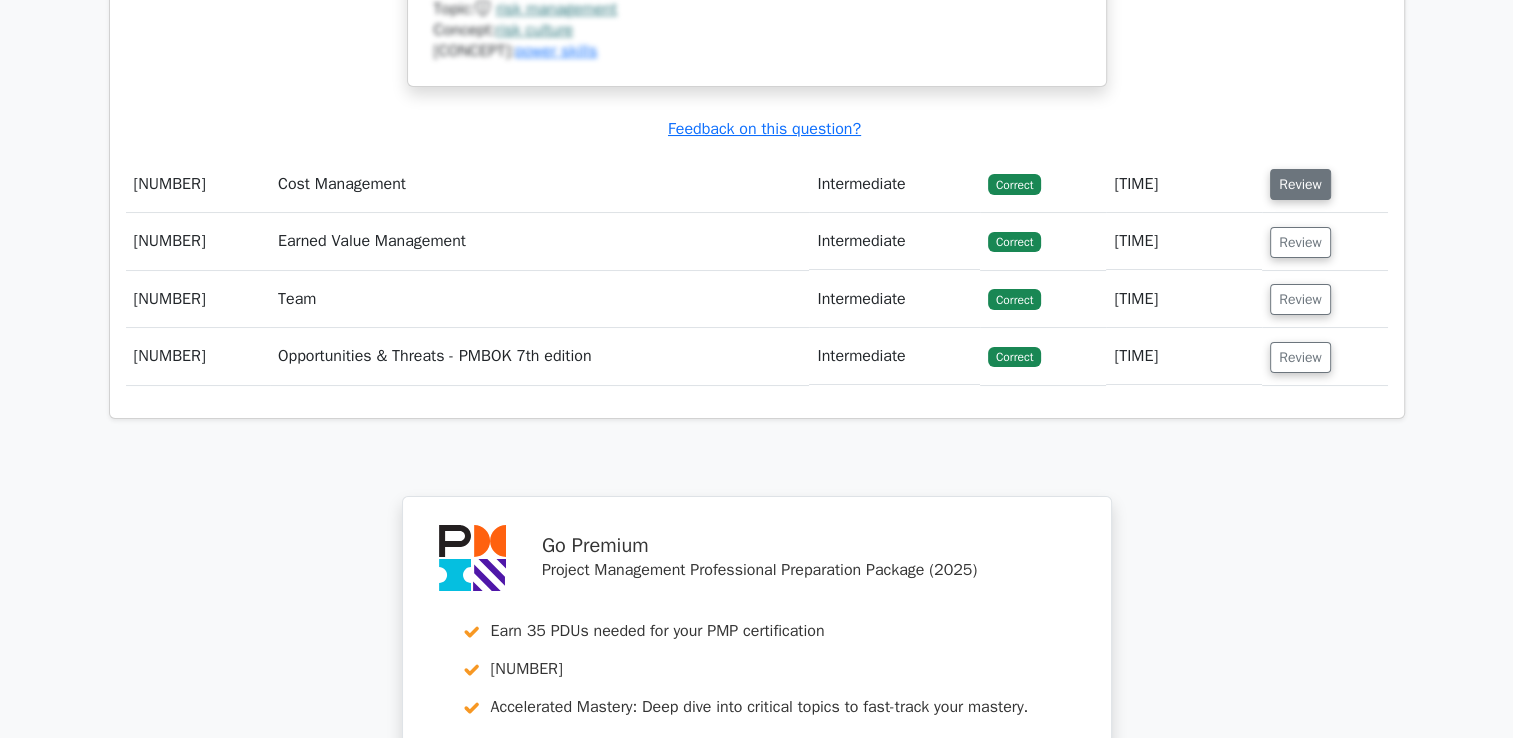 click on "Review" at bounding box center [1300, 184] 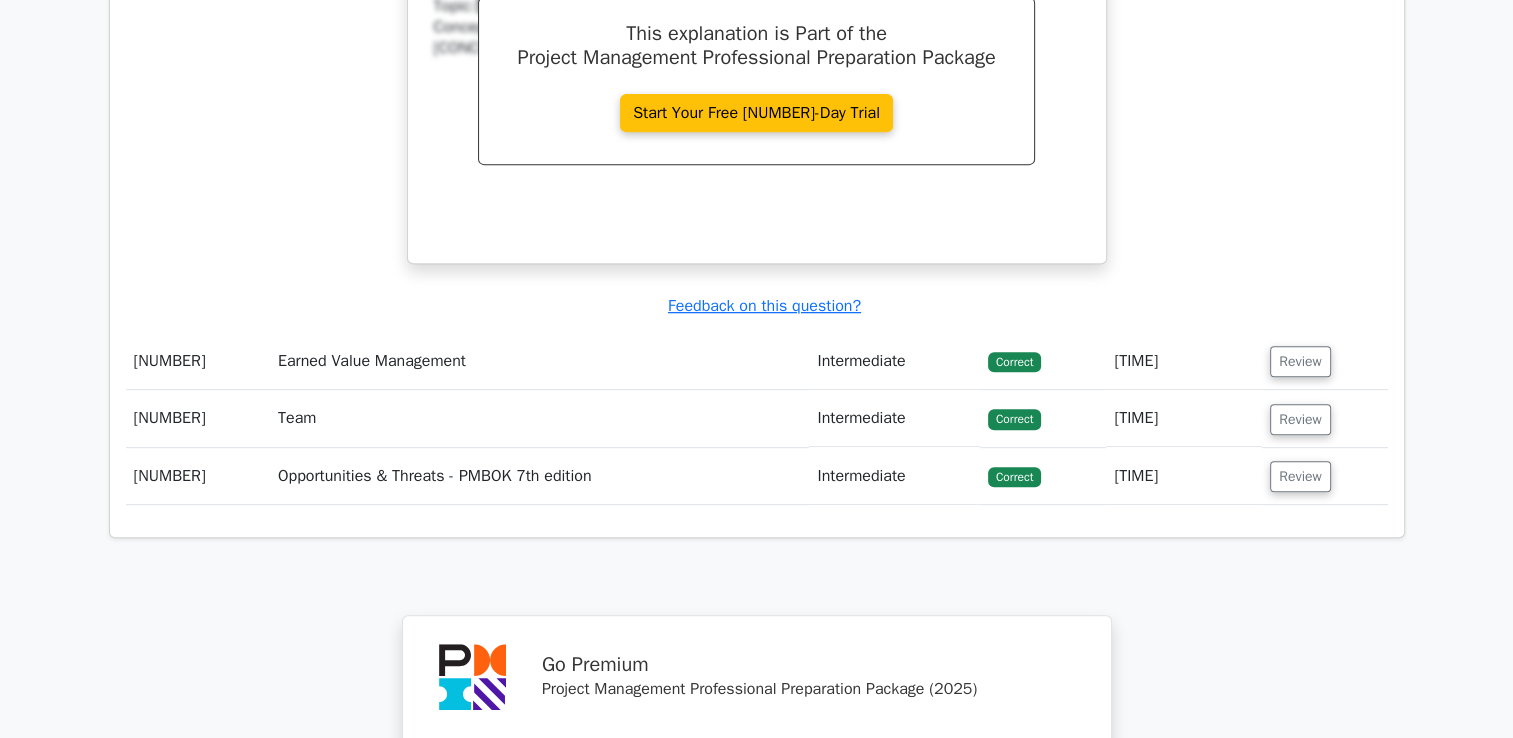 scroll, scrollTop: 8386, scrollLeft: 0, axis: vertical 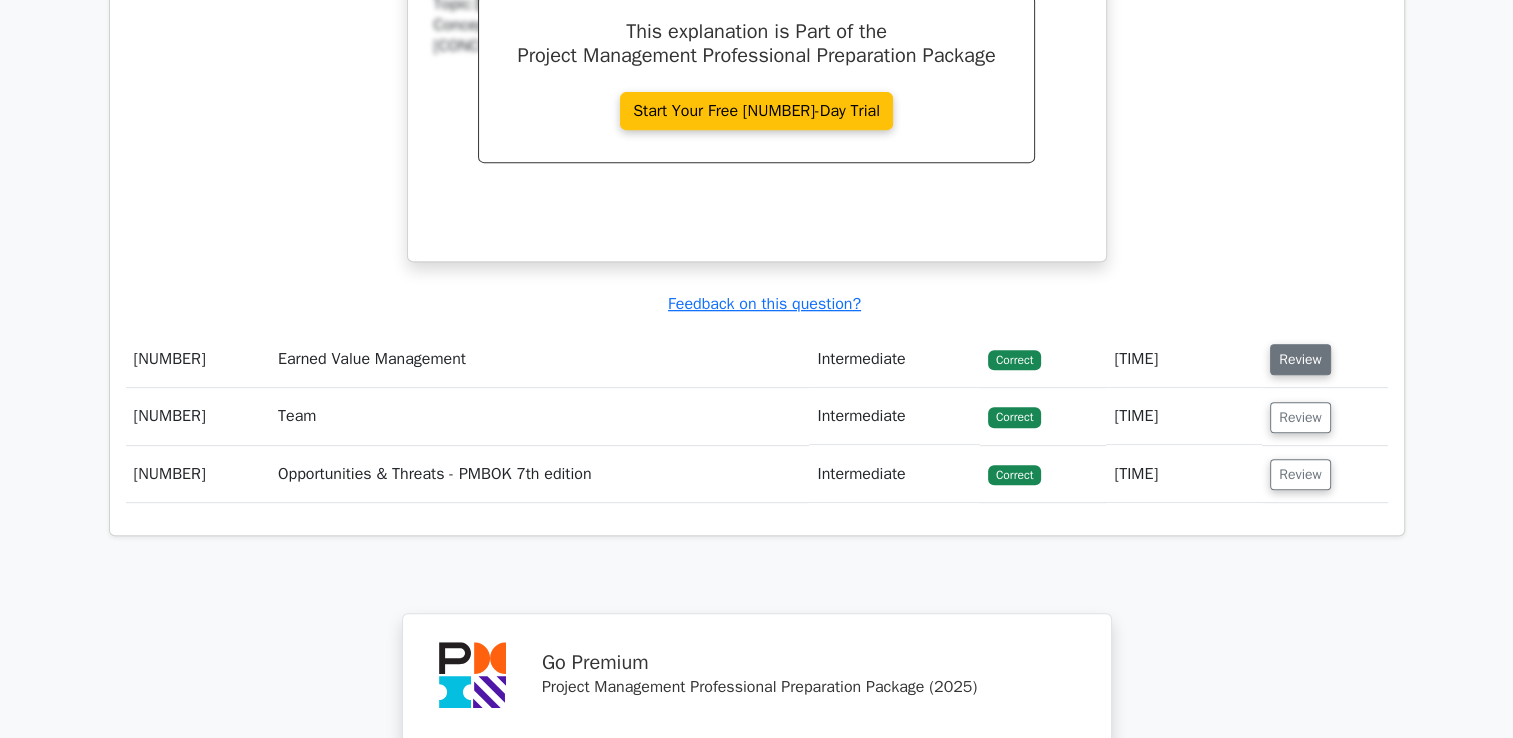 click on "Review" at bounding box center (1300, 359) 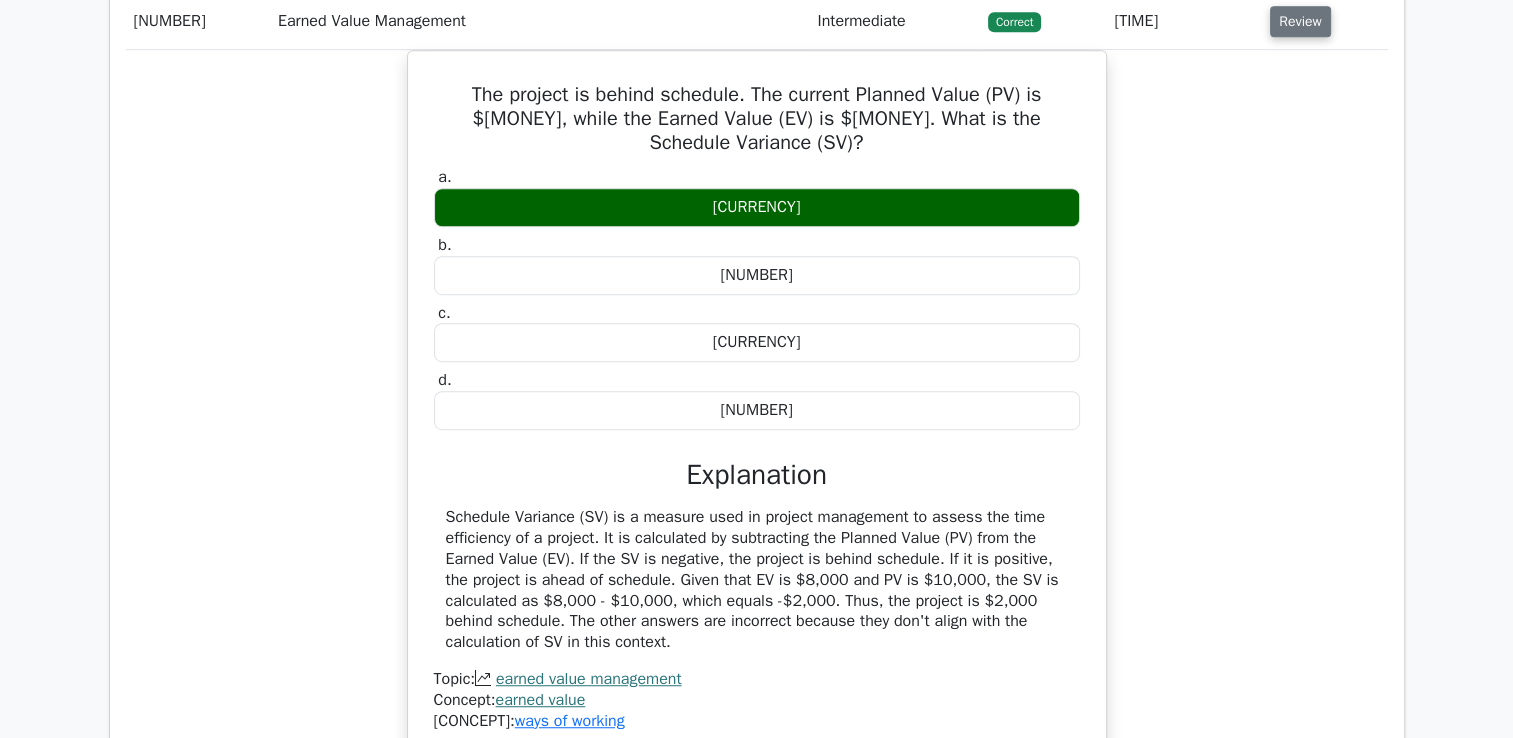 scroll, scrollTop: 8726, scrollLeft: 0, axis: vertical 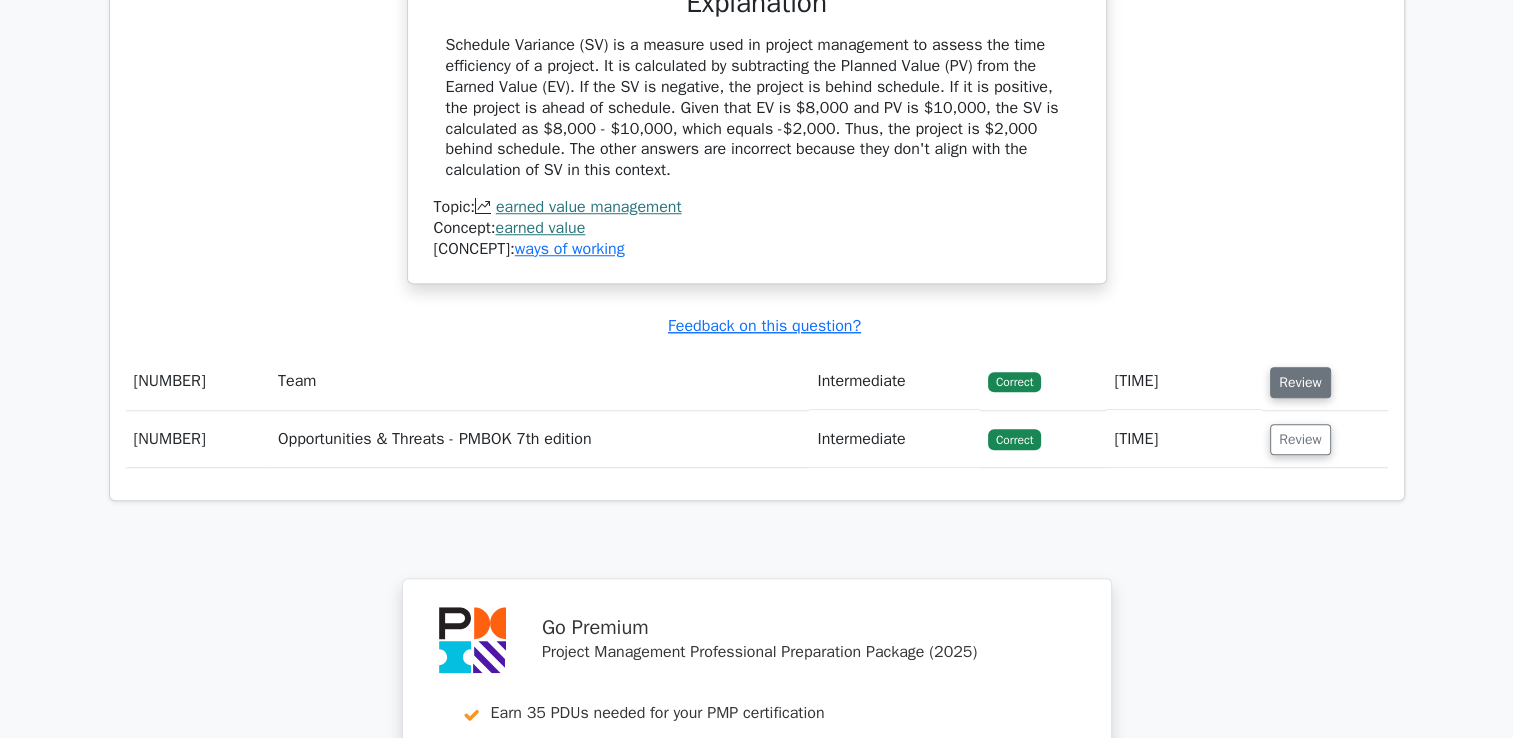 click on "Review" at bounding box center (1300, 382) 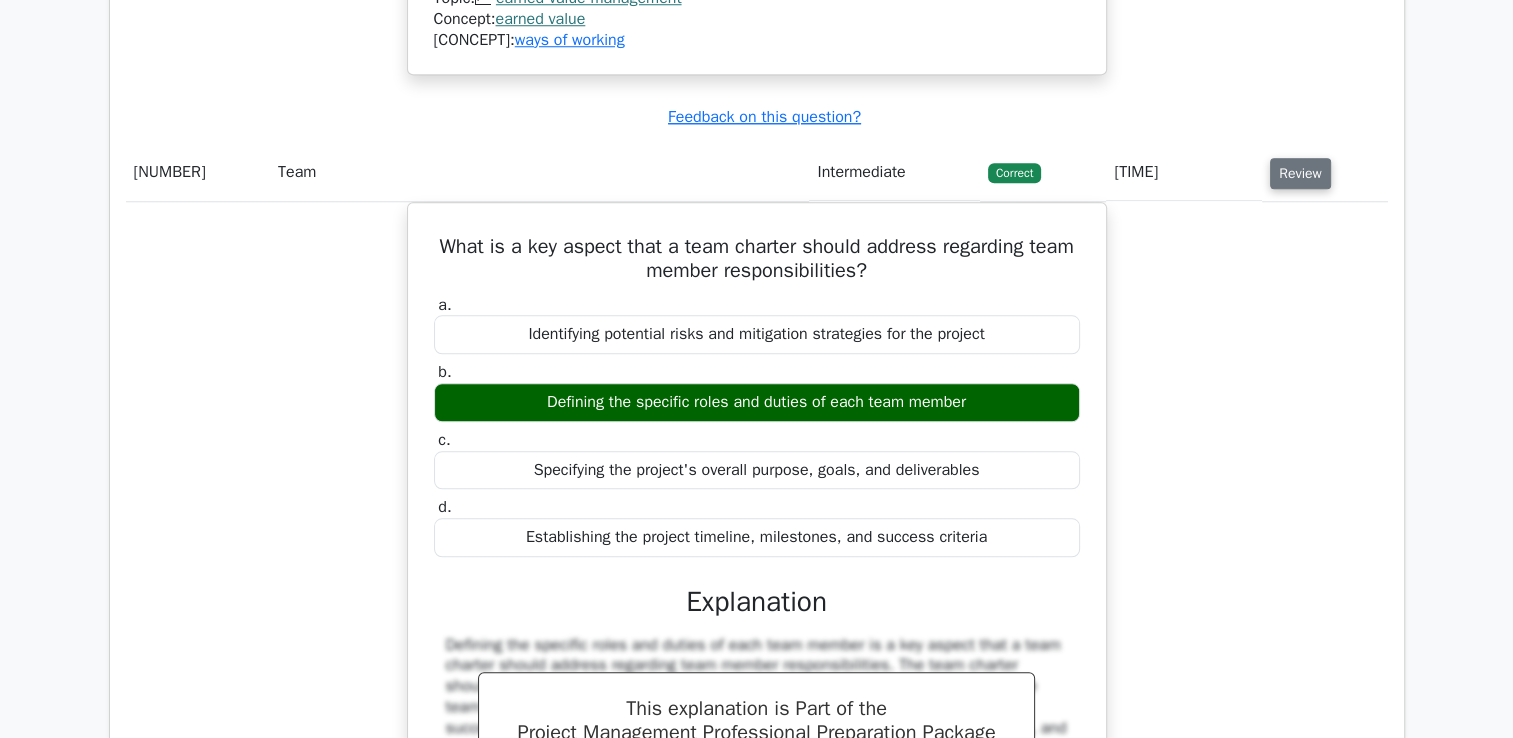 scroll, scrollTop: 9408, scrollLeft: 0, axis: vertical 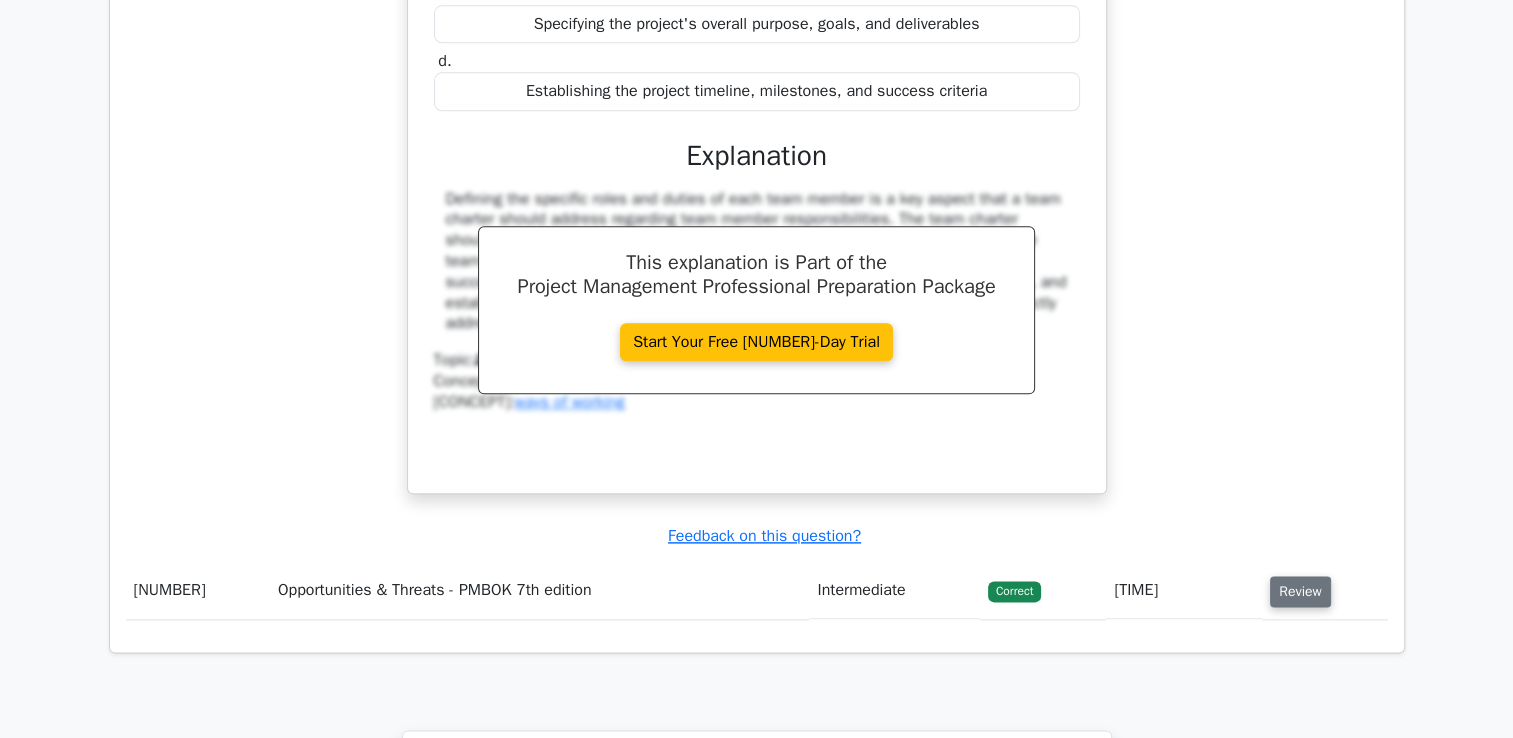 click on "Review" at bounding box center [1300, 591] 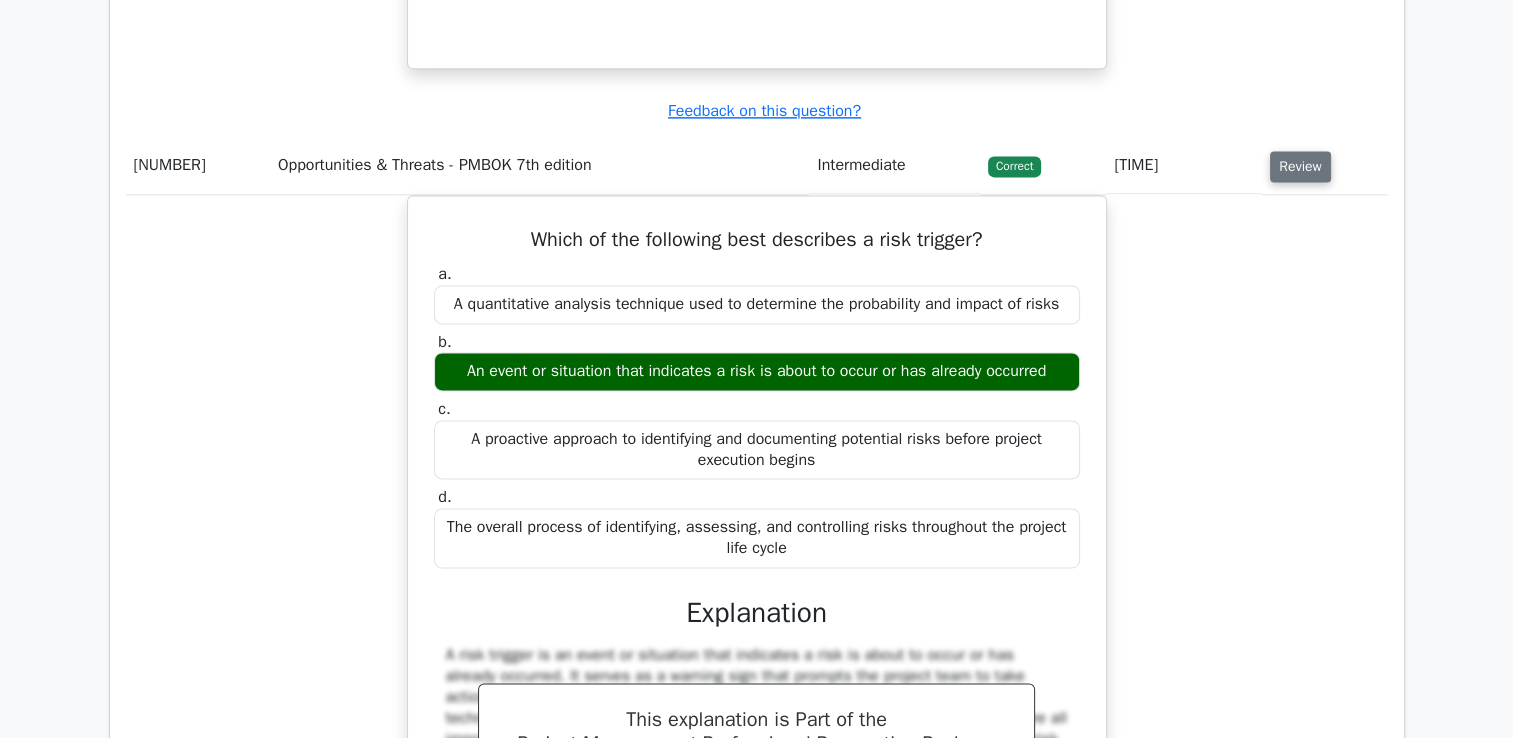 scroll, scrollTop: 10282, scrollLeft: 0, axis: vertical 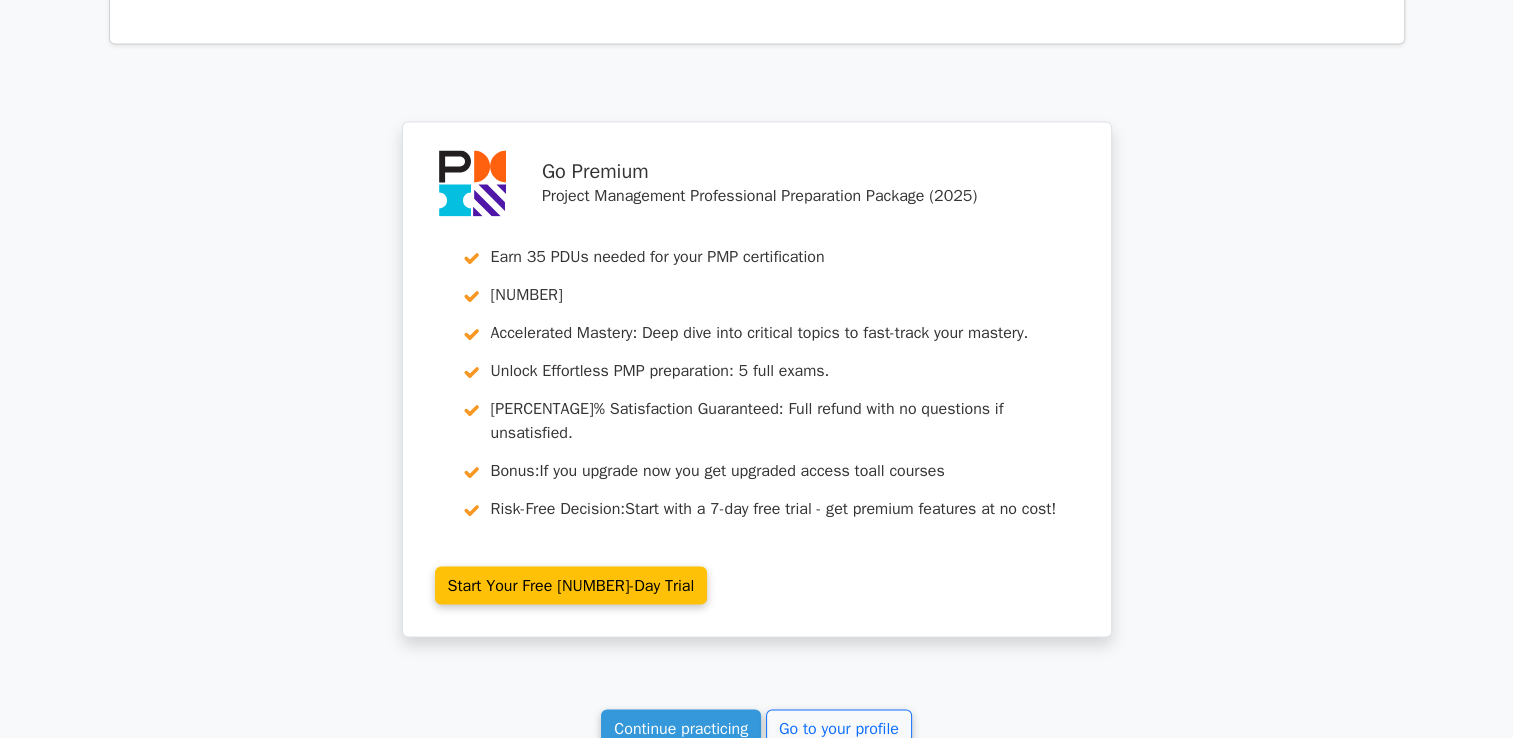 type 